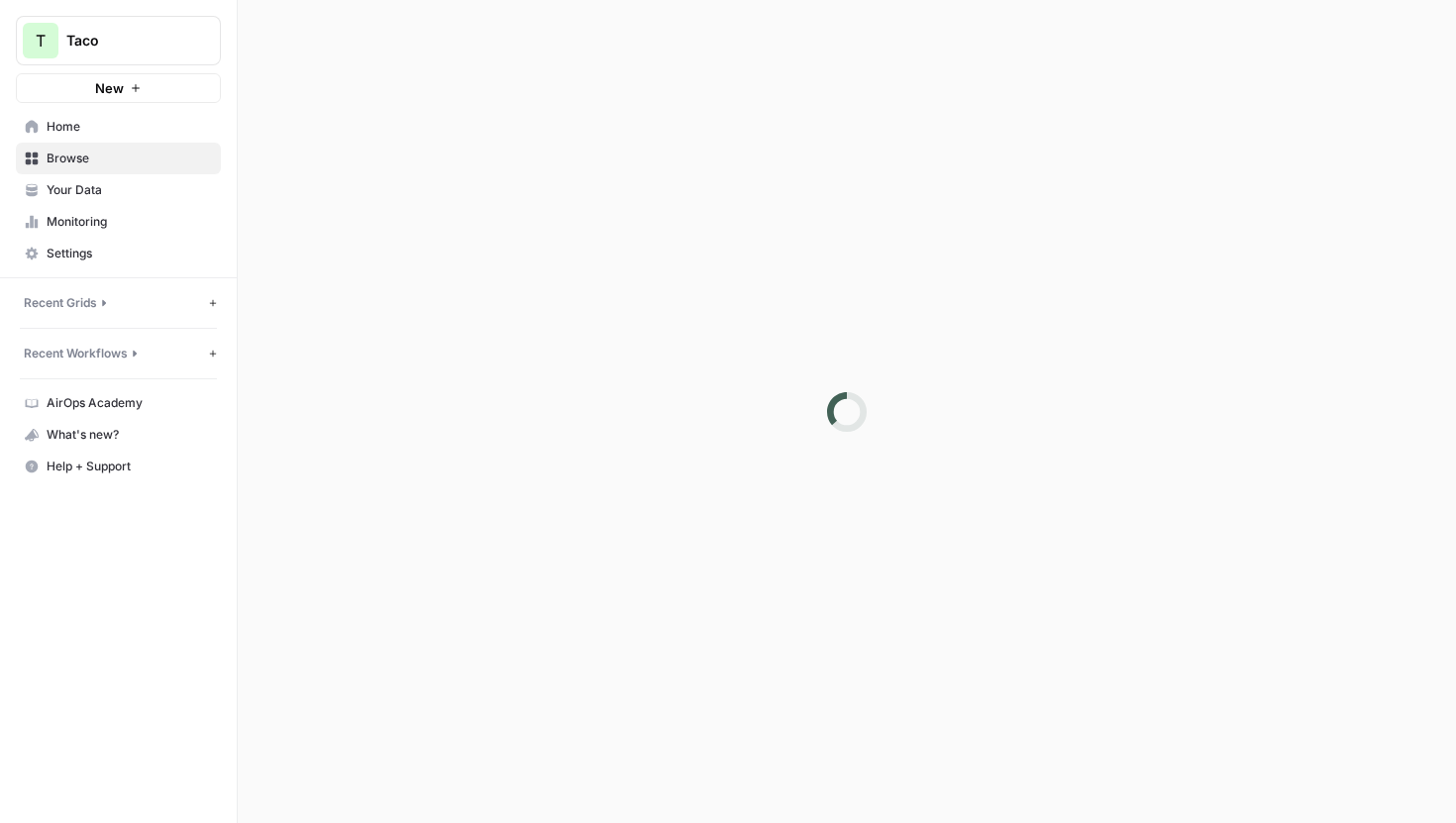 scroll, scrollTop: 0, scrollLeft: 0, axis: both 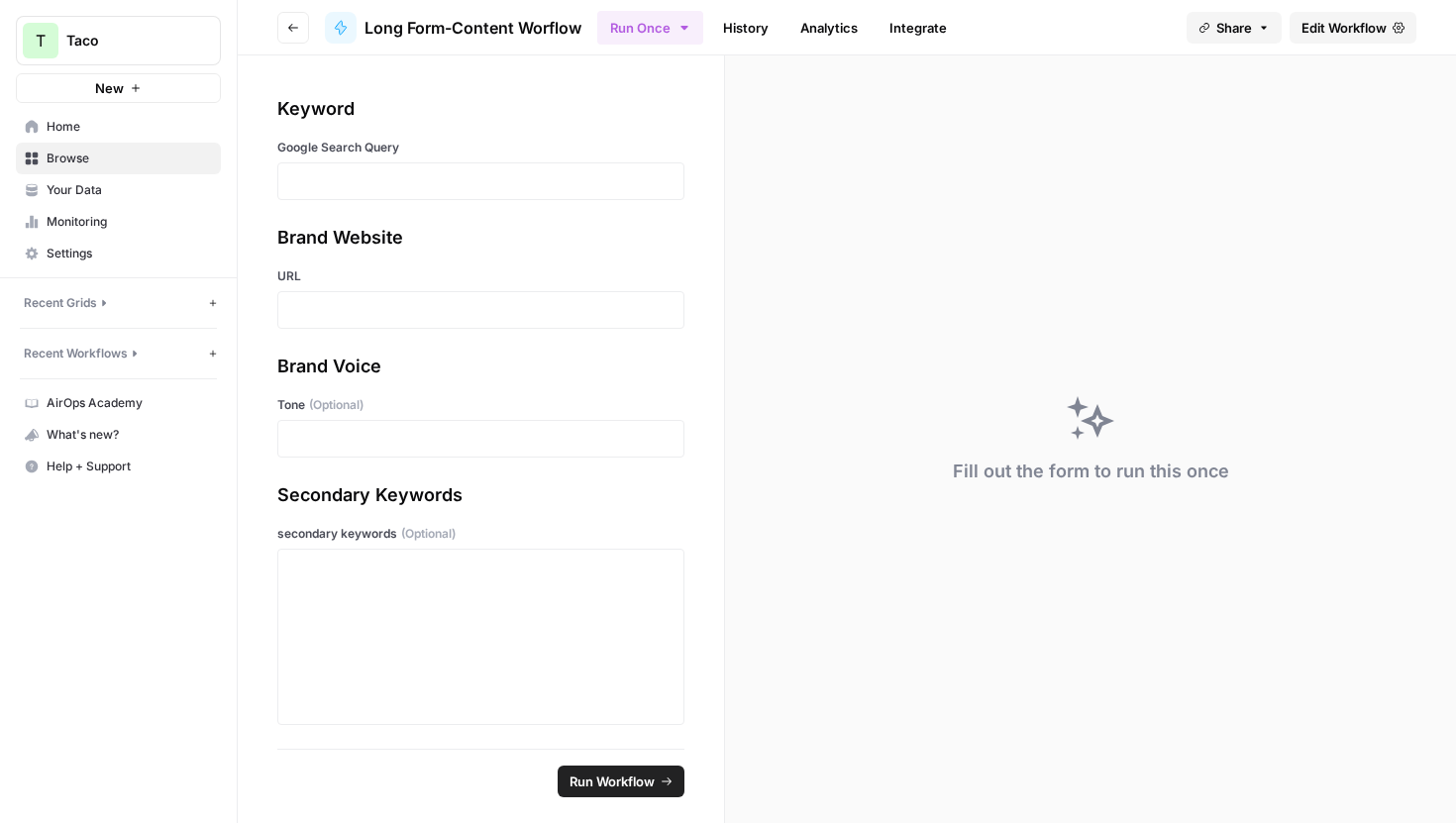 click on "Edit Workflow" at bounding box center [1344, 28] 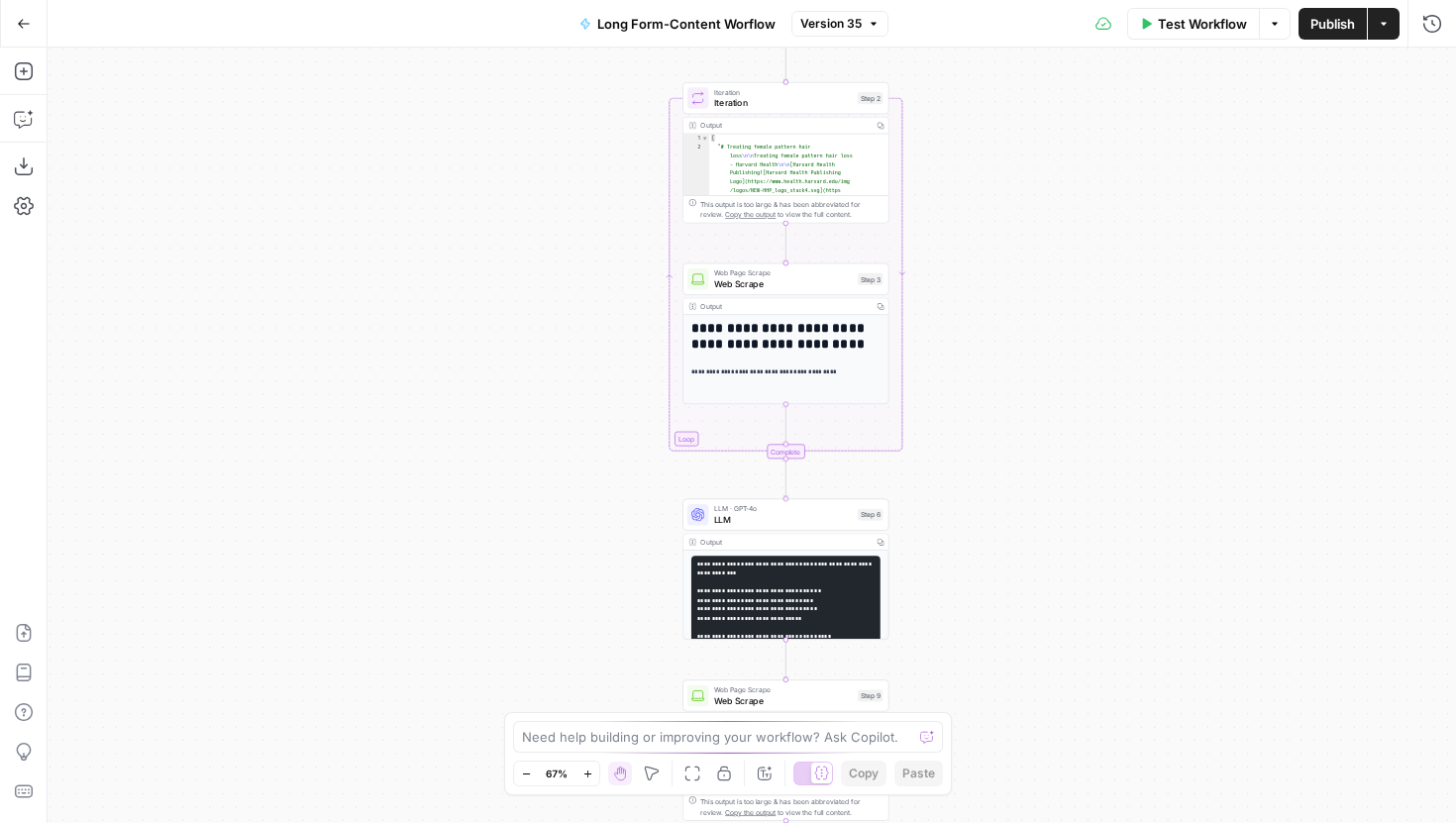 drag, startPoint x: 1033, startPoint y: 122, endPoint x: 1022, endPoint y: 754, distance: 632.09572 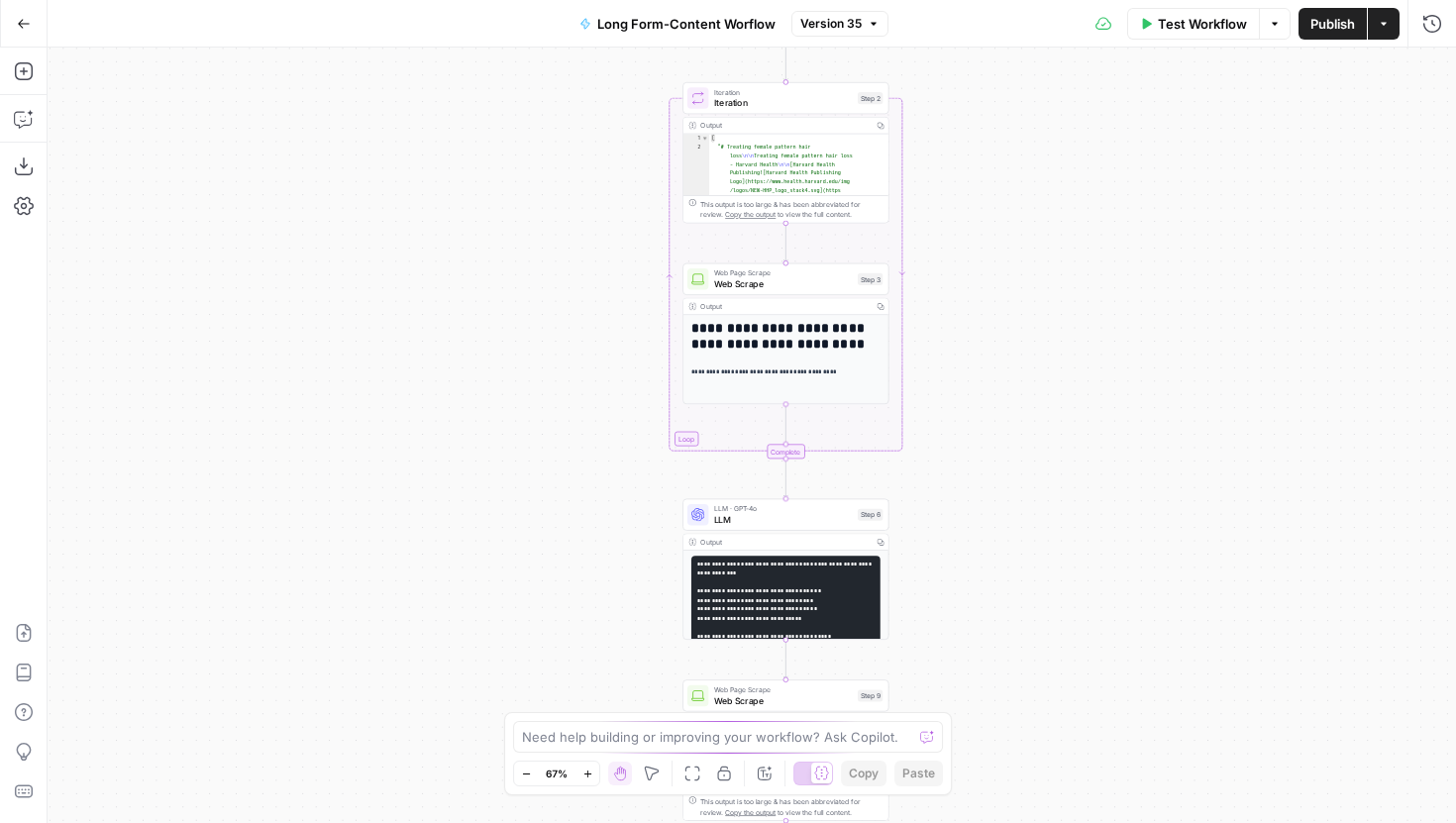 click on "Treating female pattern hair loss - Harvard Health Publishing![Harvard Health Publishing Logo](https://www.health.harvard.edu/img/logos/NEW-HHP_logo_stack4.svg)(https://www.health.harvard.edu)[Harvard Health Publishing](https://www.health.harvard.edu)" at bounding box center (752, 435) 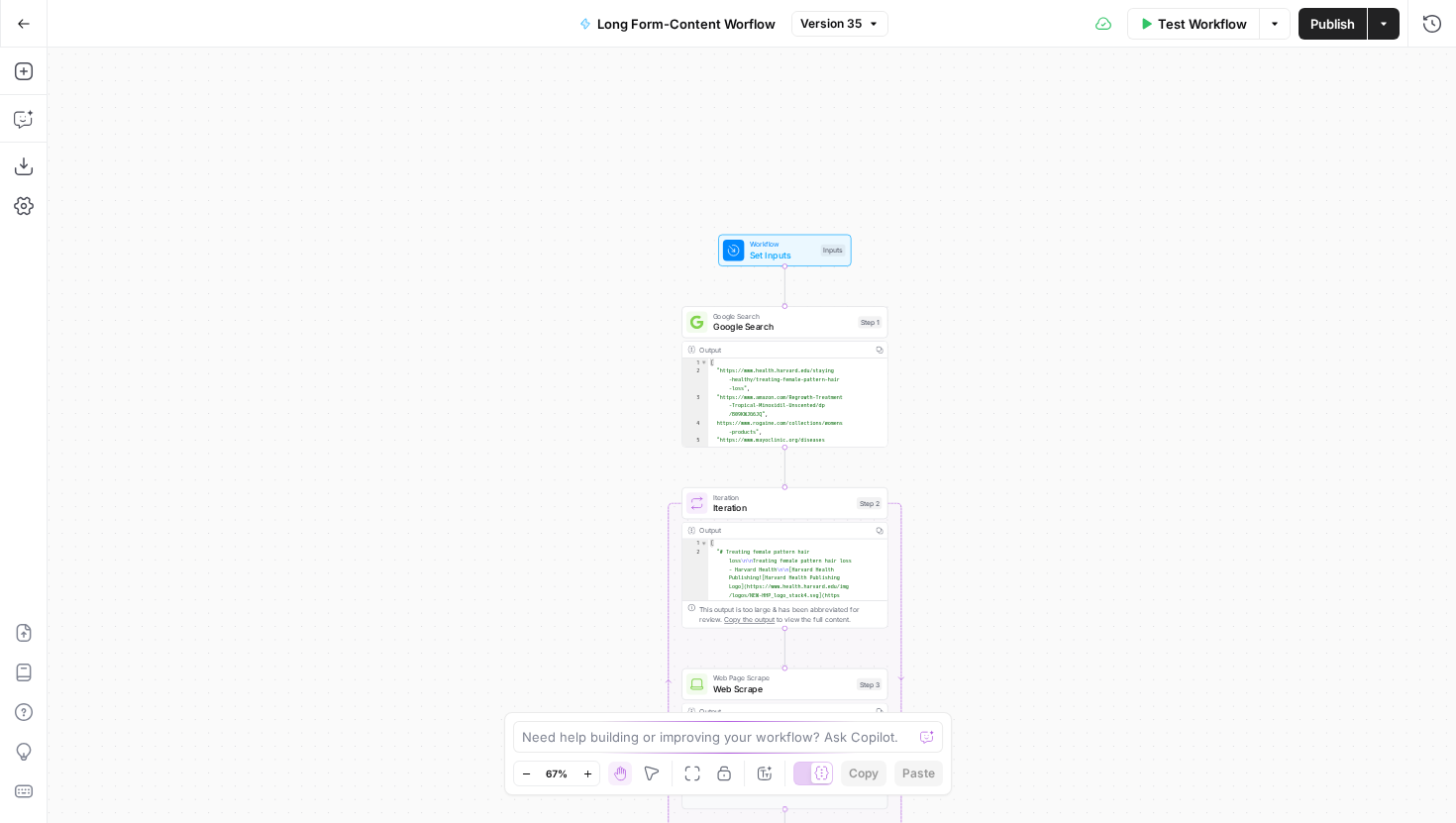 drag, startPoint x: 975, startPoint y: 360, endPoint x: 975, endPoint y: 751, distance: 391 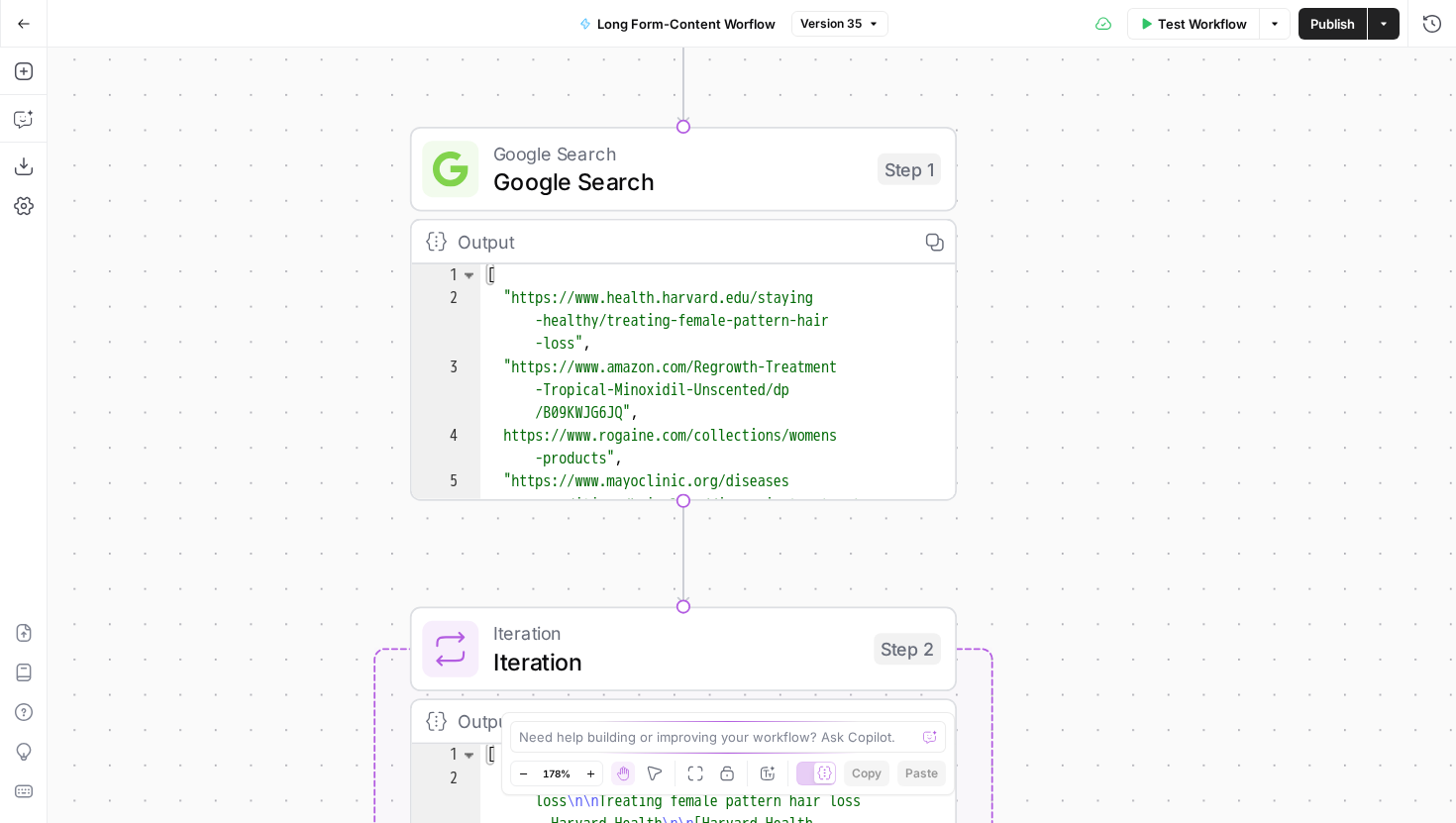 drag, startPoint x: 939, startPoint y: 396, endPoint x: 1161, endPoint y: 509, distance: 249.1044 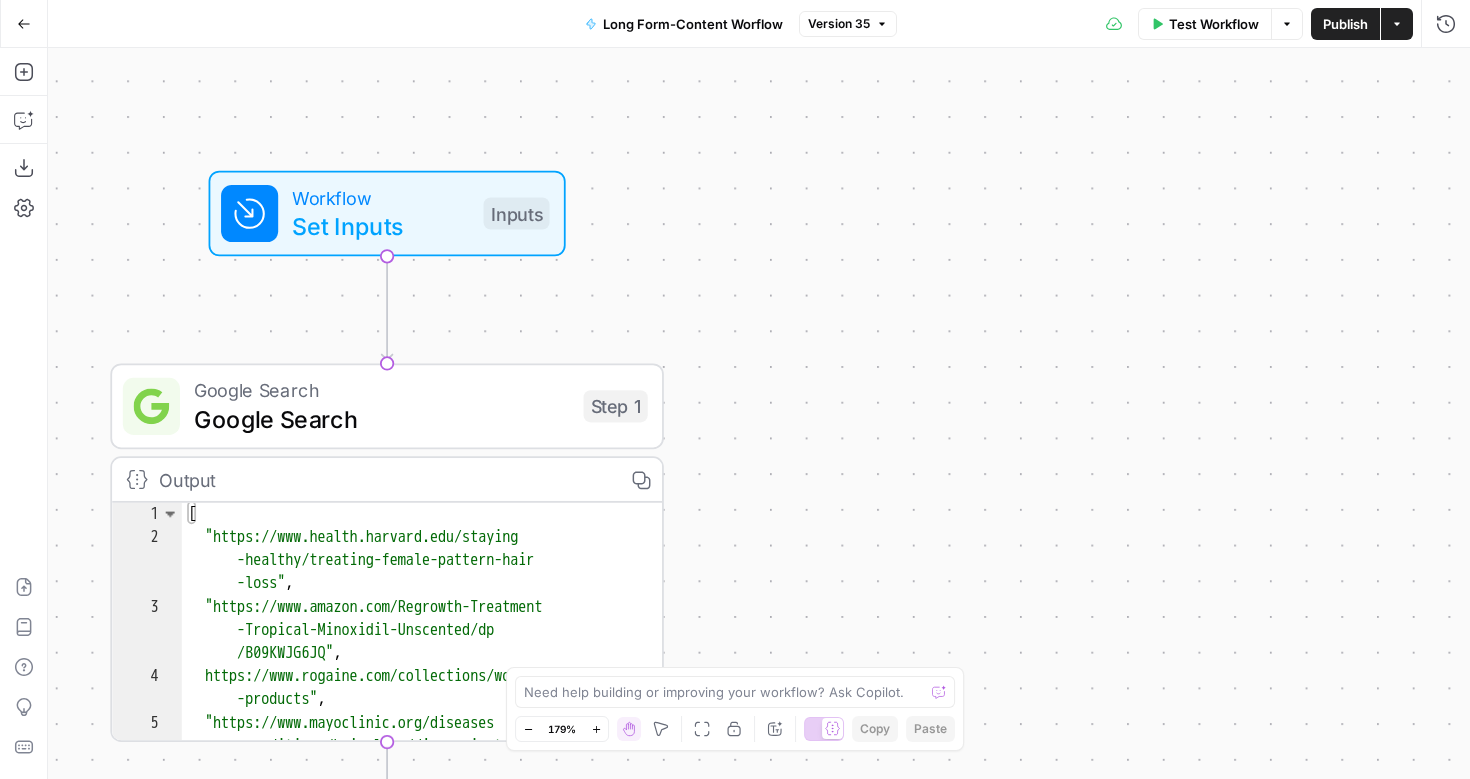 drag, startPoint x: 786, startPoint y: 264, endPoint x: 1096, endPoint y: -172, distance: 534.9729 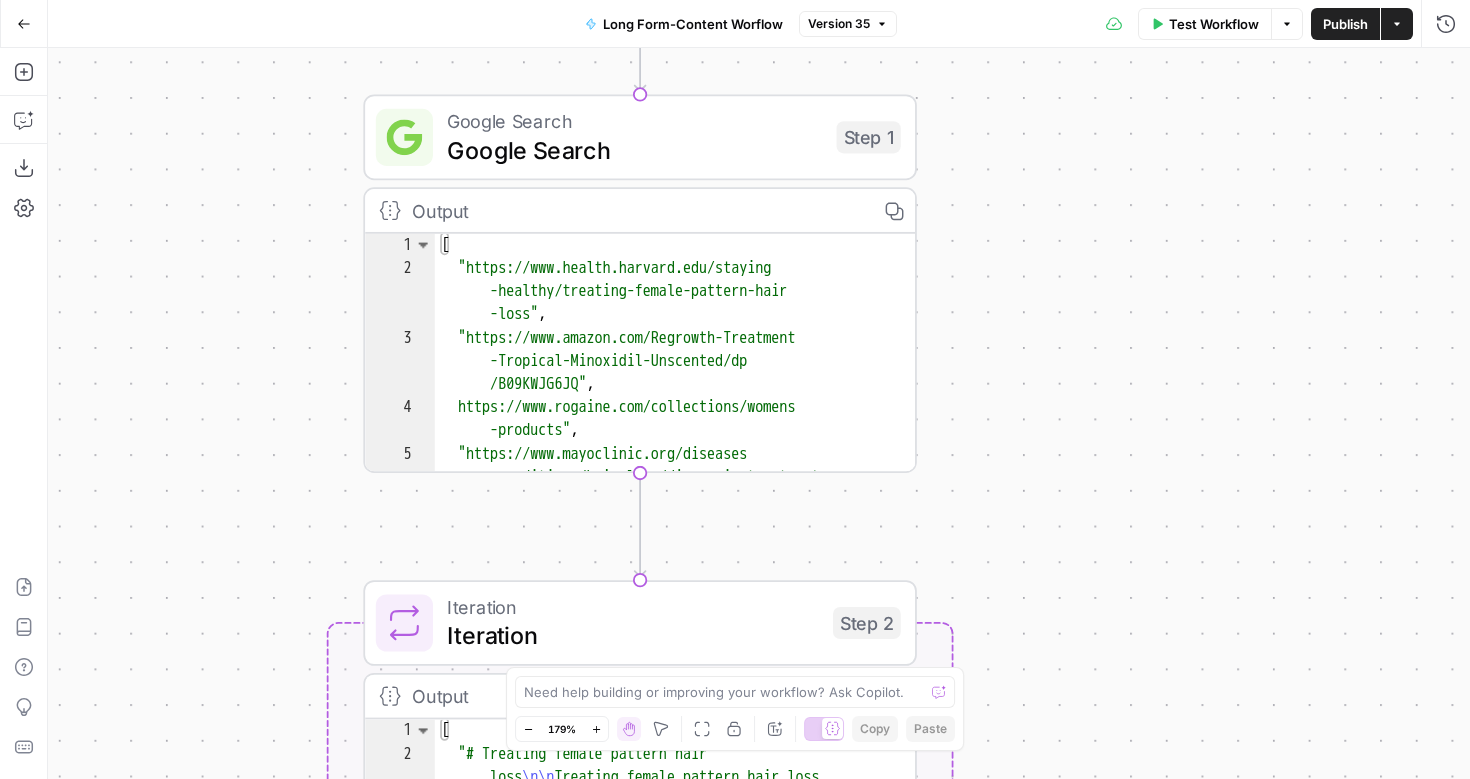 drag, startPoint x: 789, startPoint y: 407, endPoint x: 1025, endPoint y: 167, distance: 336.59473 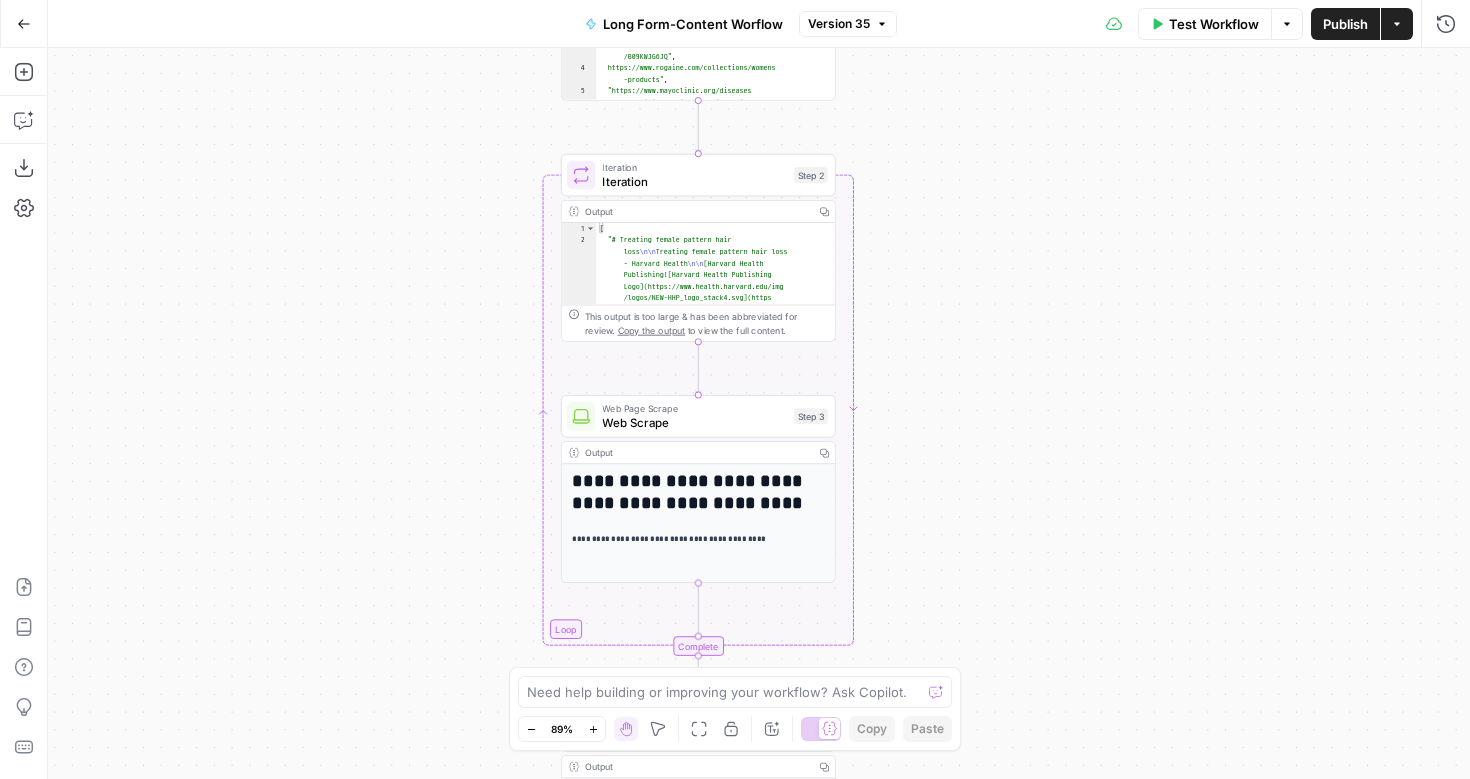 drag, startPoint x: 1025, startPoint y: 167, endPoint x: 885, endPoint y: -46, distance: 254.89017 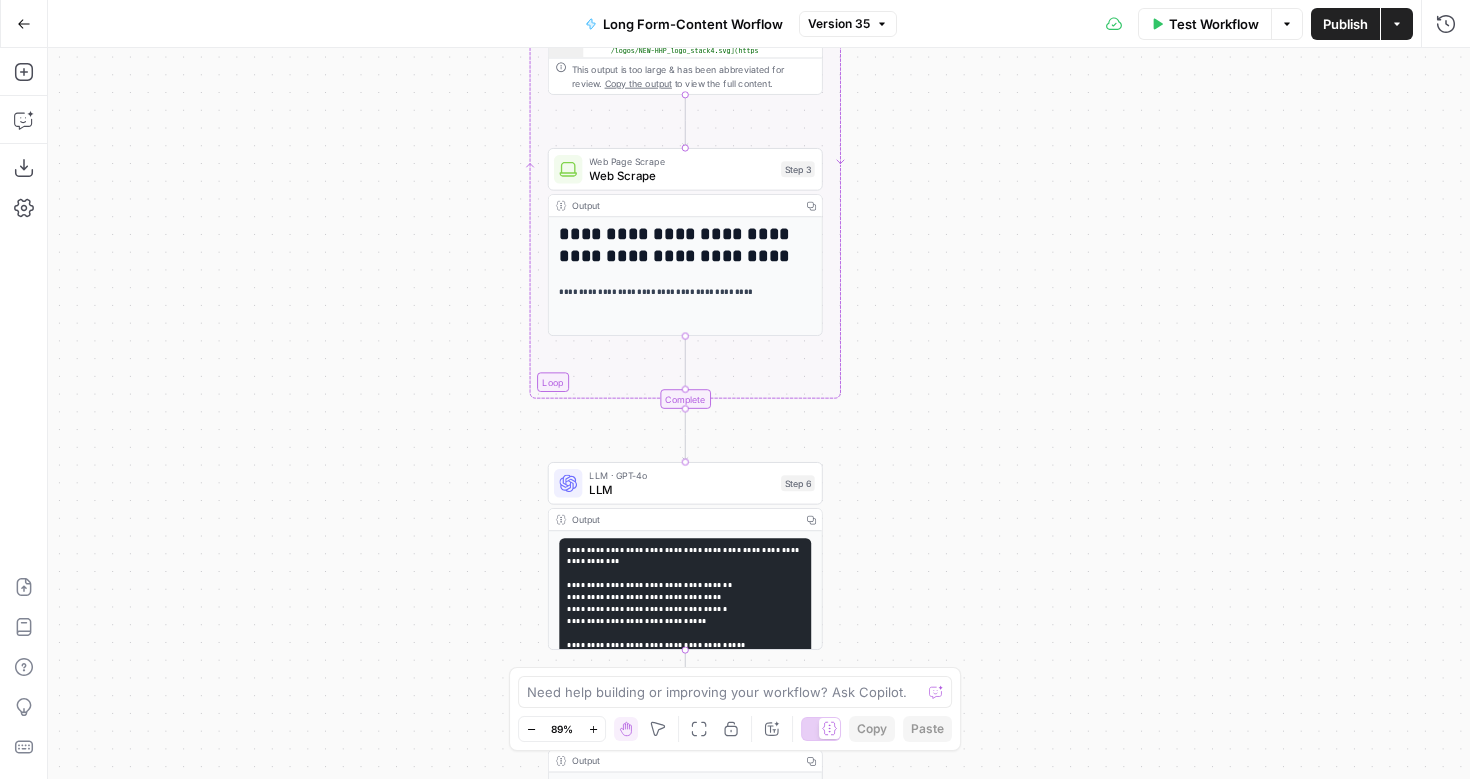 drag, startPoint x: 944, startPoint y: 276, endPoint x: 930, endPoint y: 29, distance: 247.39644 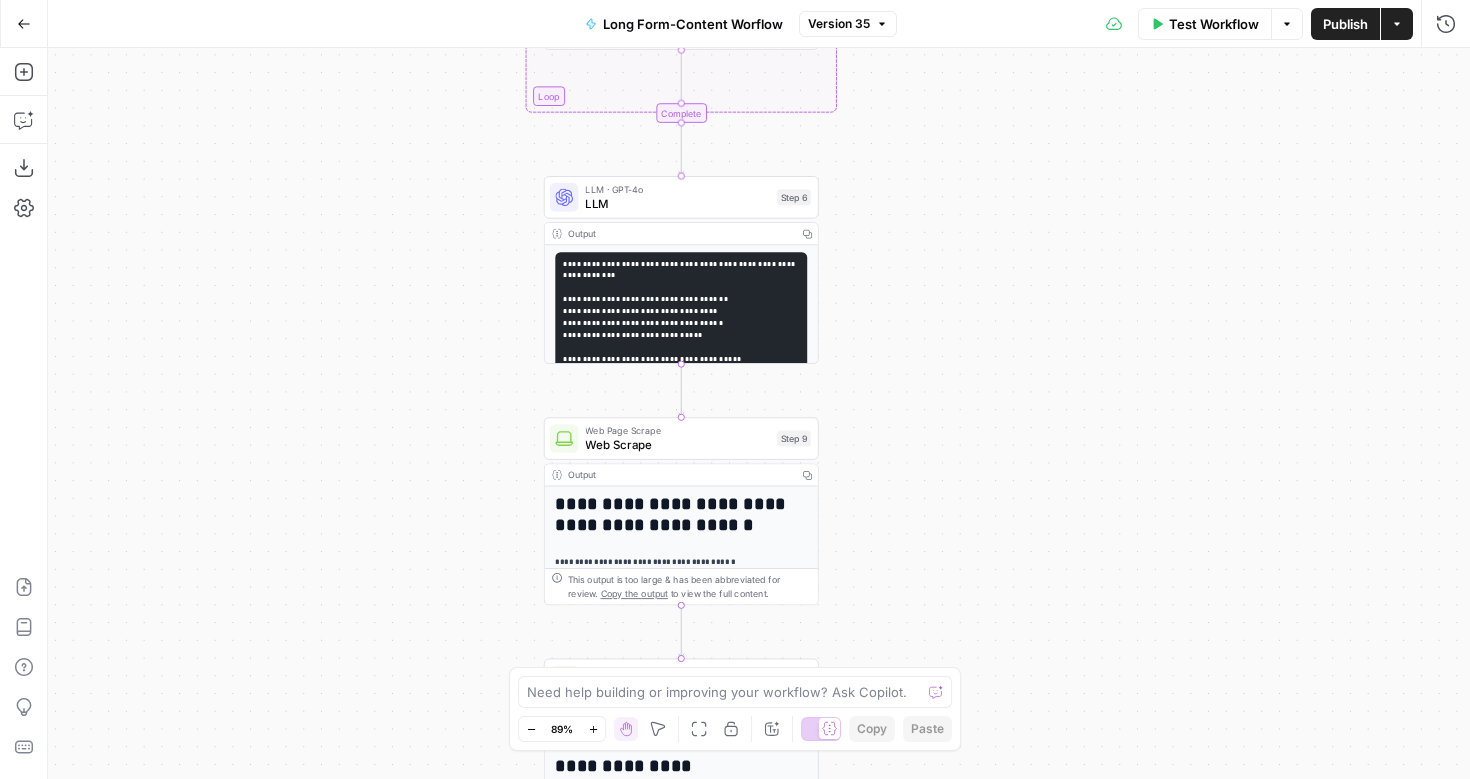 drag, startPoint x: 905, startPoint y: 409, endPoint x: 901, endPoint y: 123, distance: 286.02798 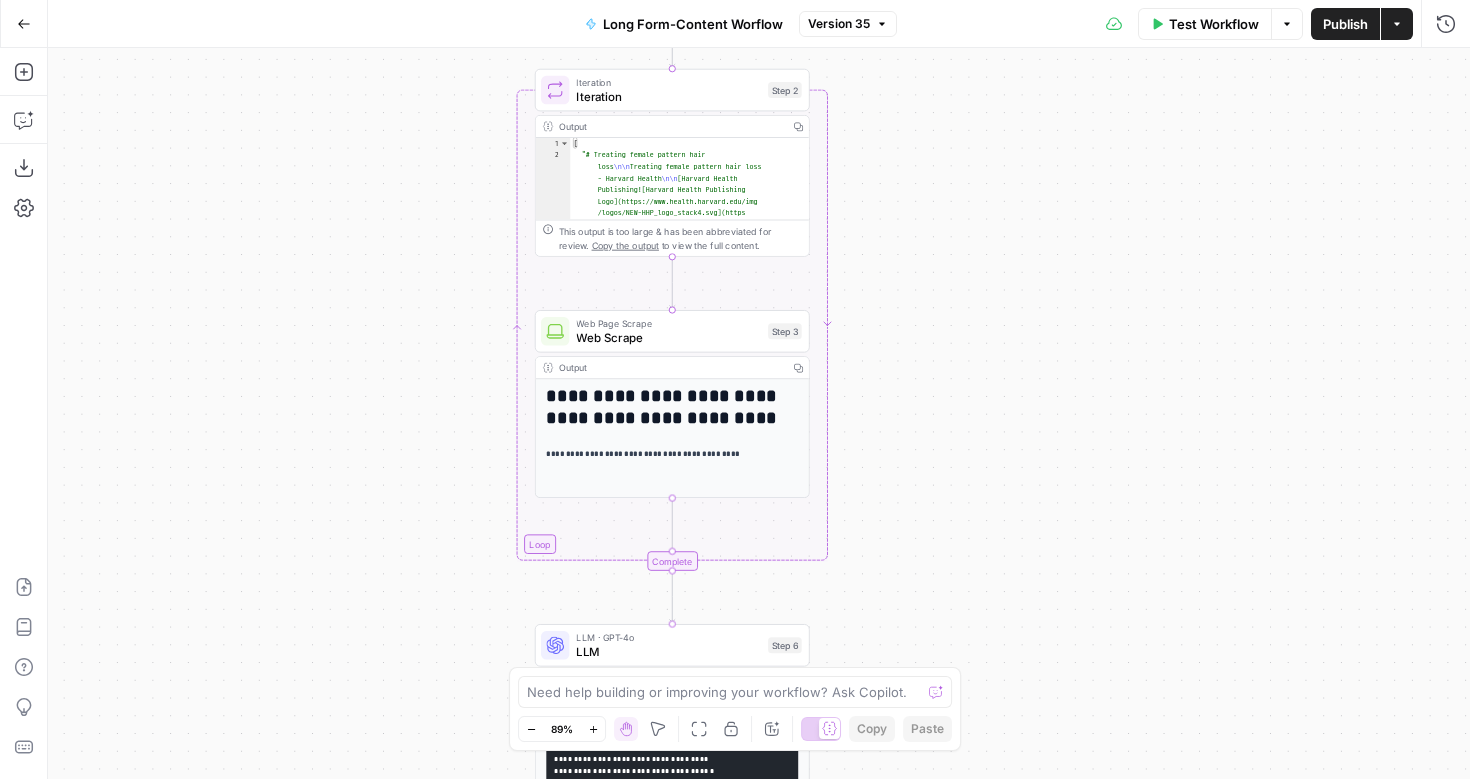 drag, startPoint x: 882, startPoint y: 330, endPoint x: 873, endPoint y: 778, distance: 448.0904 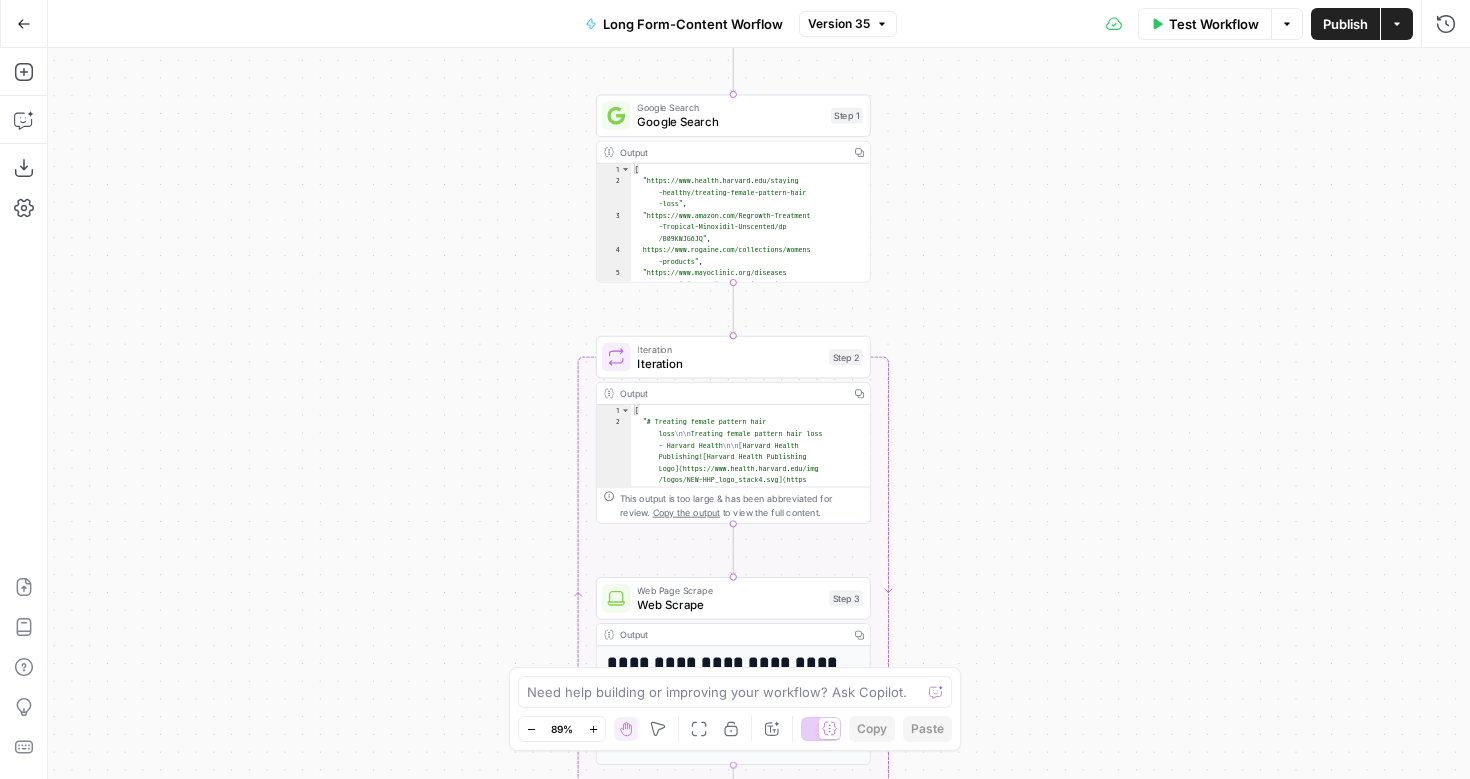 drag, startPoint x: 896, startPoint y: 217, endPoint x: 957, endPoint y: 484, distance: 273.87955 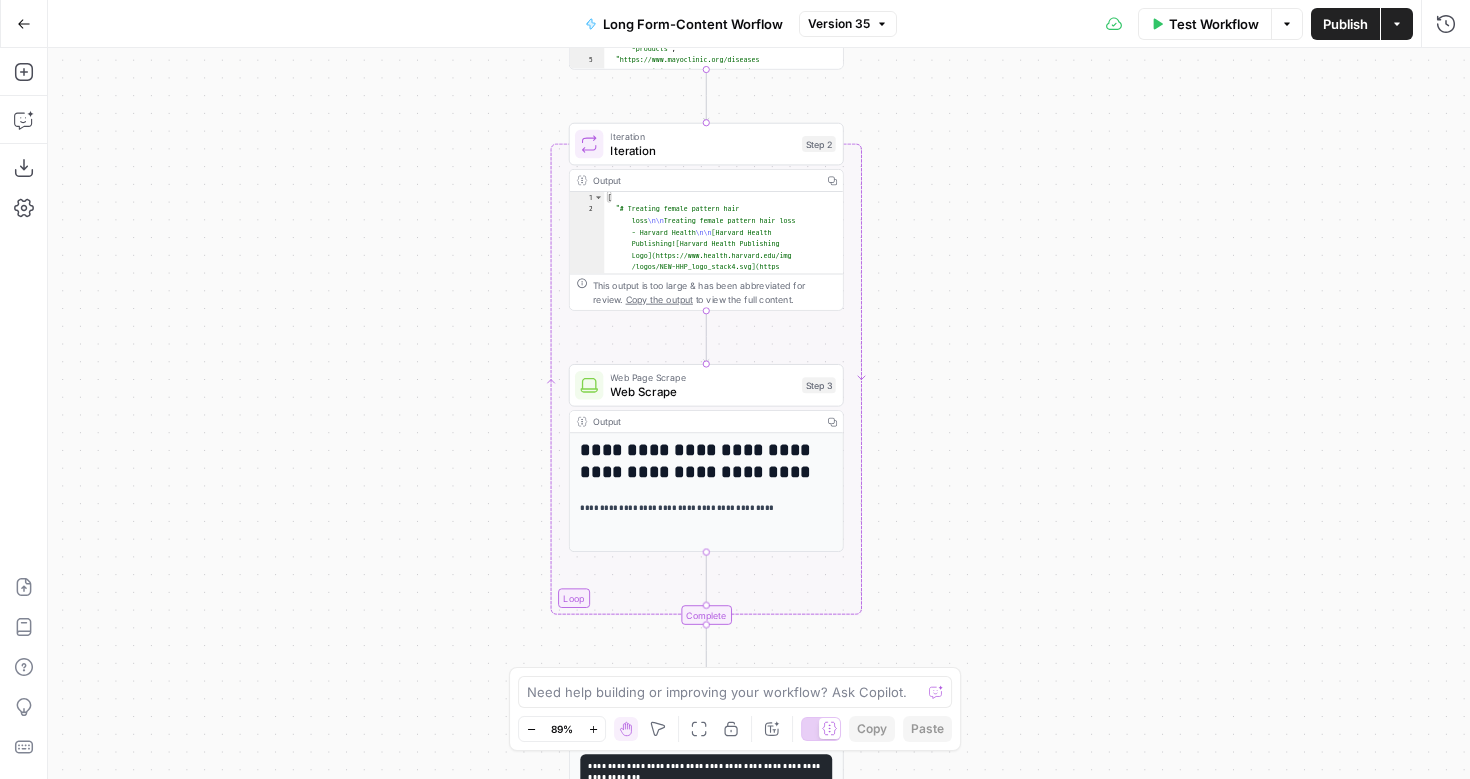drag, startPoint x: 957, startPoint y: 484, endPoint x: 935, endPoint y: 289, distance: 196.2371 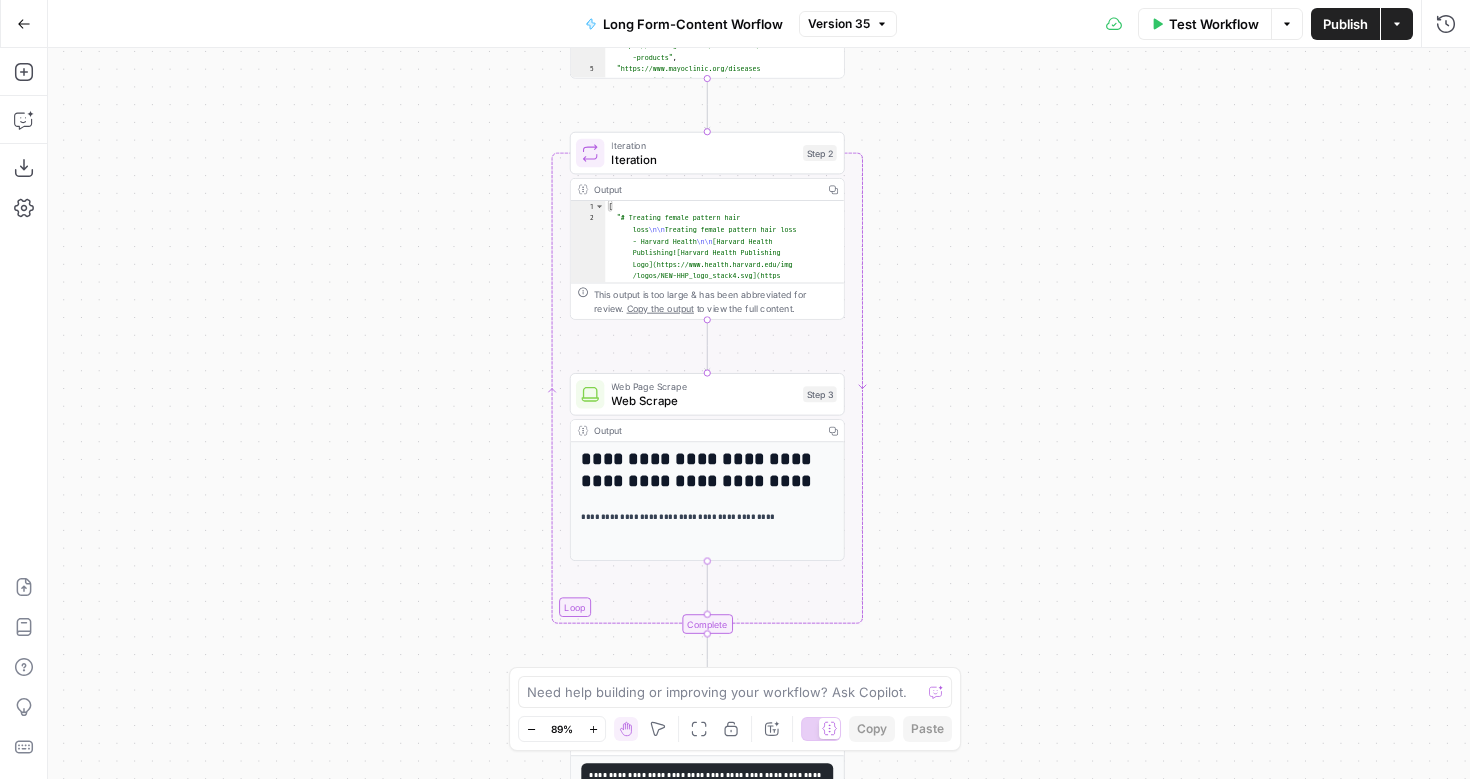 click on "Treating female pattern hair loss - Harvard Health Publishing![Harvard Health Publishing Logo](https://www.health.harvard.edu/img/logos/NEW-HHP_logo_stack4.svg)(https://www.health.harvard.edu)[Harvard Health Publishing](https://www.health.harvard.edu)" at bounding box center (759, 413) 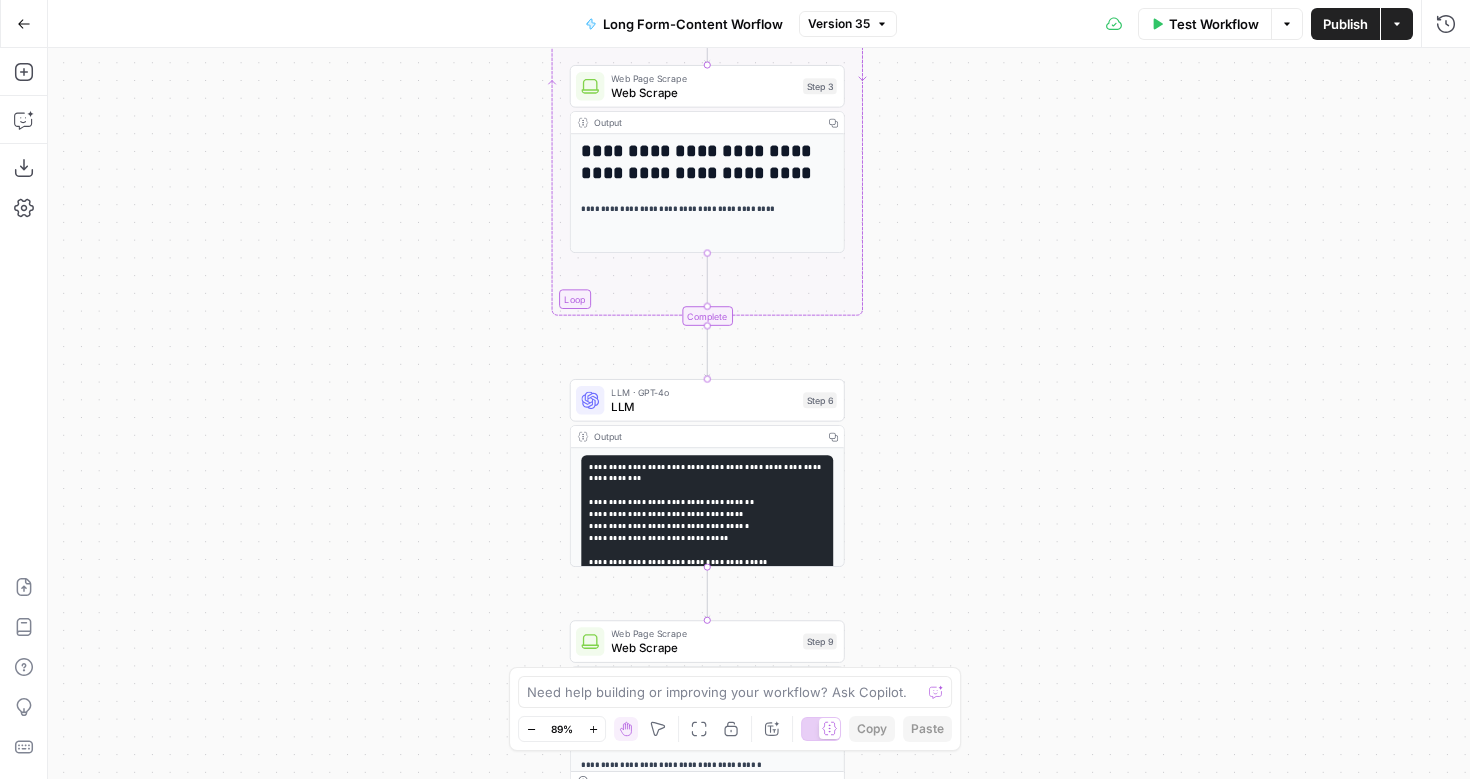 drag, startPoint x: 935, startPoint y: 338, endPoint x: 935, endPoint y: 30, distance: 308 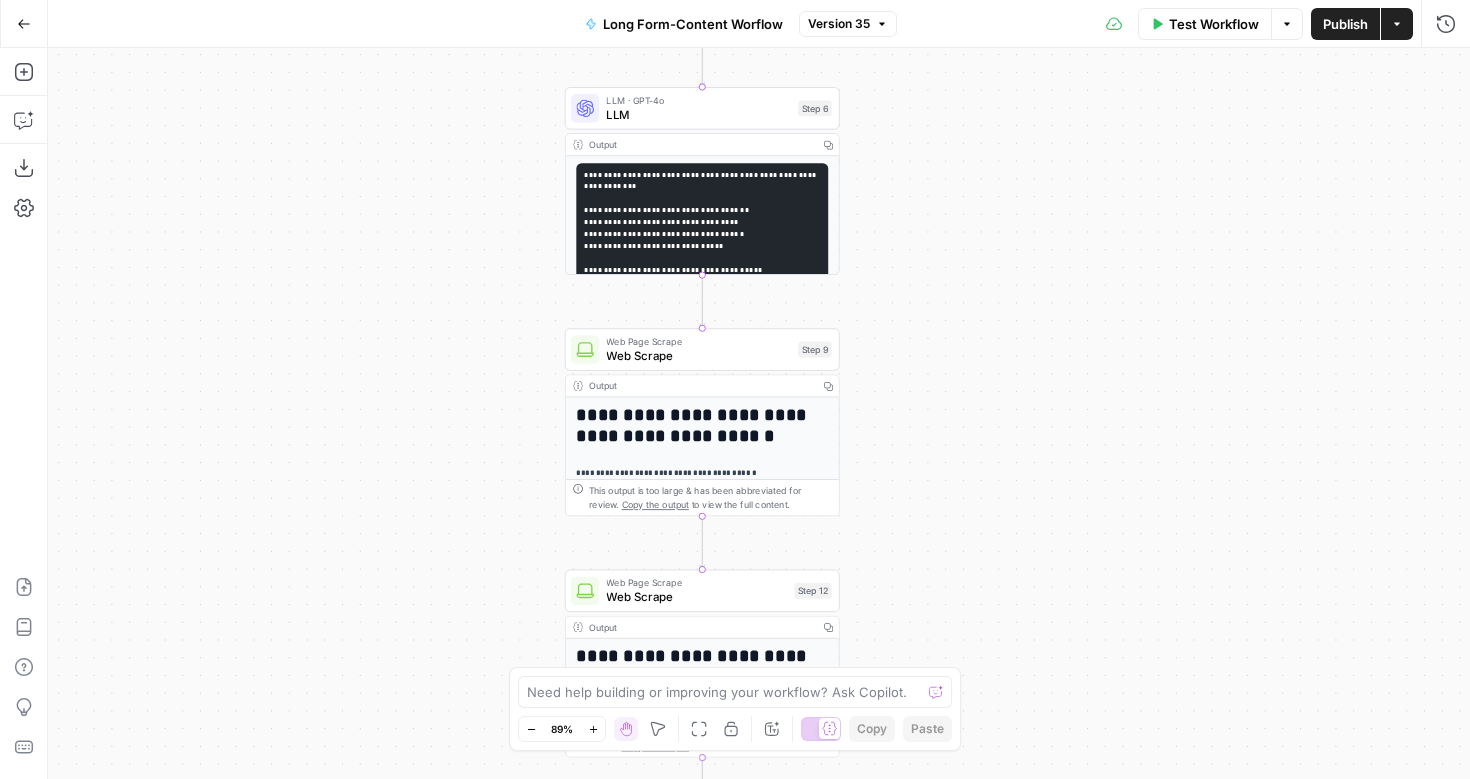 drag, startPoint x: 930, startPoint y: 186, endPoint x: 925, endPoint y: -106, distance: 292.04282 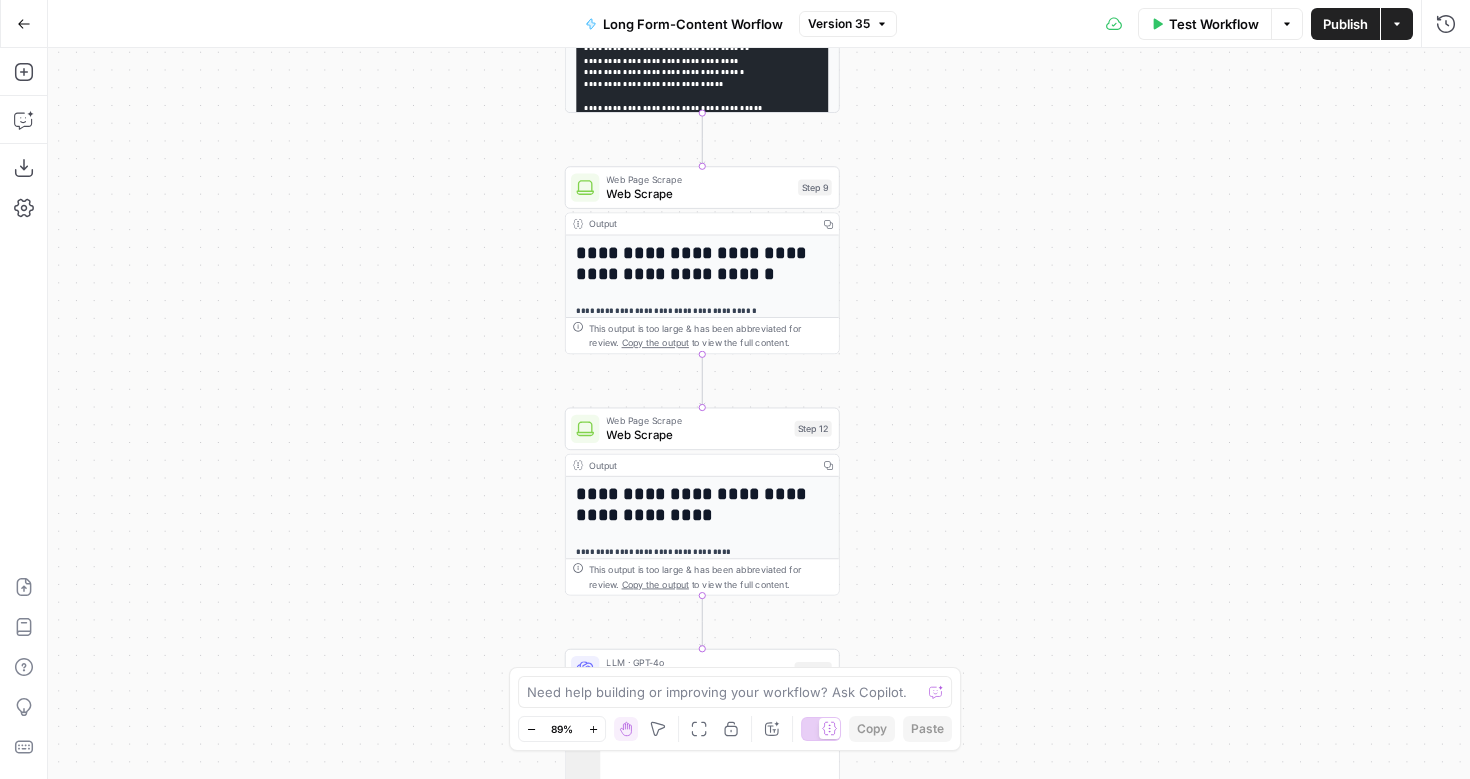 drag, startPoint x: 945, startPoint y: 197, endPoint x: 945, endPoint y: 35, distance: 162 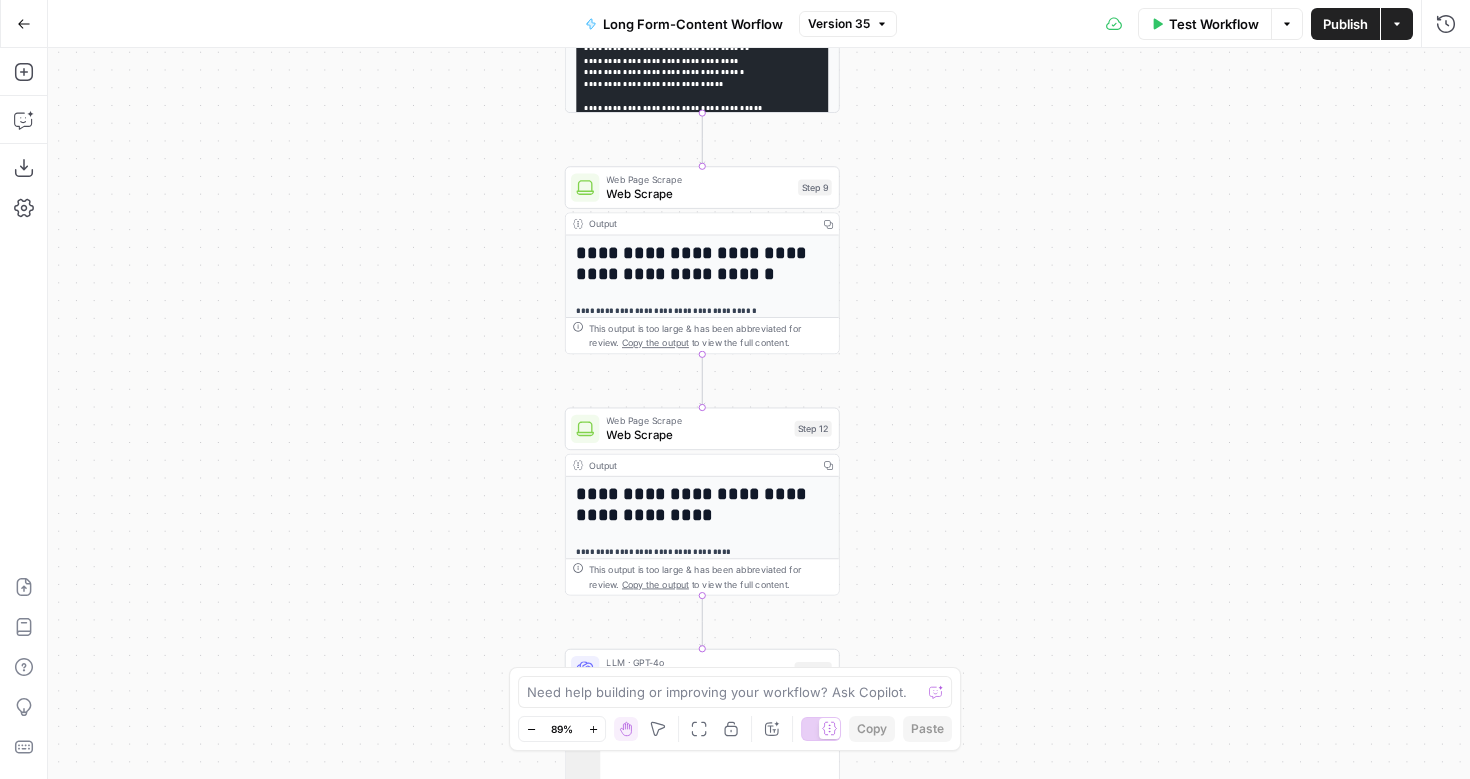 drag, startPoint x: 945, startPoint y: 35, endPoint x: 944, endPoint y: 329, distance: 294.0017 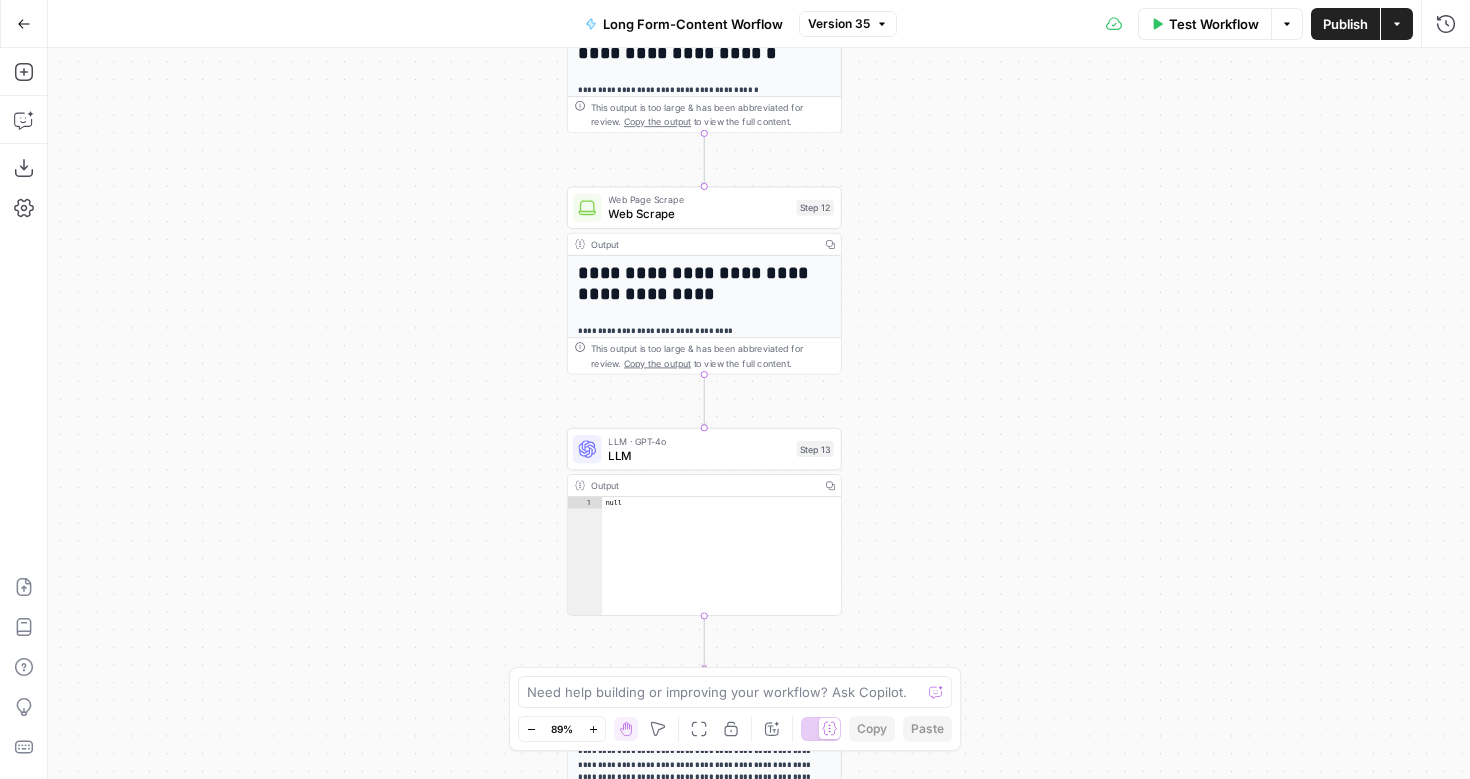 drag, startPoint x: 959, startPoint y: 422, endPoint x: 961, endPoint y: 201, distance: 221.00905 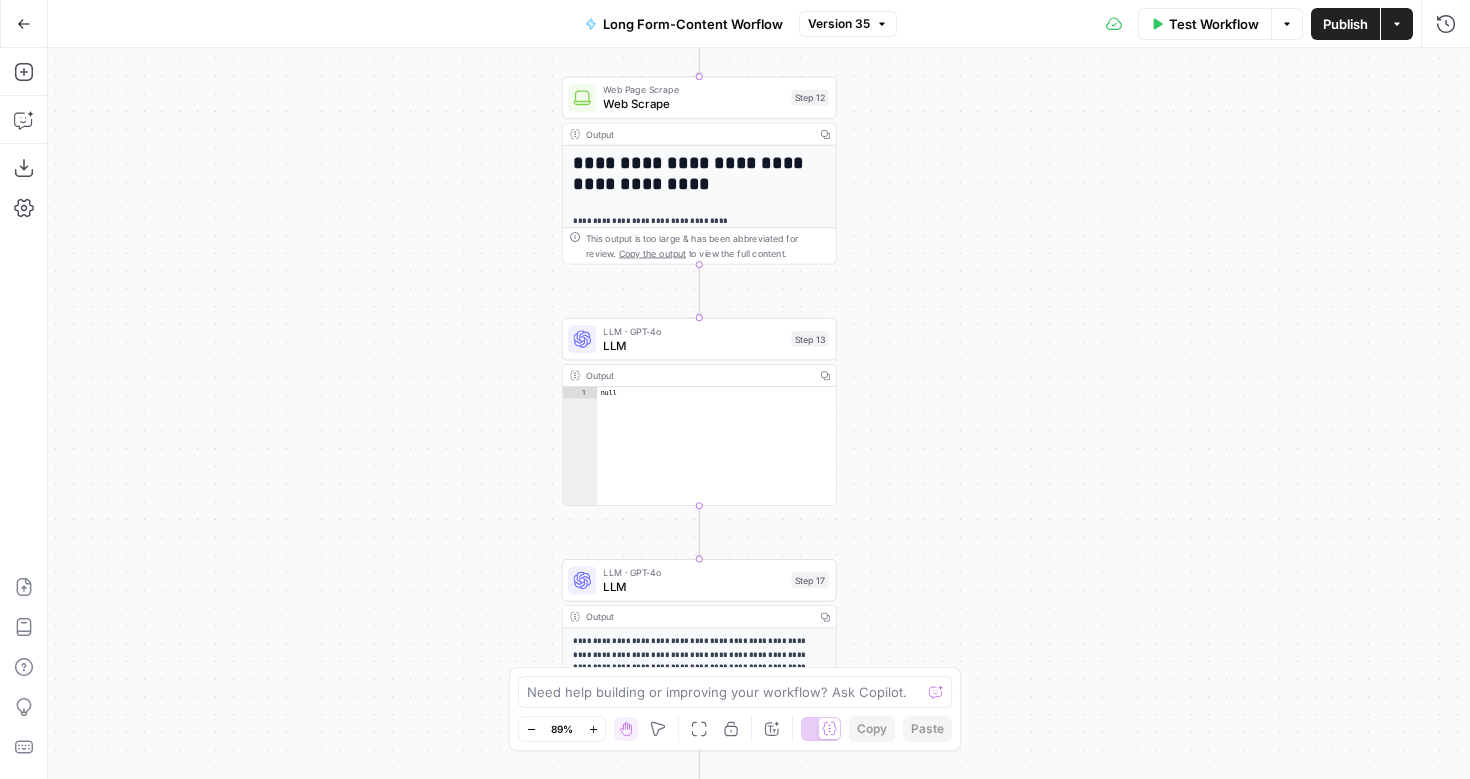 drag, startPoint x: 965, startPoint y: 356, endPoint x: 970, endPoint y: 126, distance: 230.05434 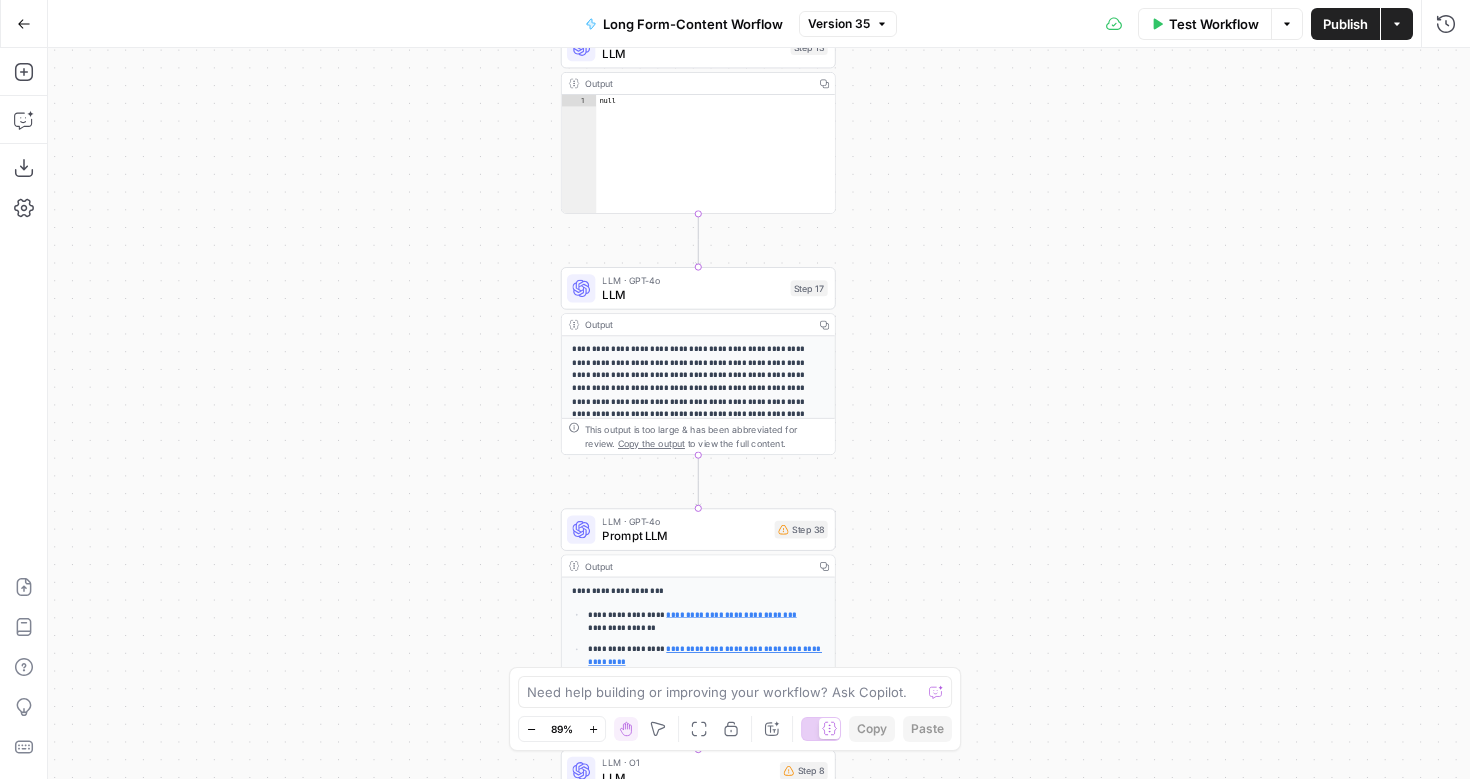 drag, startPoint x: 970, startPoint y: 126, endPoint x: 960, endPoint y: -55, distance: 181.27603 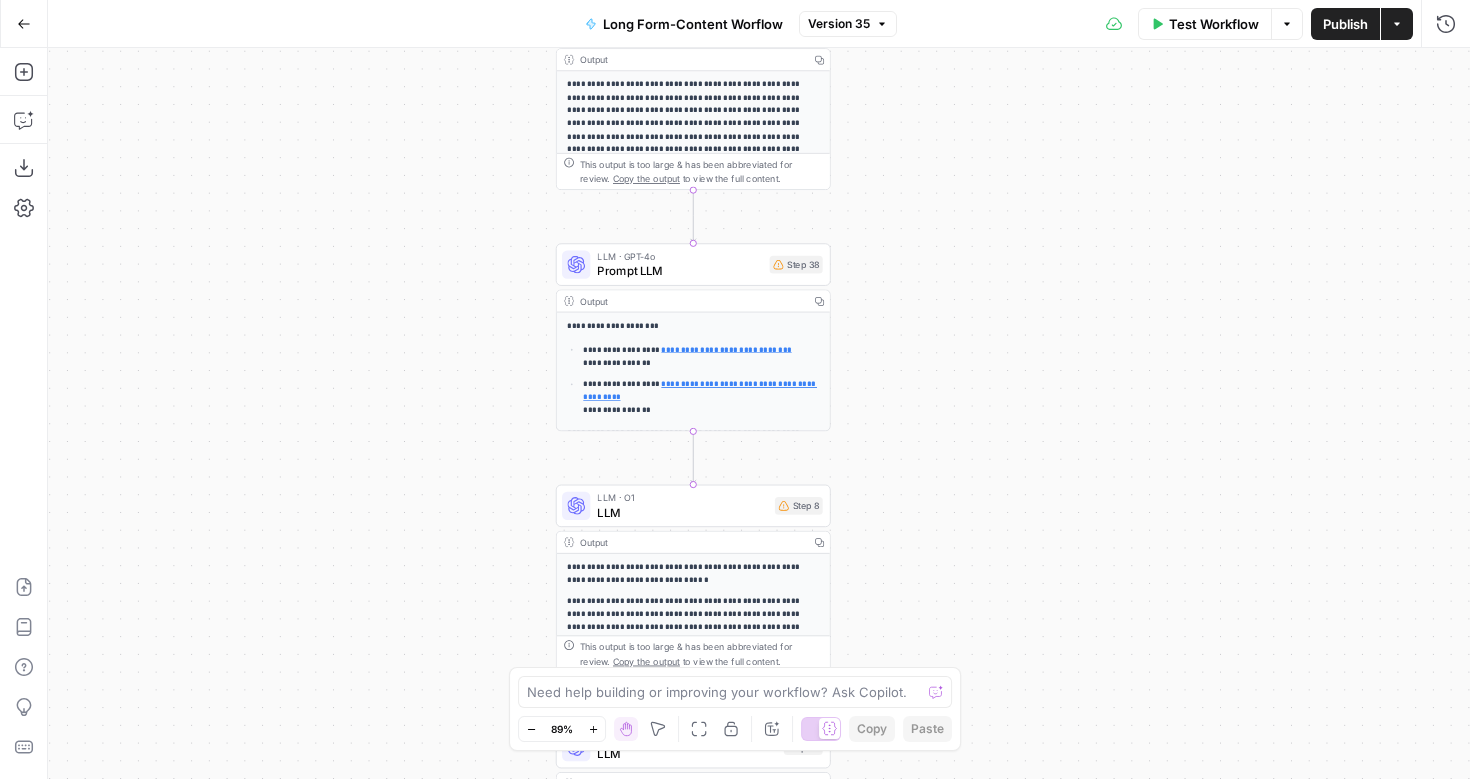 drag, startPoint x: 946, startPoint y: 306, endPoint x: 946, endPoint y: 56, distance: 250 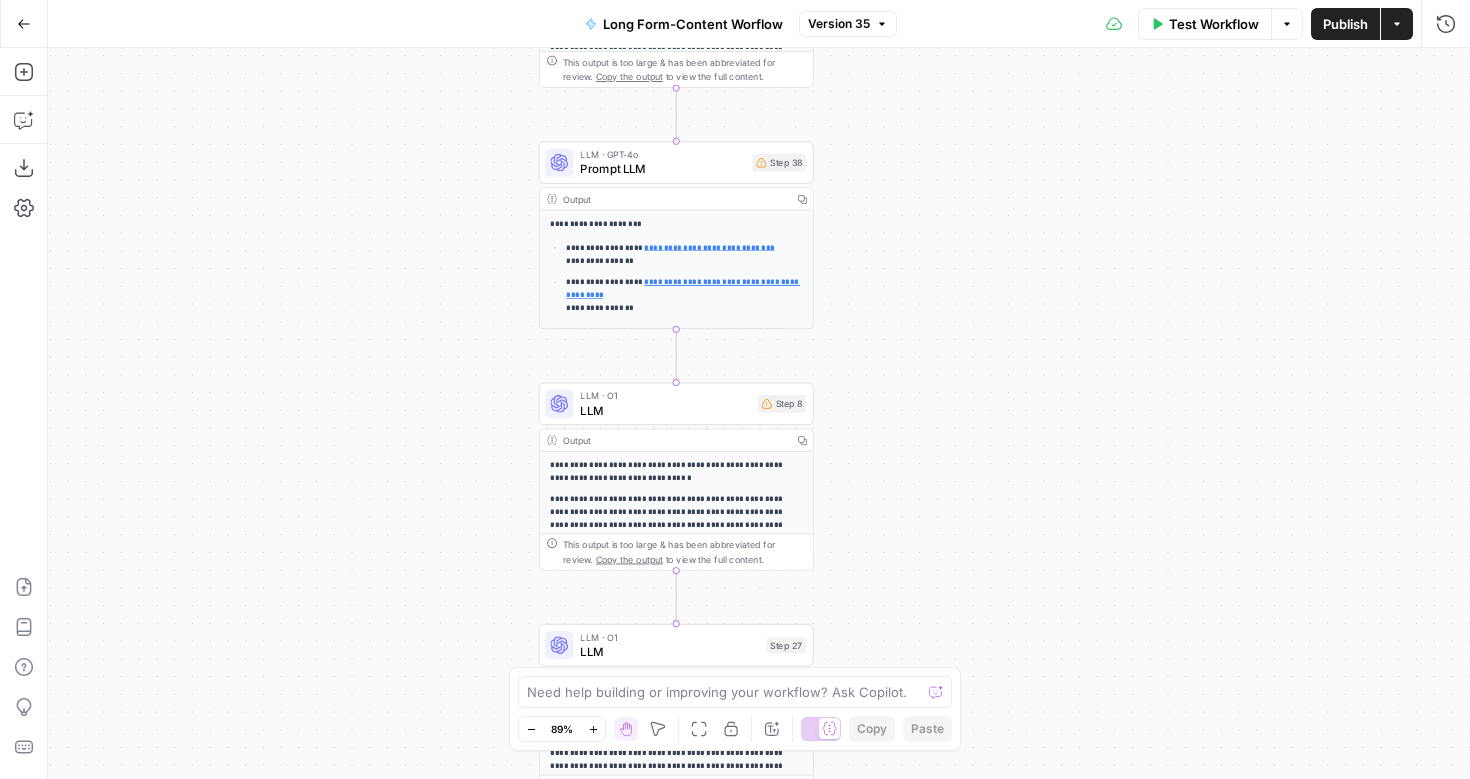 drag, startPoint x: 946, startPoint y: 56, endPoint x: 921, endPoint y: -69, distance: 127.47549 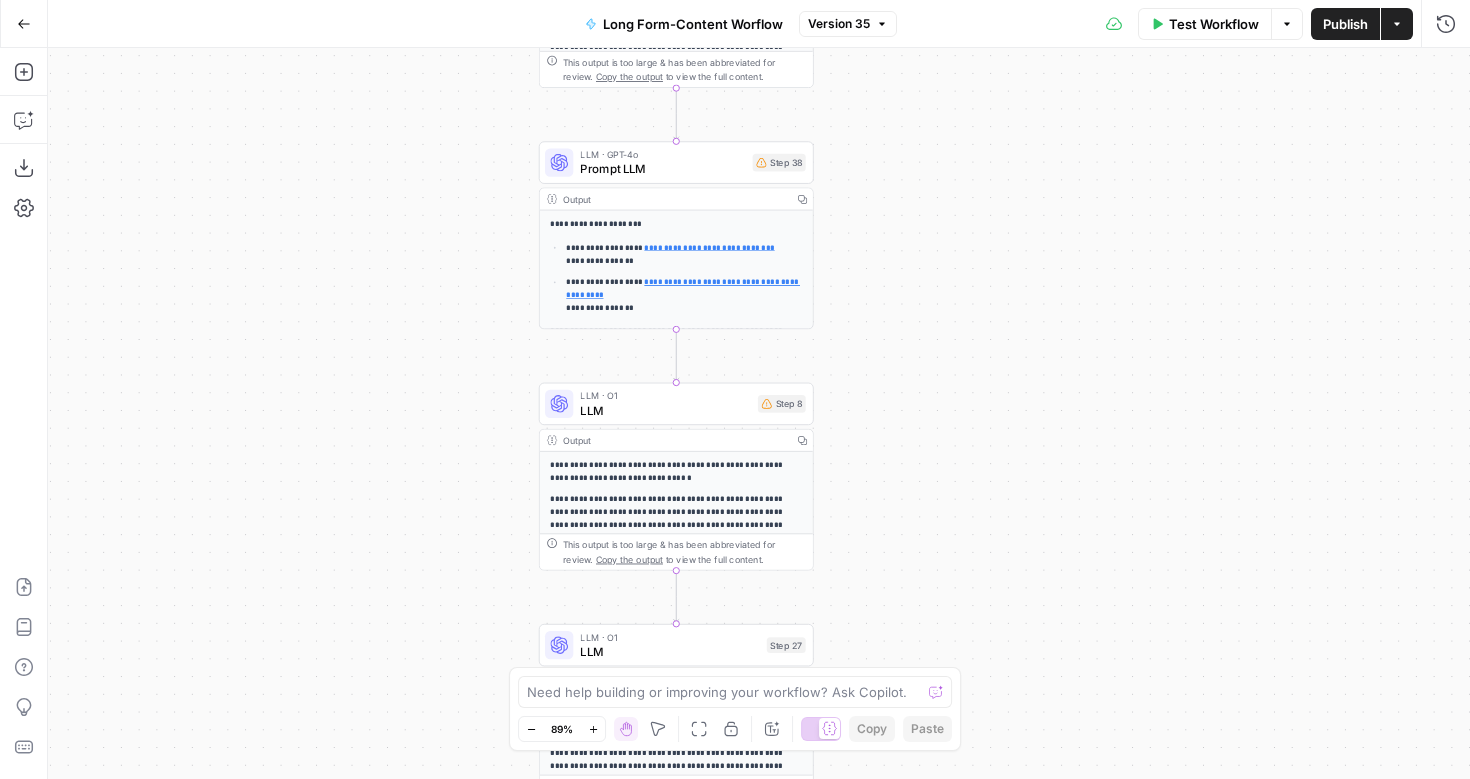 click on "T Taco New Home Browse Your Data Monitoring Settings Recent Grids New grid Parallels Content Audit Agent Grid Happy Head Content Audit Agent Grid VC/PE Identifier Grid Recent Workflows New Workflow Long Form-Content Workflow - All Clients (New) Brand Specific Query Generator Long Form-Content Workflow - AI Clients (New) AirOps Academy What's new? Help + Support Go Back Long Form-Content Worflow Version 35 Test Workflow Options Publish Actions Run History Add Steps Copilot Download as JSON Settings Import JSON AirOps Academy Help Give Feedback Shortcuts Workflow Set Inputs Inputs Google Search Google Search Step 1 Output Copy 1 2 3 4 5 [ "https://www.health.harvard.edu/staying -healthy/treating-female-pattern-hair -loss" , "https://www.amazon.com/Regrowth-Treatment -Tropical-Minoxidil-Unscented/dp /B09KWJG6JQ" , "https://www.rogaine.com/collections/womens -products" , "https://www.mayoclinic.org/diseases 1" at bounding box center [735, 389] 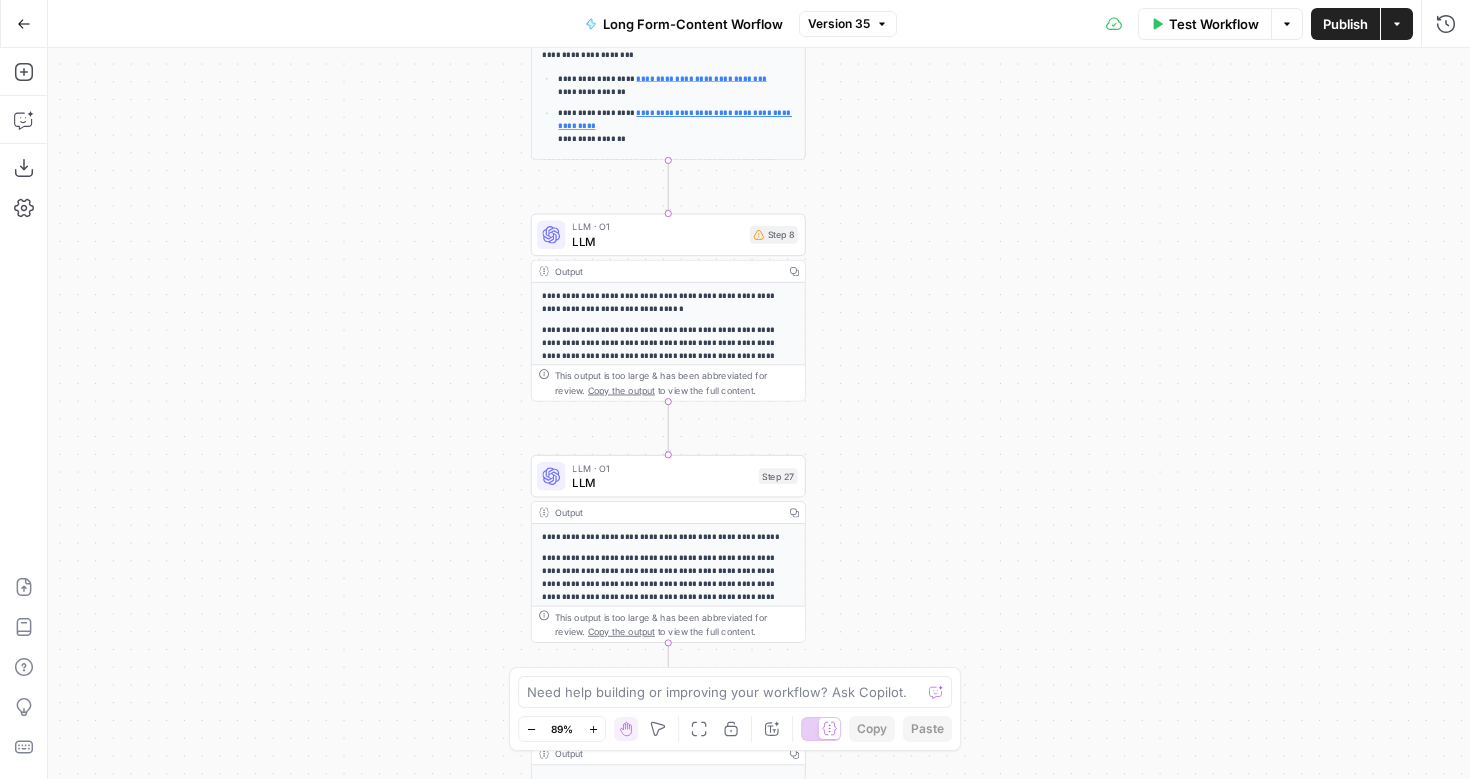 drag, startPoint x: 890, startPoint y: 305, endPoint x: 890, endPoint y: 160, distance: 145 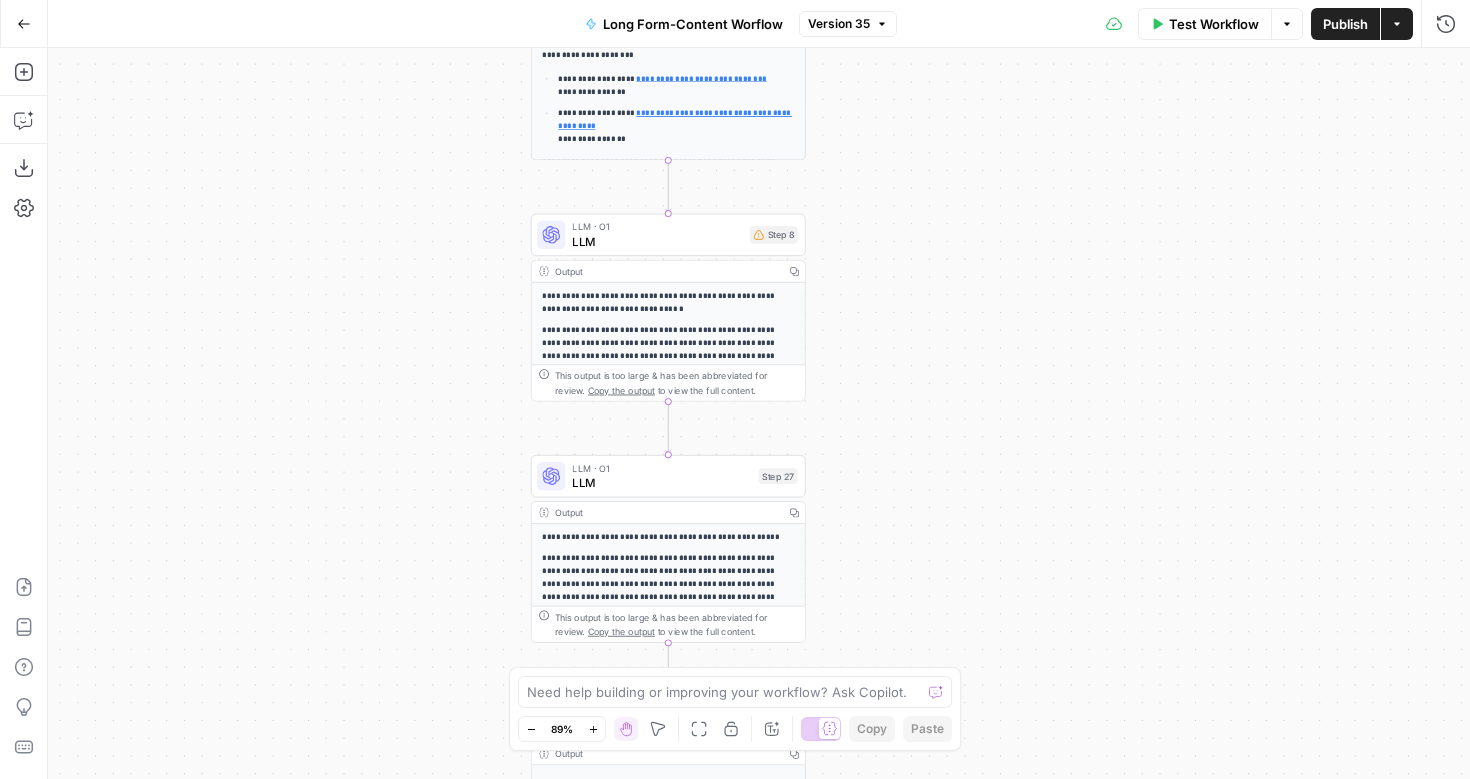 click on "Treating female pattern hair loss - Harvard Health Publishing![Harvard Health Publishing Logo](https://www.health.harvard.edu/img/logos/NEW-HHP_logo_stack4.svg)(https://www.health.harvard.edu)[Harvard Health Publishing](https://www.health.harvard.edu)" at bounding box center (759, 413) 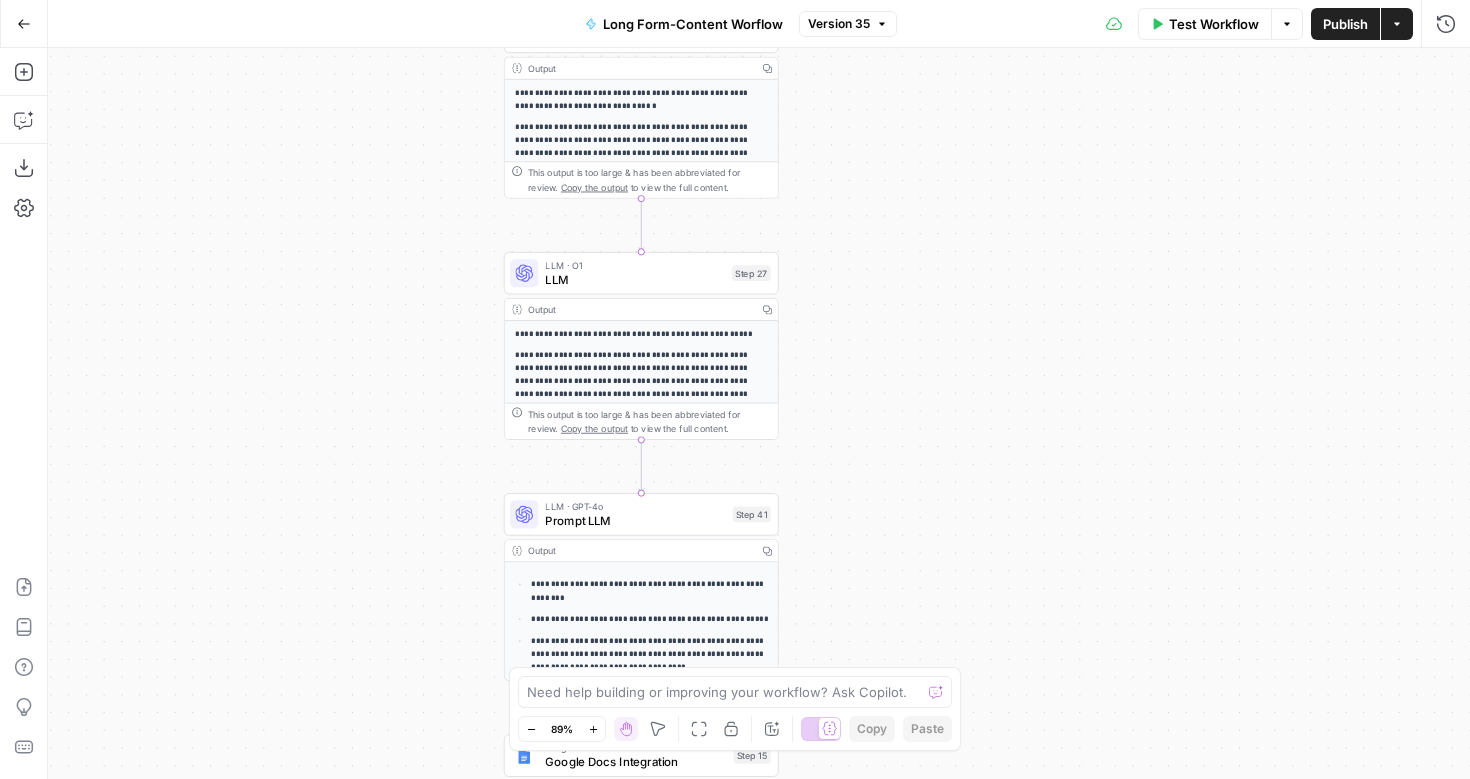 drag, startPoint x: 890, startPoint y: 237, endPoint x: 863, endPoint y: 29, distance: 209.74509 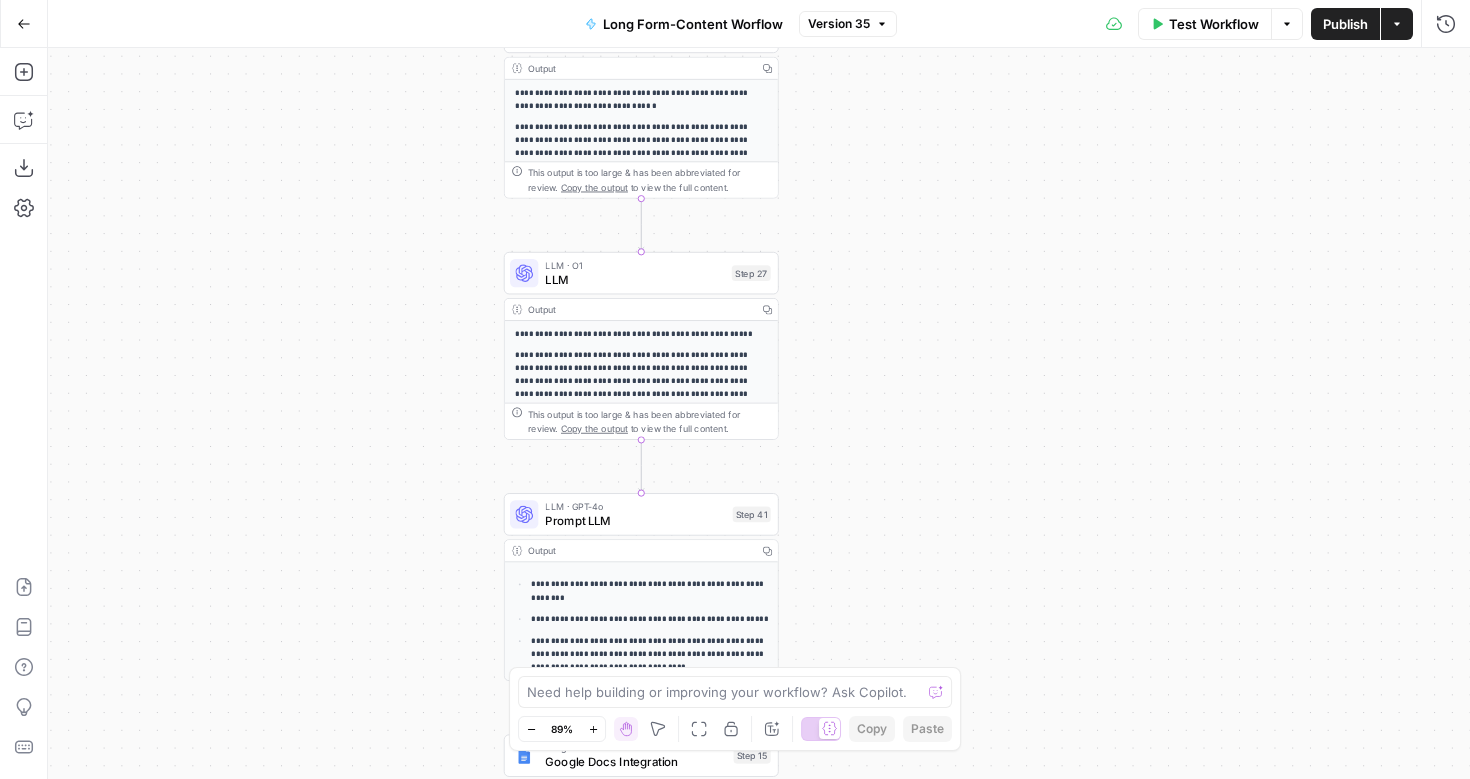 click on "Go Back Long Form-Content Worflow Version 35 Test Workflow Options Publish Actions Run History Add Steps Copilot Download as JSON Settings Import JSON AirOps Academy Help Give Feedback Shortcuts Workflow Set Inputs Inputs Google Search Google Search Step 1 Output Copy 1 2 3 4 5 [    "https://www.health.harvard.edu/staying        -healthy/treating-female-pattern-hair        -loss" ,    "https://www.amazon.com/Regrowth-Treatment        -Tropical-Minoxidil-Unscented/dp        /B09KWJG6JQ" ,    "https://www.rogaine.com/collections/womens        -products" ,    "https://www.mayoclinic.org/diseases        -conditions/hair-loss/diagnosis-treatment        /drc-20372932"     Loop Iteration Iteration Step 2 Output Copy 1 2 [    "# Treating female pattern hair         loss \n\n Treating female pattern hair loss         - Harvard Health \n\n [Harvard Health         Publishing![Harvard Health Publishing         Logo](https://www.health.harvard.edu/img . M" at bounding box center (735, 389) 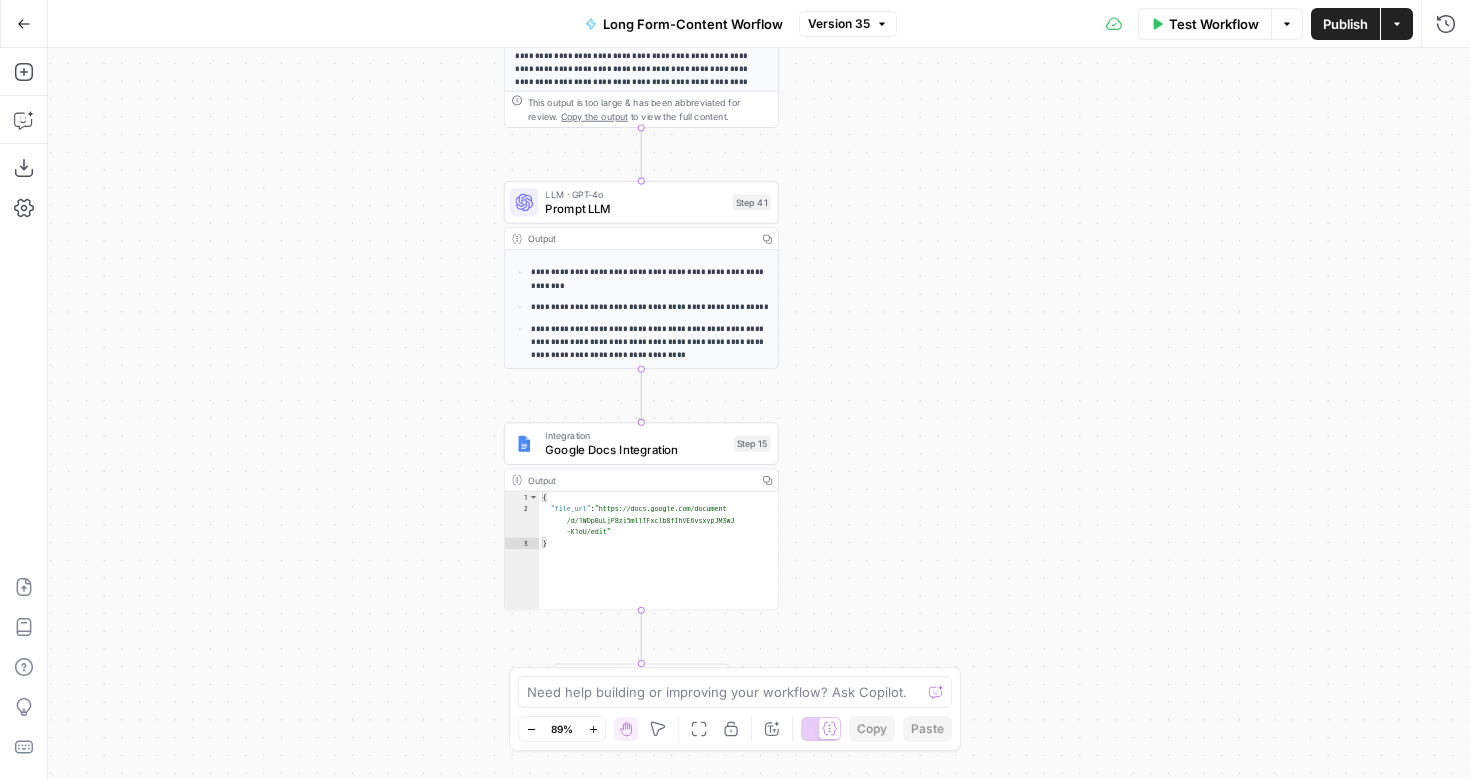 drag, startPoint x: 931, startPoint y: 214, endPoint x: 931, endPoint y: -177, distance: 391 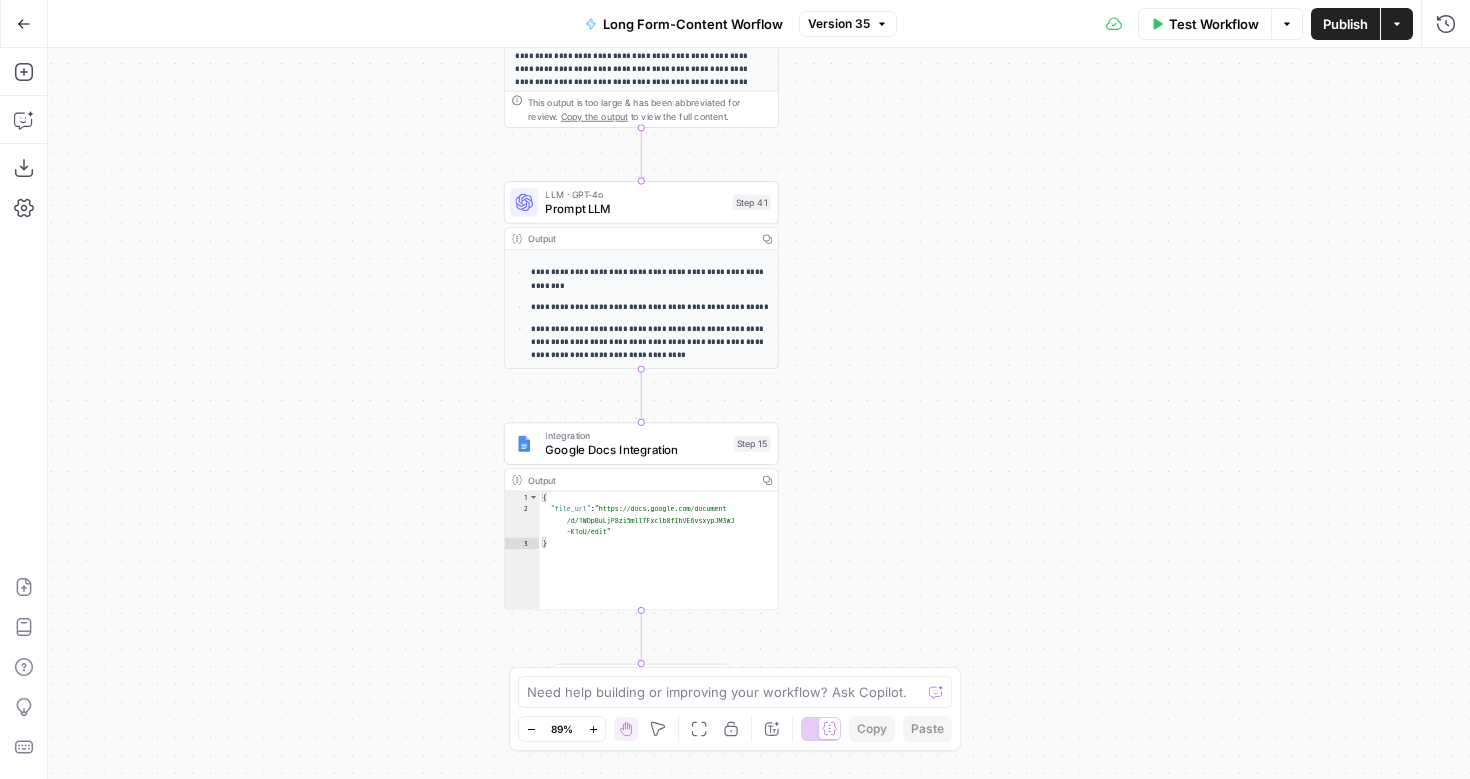 click on "T Taco New Home Browse Your Data Monitoring Settings Recent Grids New grid Parallels Content Audit Agent Grid Happy Head Content Audit Agent Grid VC/PE Identifier Grid Recent Workflows New Workflow Long Form-Content Workflow - All Clients (New) Brand Specific Query Generator Long Form-Content Workflow - AI Clients (New) AirOps Academy What's new? Help + Support Go Back Long Form-Content Worflow Version 35 Test Workflow Options Publish Actions Run History Add Steps Copilot Download as JSON Settings Import JSON AirOps Academy Help Give Feedback Shortcuts Workflow Set Inputs Inputs Google Search Google Search Step 1 Output Copy 1 2 3 4 5 [ "https://www.health.harvard.edu/staying -healthy/treating-female-pattern-hair -loss" , "https://www.amazon.com/Regrowth-Treatment -Tropical-Minoxidil-Unscented/dp /B09KWJG6JQ" , "https://www.rogaine.com/collections/womens -products" , "https://www.mayoclinic.org/diseases 1" at bounding box center (735, 389) 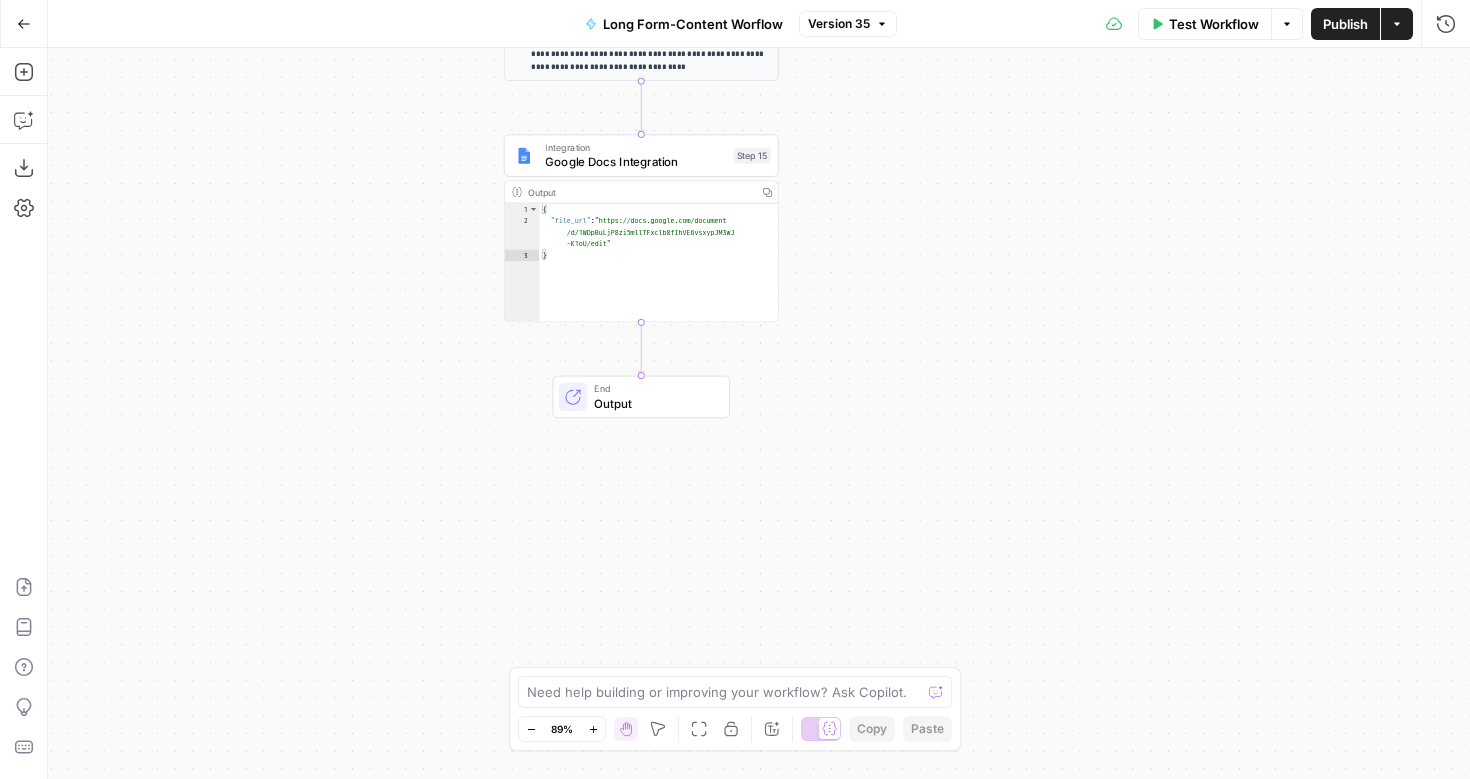 drag, startPoint x: 925, startPoint y: 378, endPoint x: 925, endPoint y: 174, distance: 204 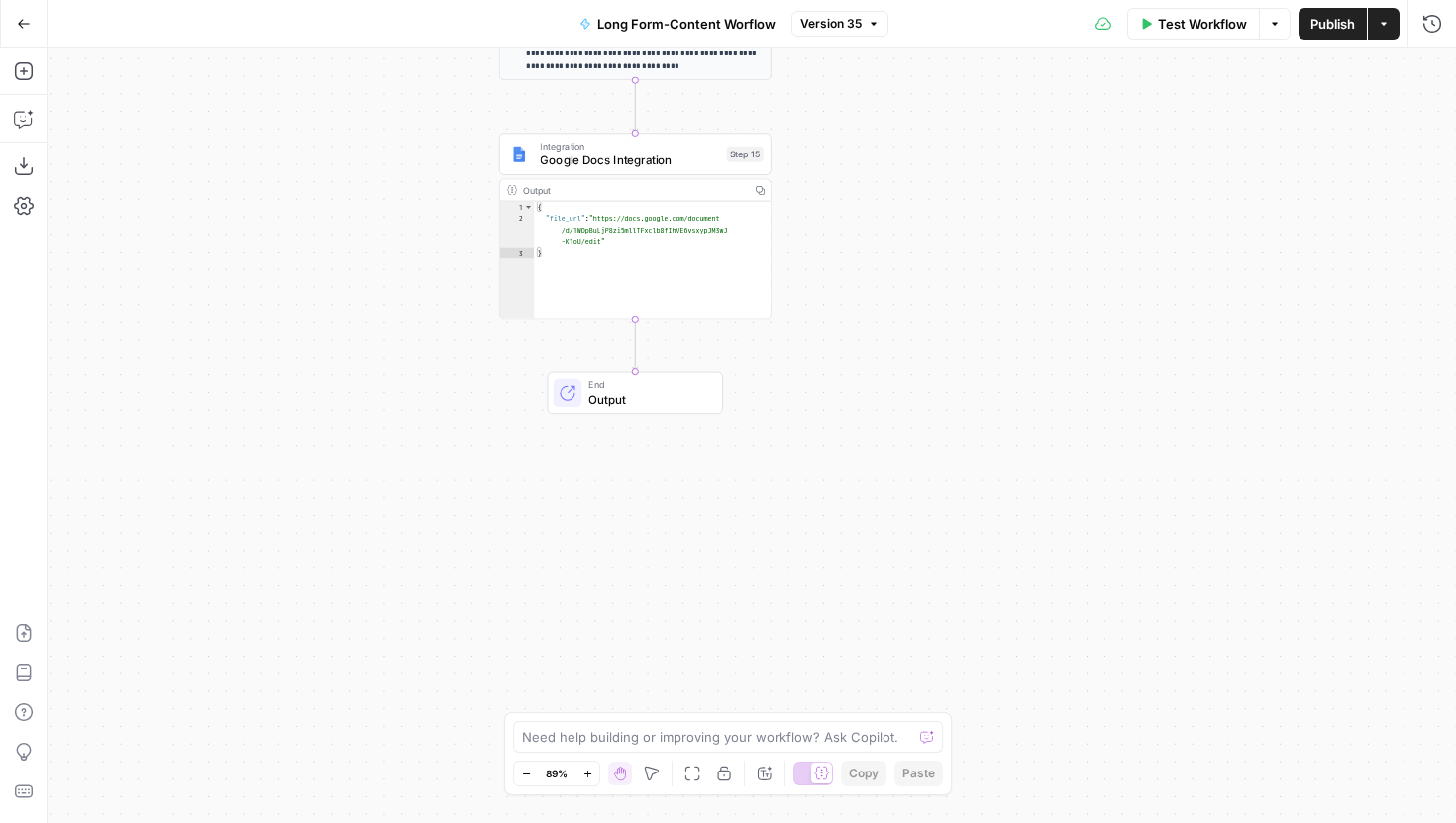 click on "Go Back" at bounding box center (24, 24) 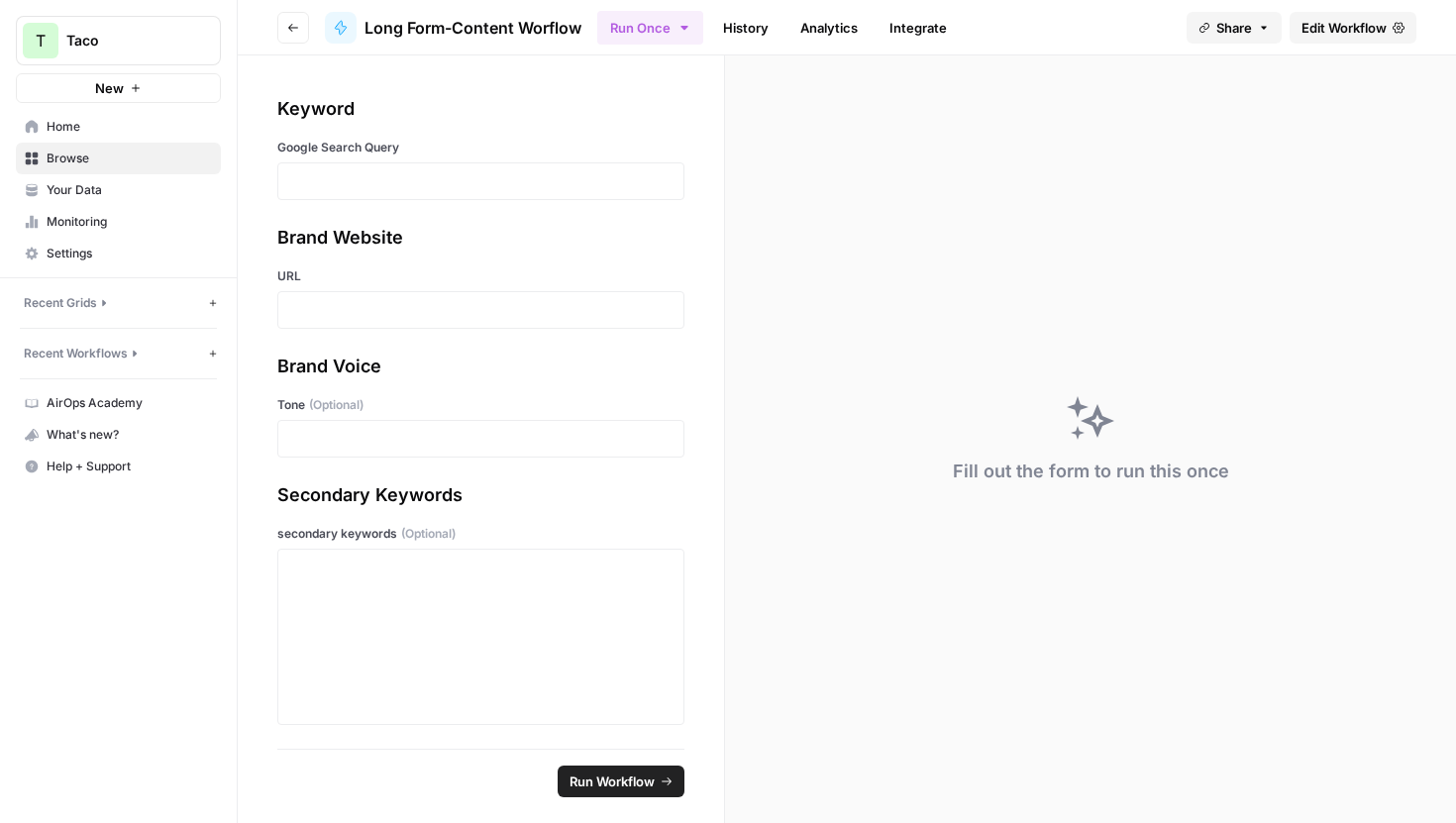 click on "Go back Long Form-Content Worflow Run Once History Analytics Integrate Share Edit Workflow" at bounding box center [847, 28] 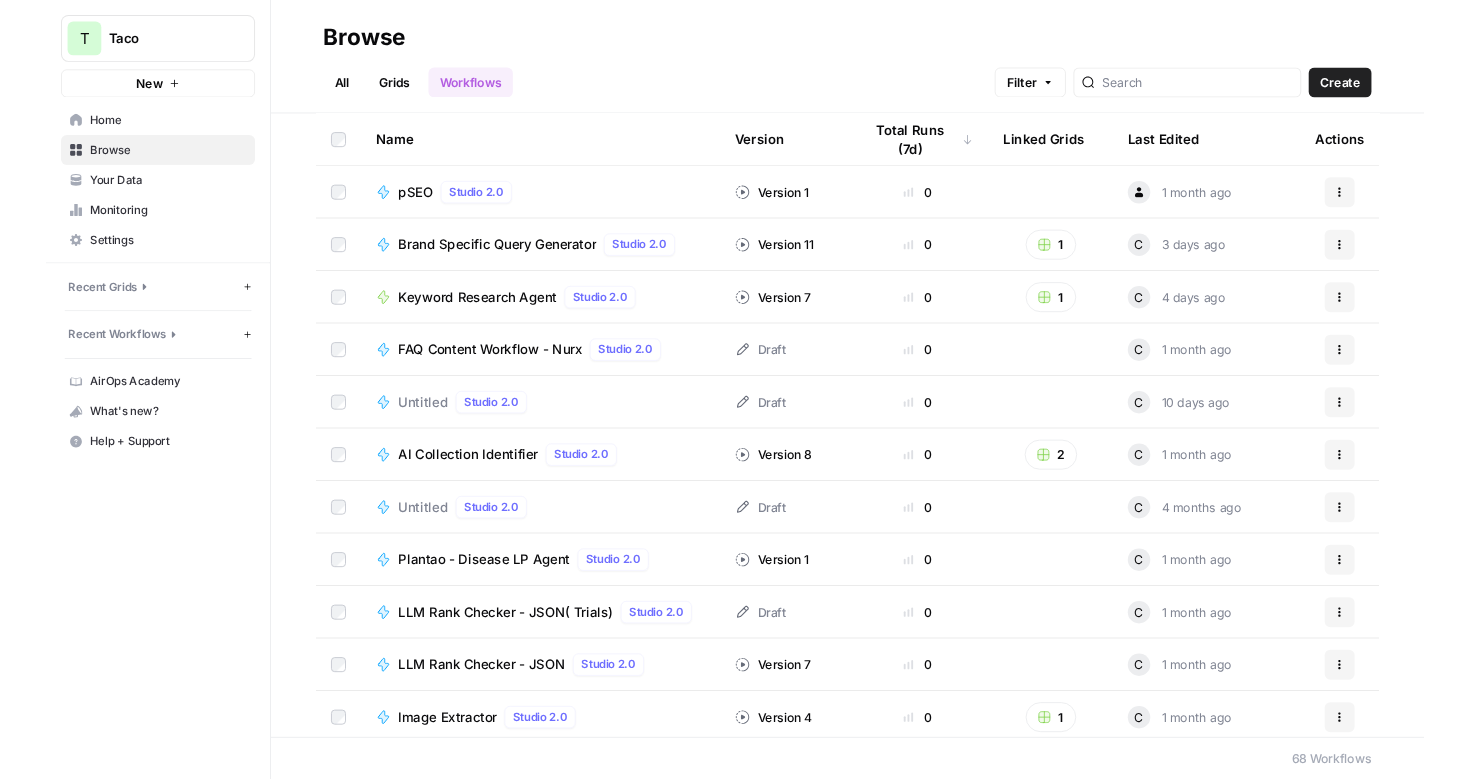scroll, scrollTop: 1629, scrollLeft: 0, axis: vertical 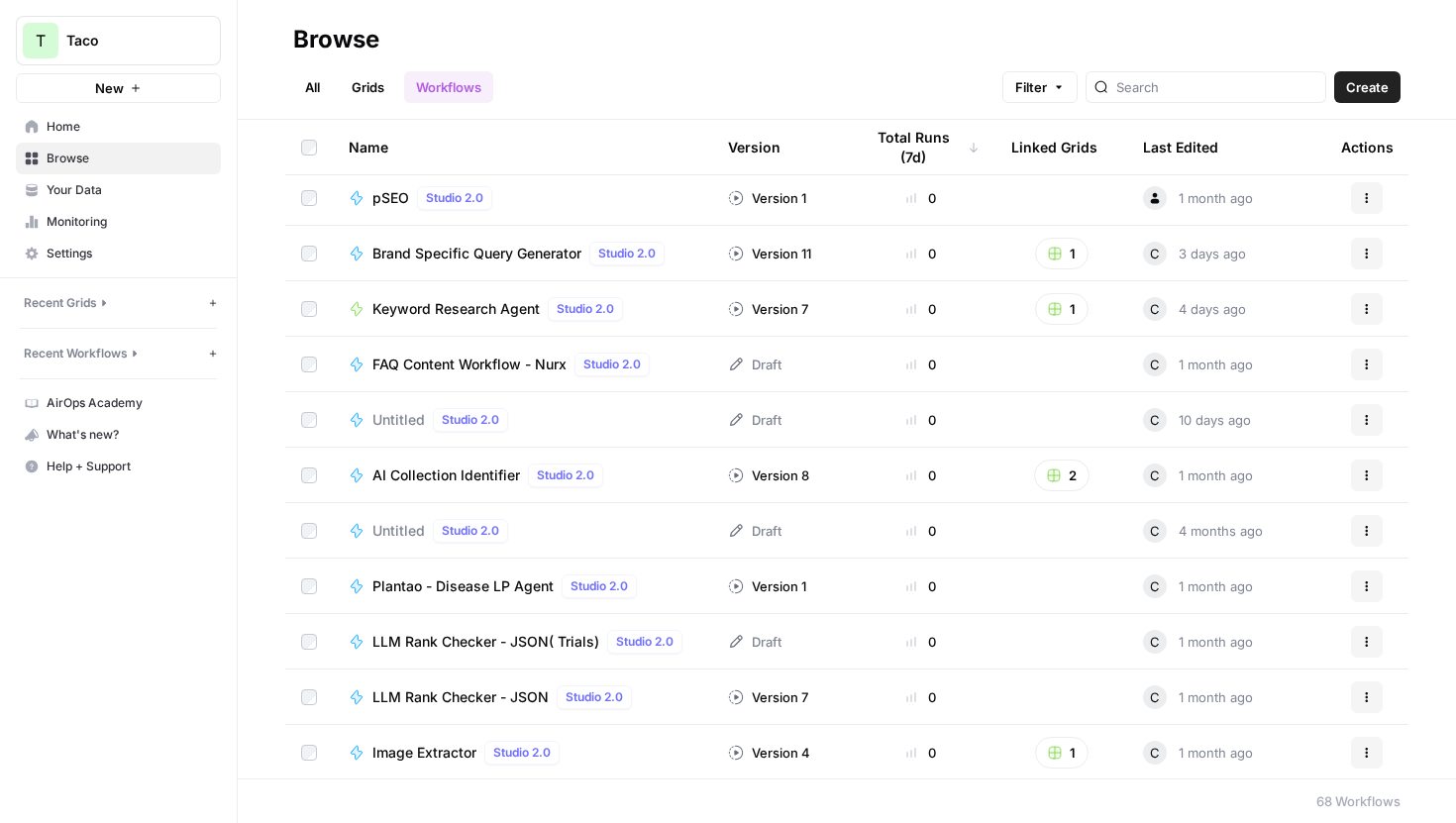 click on "Studio 2.0" at bounding box center (585, 309) 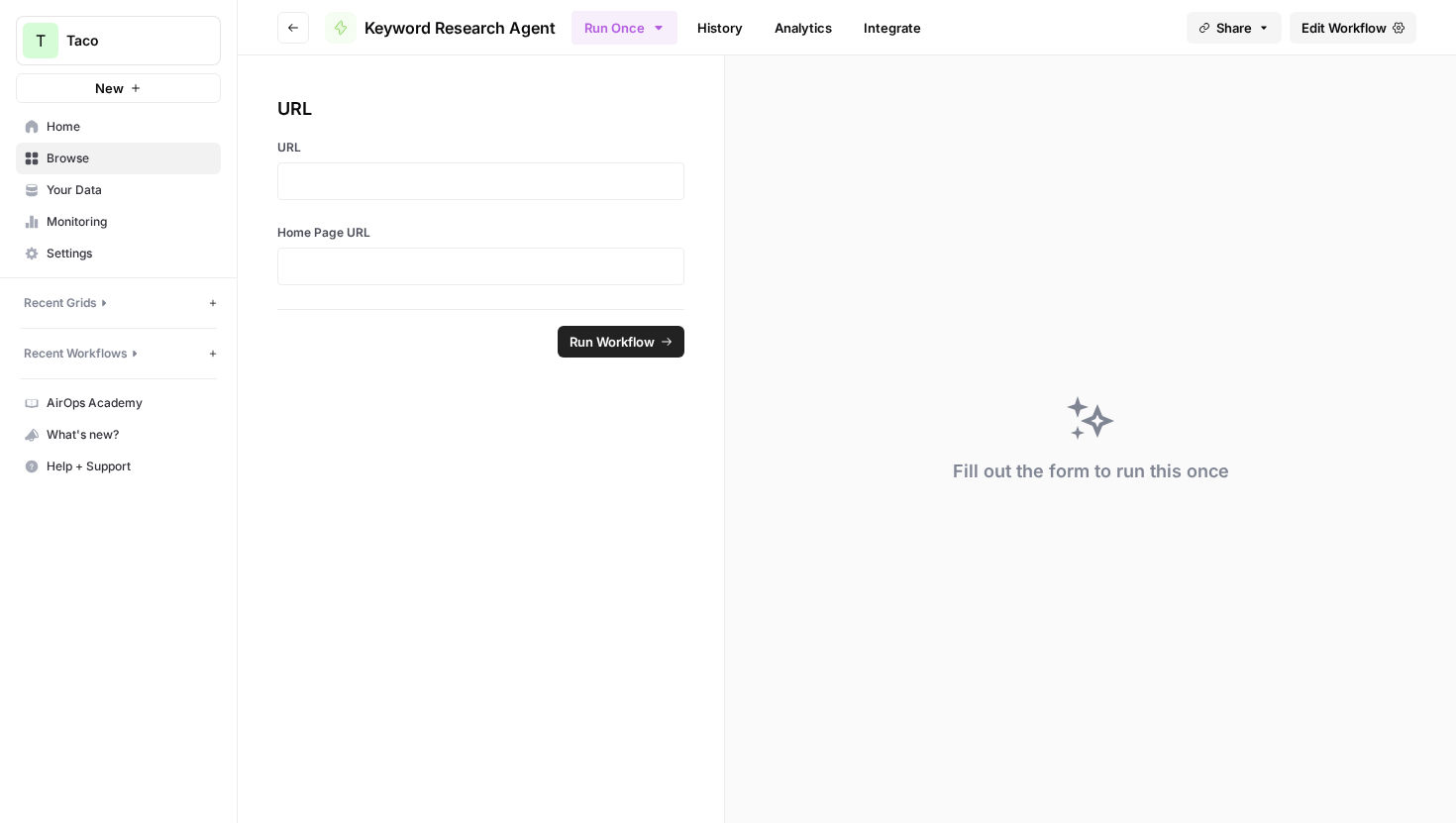 click on "Edit Workflow" at bounding box center [1344, 28] 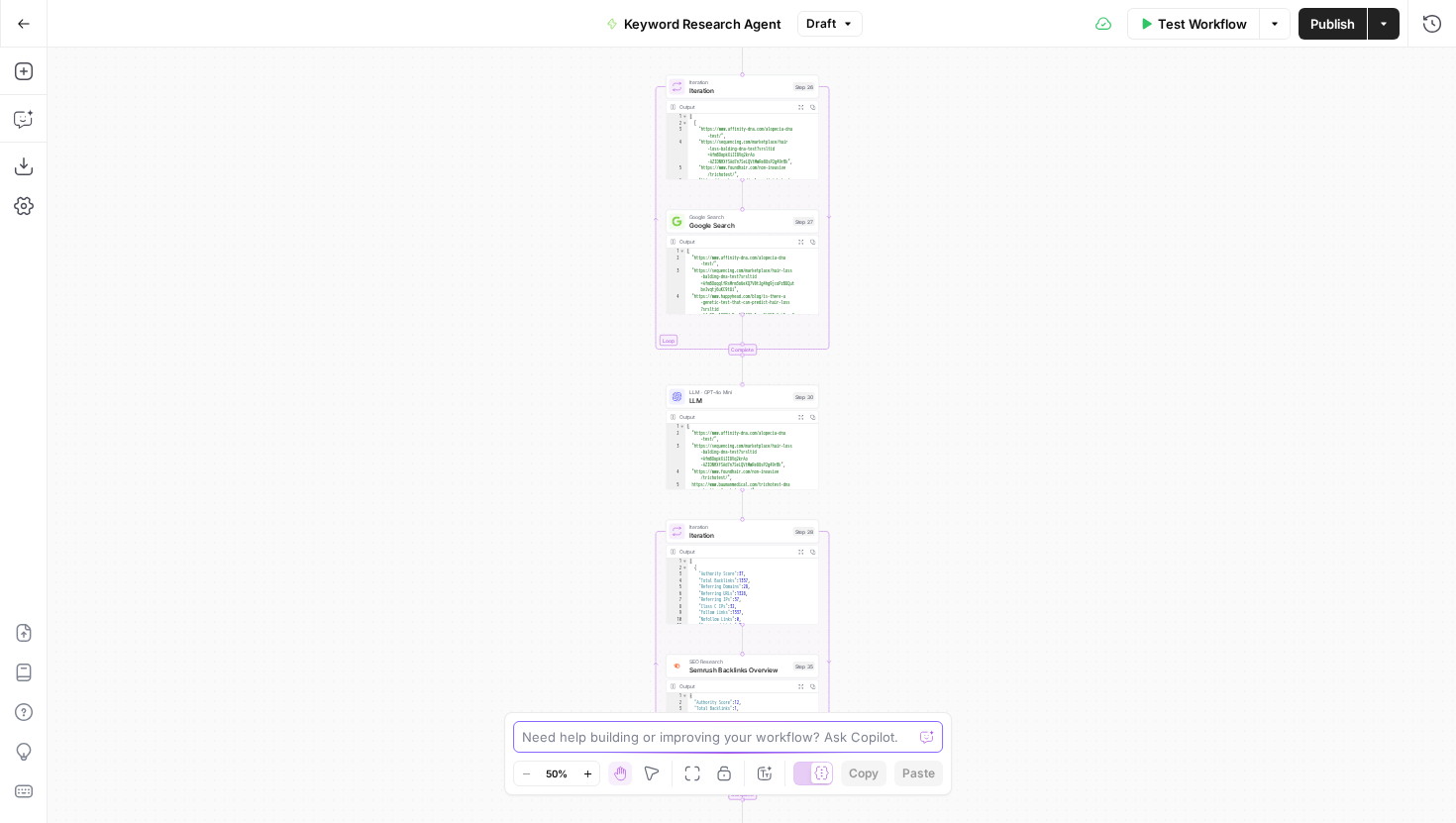 drag, startPoint x: 857, startPoint y: 308, endPoint x: 857, endPoint y: 822, distance: 514 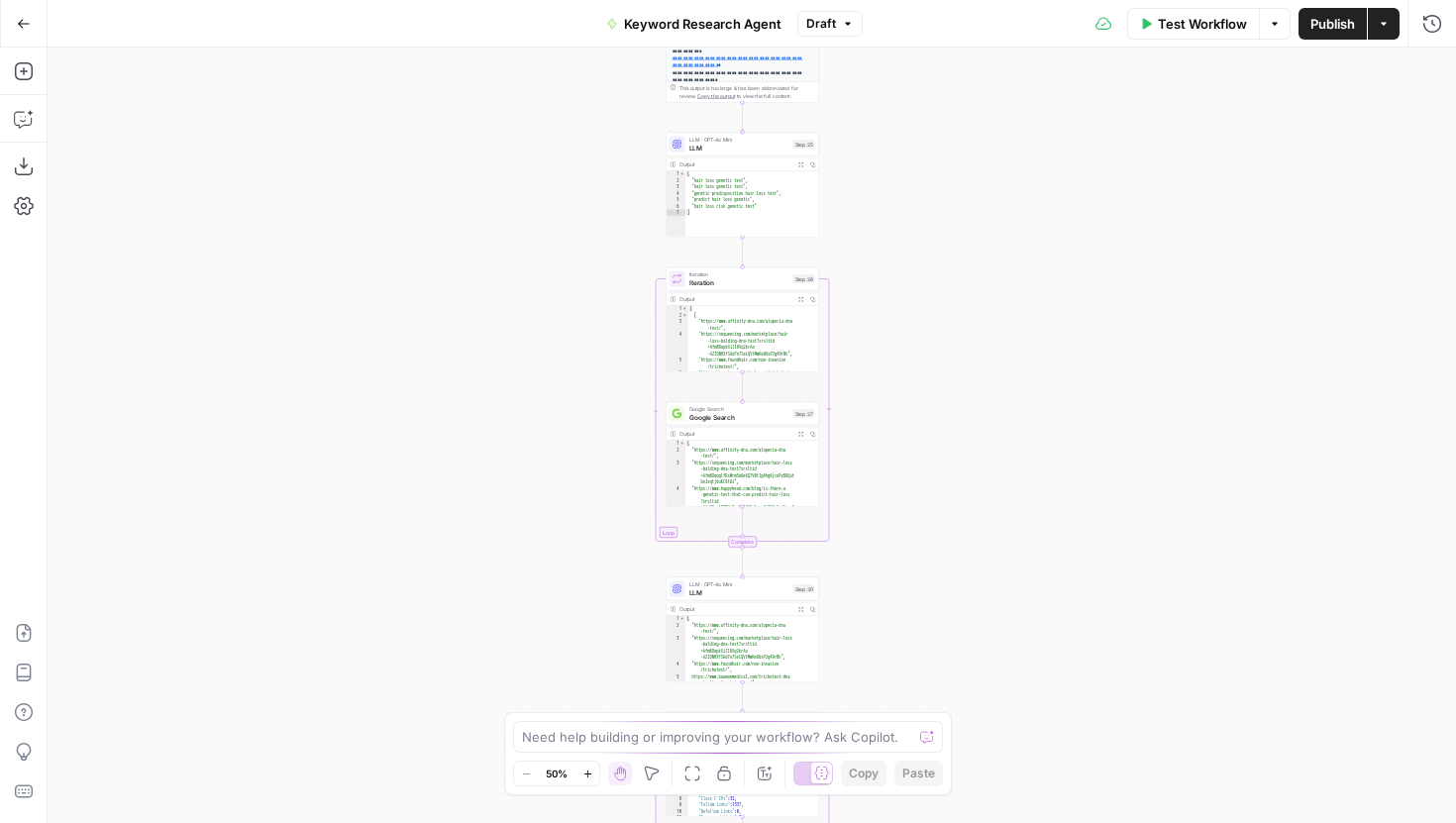 drag, startPoint x: 868, startPoint y: 368, endPoint x: 868, endPoint y: 676, distance: 308 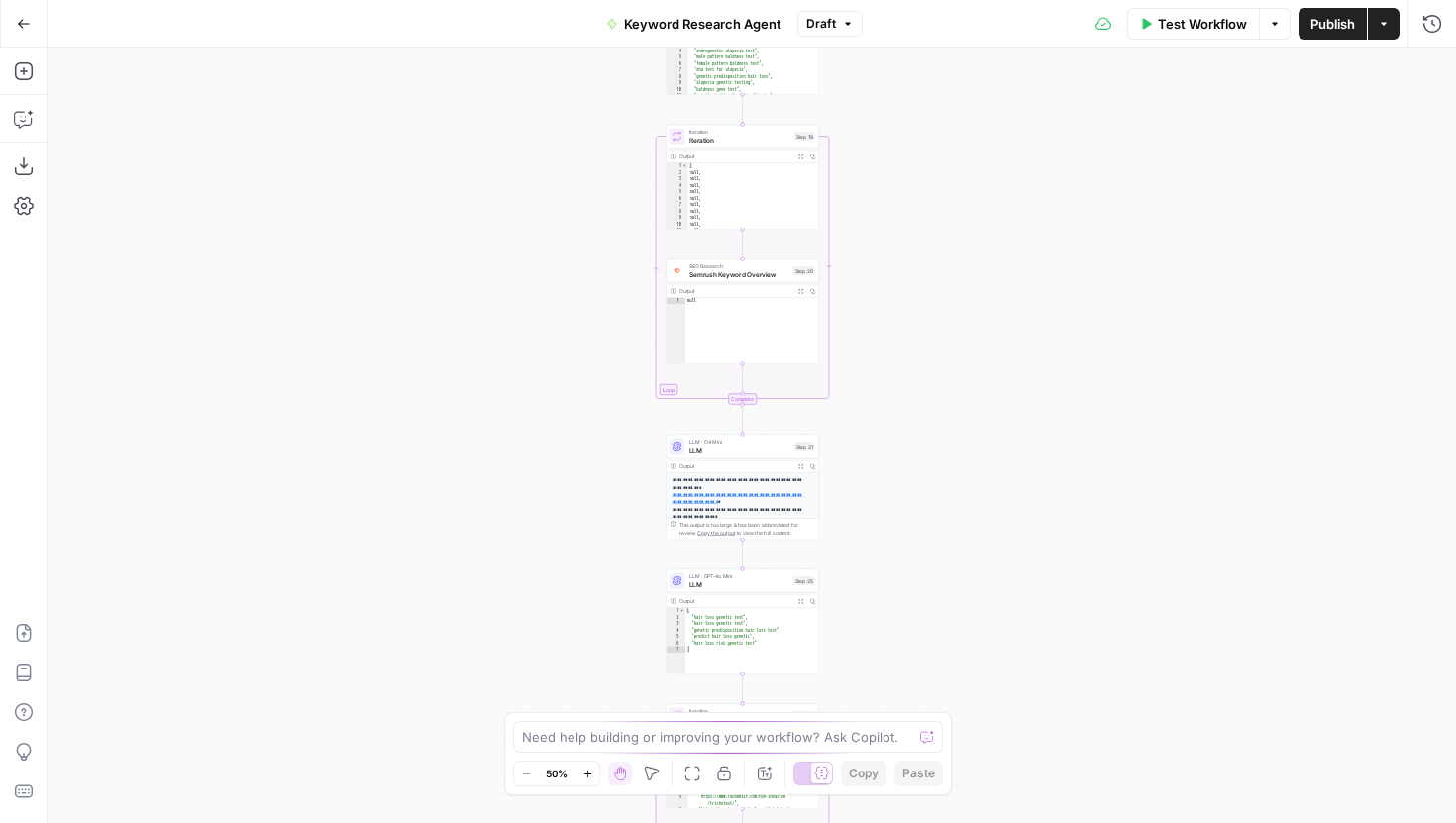 drag, startPoint x: 871, startPoint y: 256, endPoint x: 871, endPoint y: 717, distance: 461 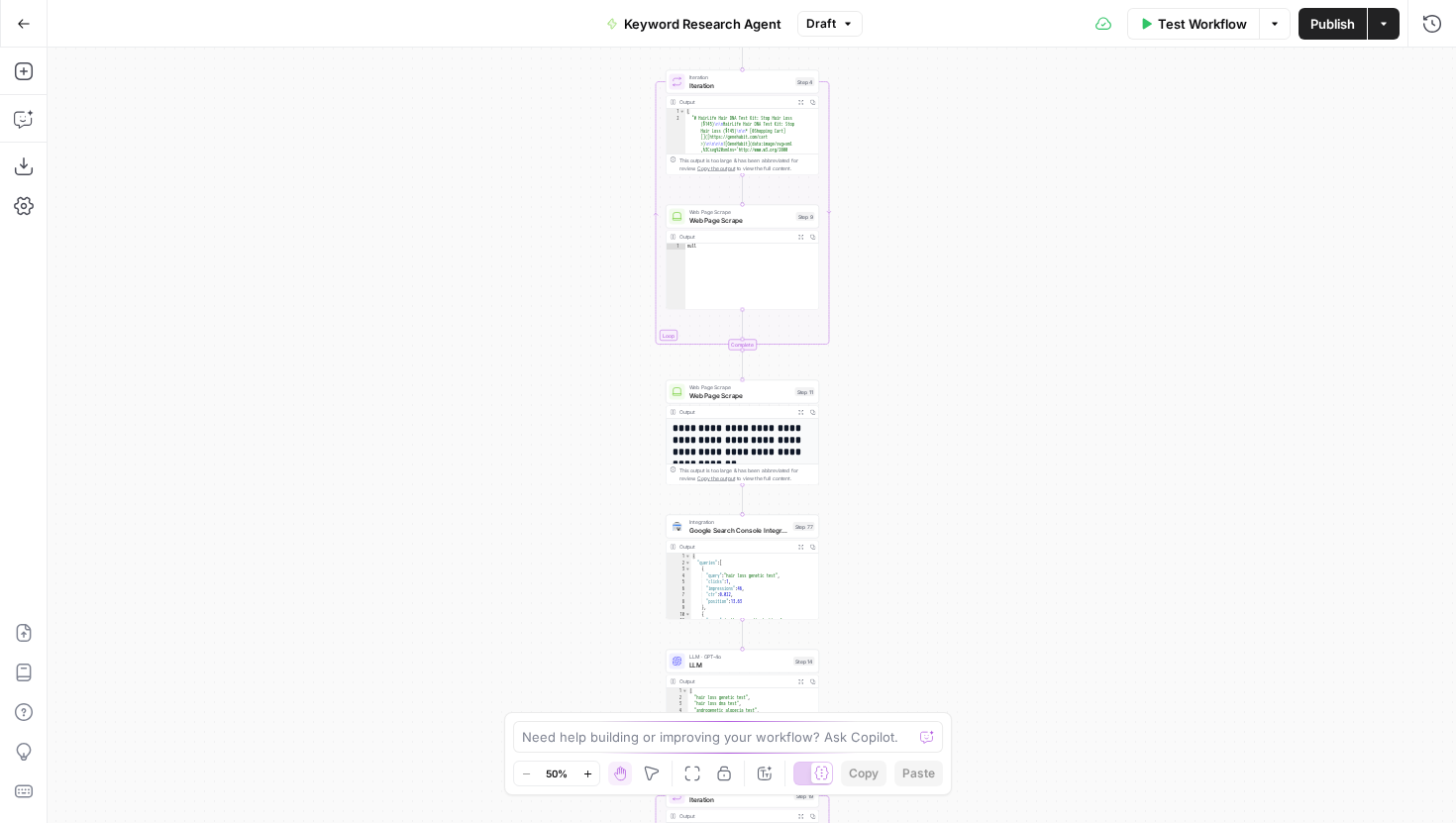drag, startPoint x: 876, startPoint y: 287, endPoint x: 877, endPoint y: 806, distance: 519.001 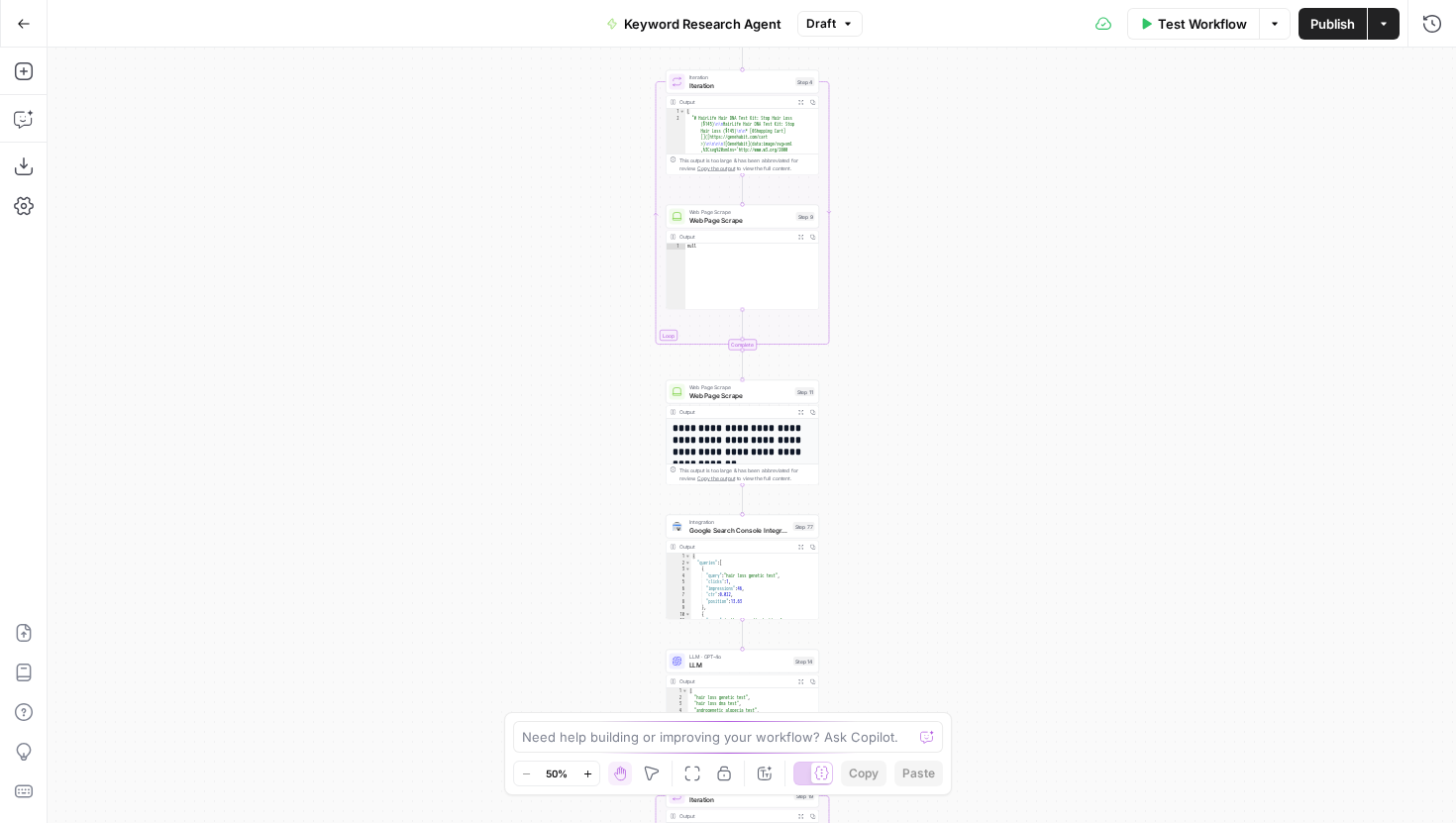 click on "XXXXXXXXXXXXXXXXXXXXXXXXXXXXXXXXXXXXXXXXXXXXXXXXXXXXXXXXXXXXXXXXXXXXXXXXXXXXXXXXXXXXXXXXXXXXXXXXXXXXXXXXXXXXXXXXXXXXXXXXXXXXXXXXXXXXXXXXXXXXXXXXXXXXXXXXXXXXXXXXXXXXXXXXXXXXXXXXXXXXXXXXXXXXXXXXXXXXXXXXXXXXXXXXXXXXXXXXXXXXXXXXXXXXXXXXXXXXXXXXXXXXXXXXXXXXXXXXXXXXXXXXXXXXXXXXXXXXXXXXXXXXXXXXXXXXXXXXXXXXXXXXXXXXXXXXXXXXXXXXXXXXXXXXXXXXXXXXXXXXXXXXXXXXXXXXXXXXXXXXXXXXXXXXXXXXXXXXXXXXXXXXXXXXXXXXXXXXXXXXXXXXXXXXXXXXXXXXXXXXXXXXXXXXXXXXXXXXXXXXXXXXXXXXXXXXXXXXXXXXXXXXXXXXXXXXXXXXXXXXXXXXXXXXXXXXXXXXXXXXXXXXXXXXXXX LLM · GPT-4o Search Preview LLM Step 10 Output Expand Output Copy 1 2 3 4" at bounding box center (752, 435) 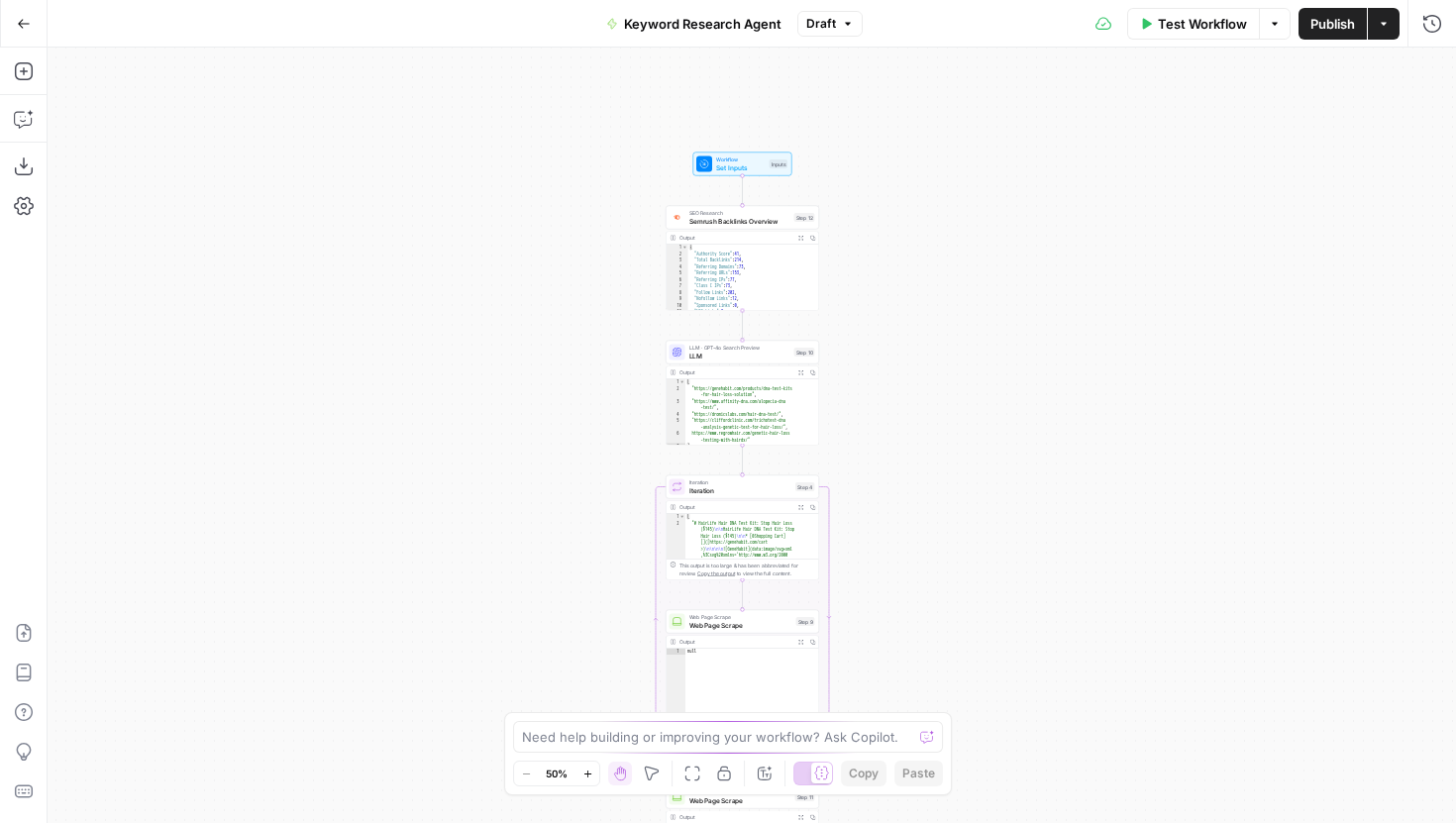 drag, startPoint x: 887, startPoint y: 280, endPoint x: 887, endPoint y: 794, distance: 514 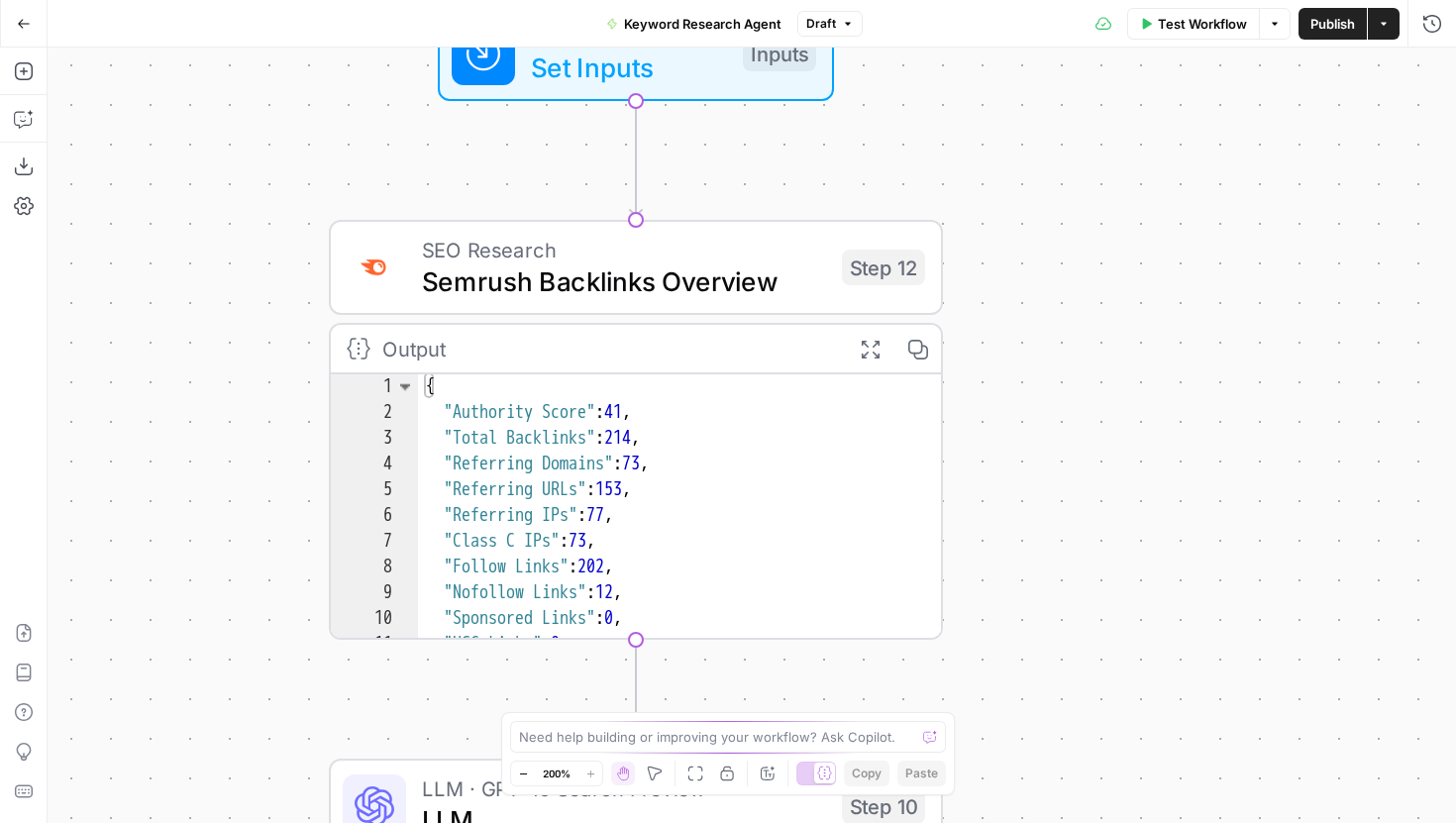 drag, startPoint x: 879, startPoint y: 355, endPoint x: 1182, endPoint y: 358, distance: 303.0149 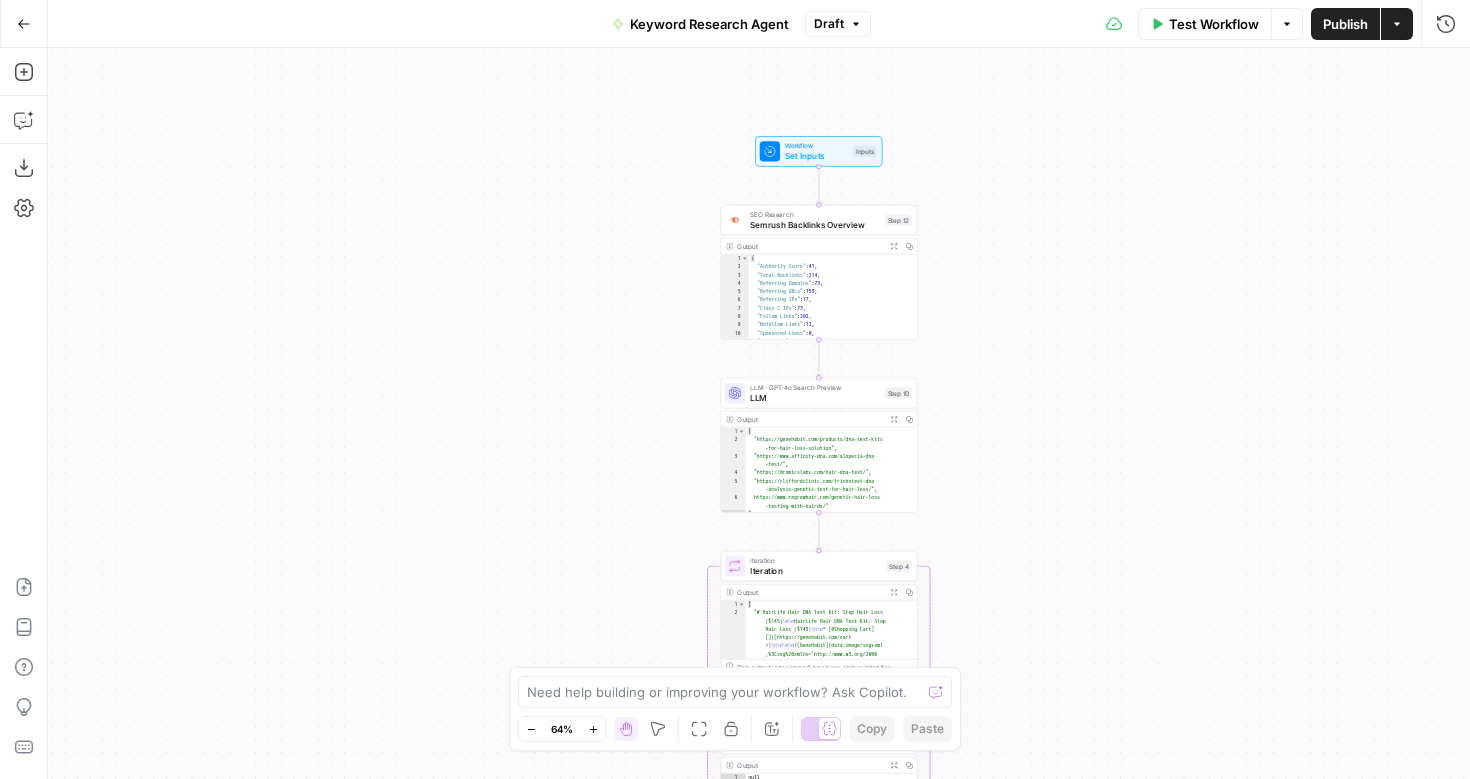 drag, startPoint x: 1024, startPoint y: 255, endPoint x: 941, endPoint y: 216, distance: 91.706055 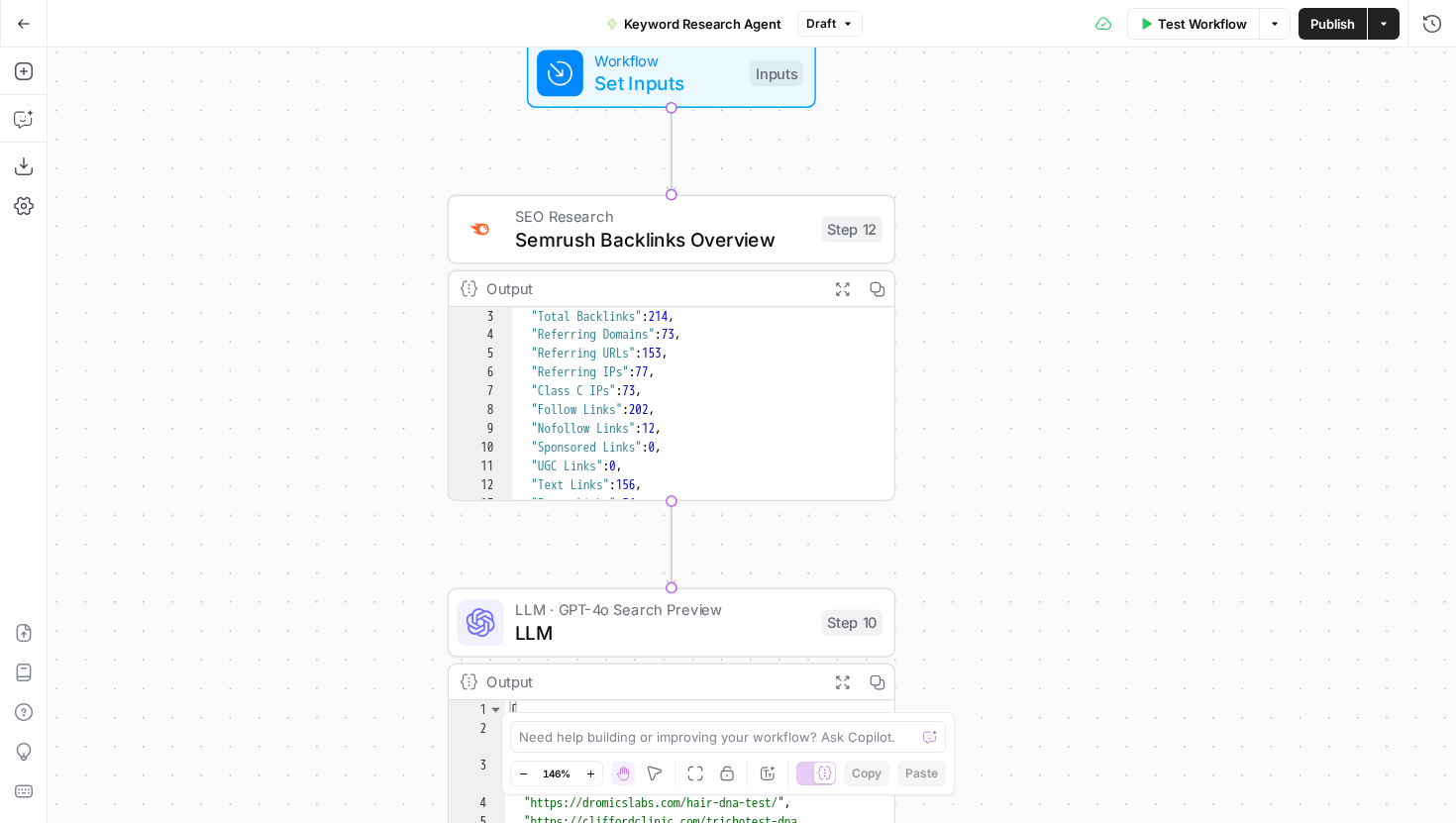 scroll, scrollTop: 0, scrollLeft: 0, axis: both 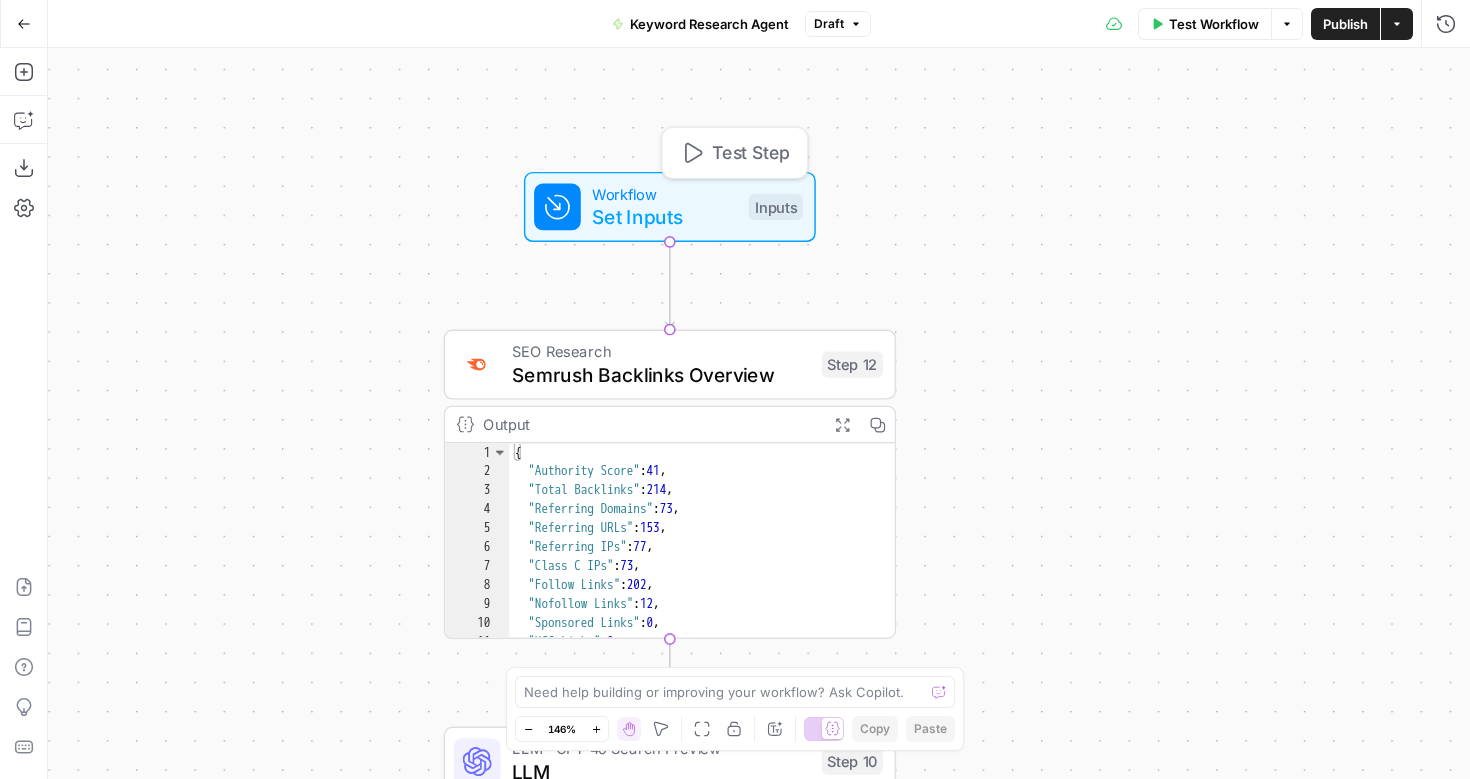 click on "Inputs" at bounding box center [776, 207] 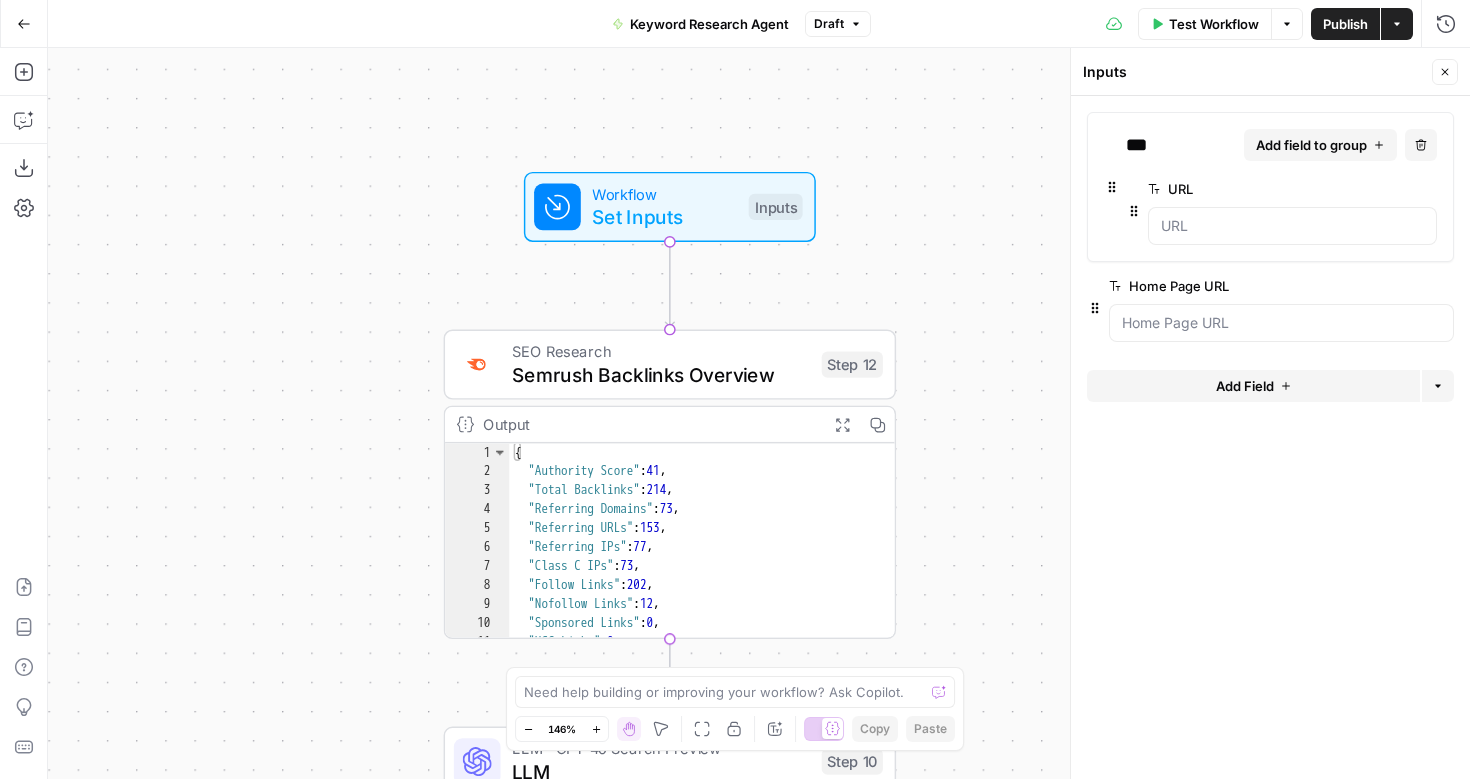 click 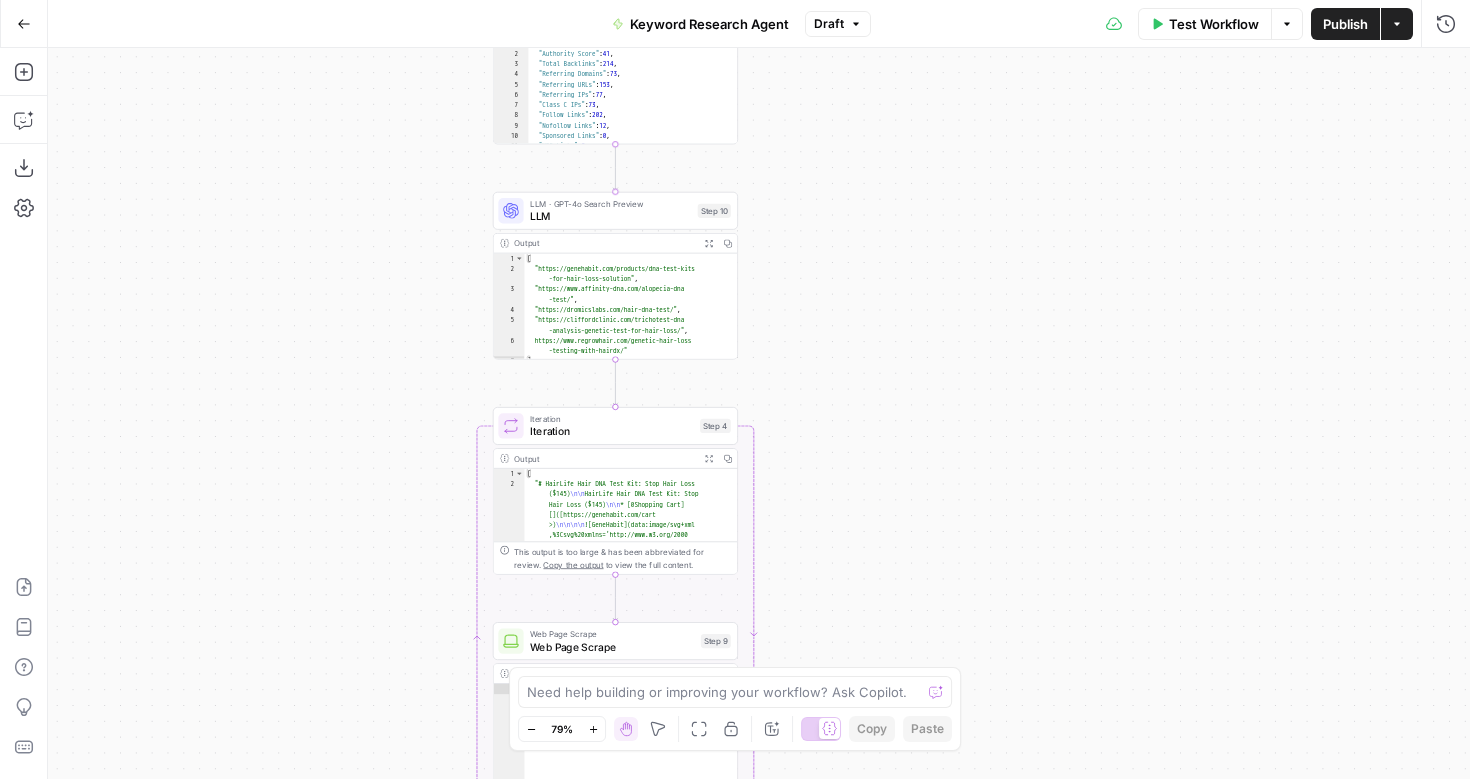 drag, startPoint x: 968, startPoint y: 321, endPoint x: 777, endPoint y: -28, distance: 397.8467 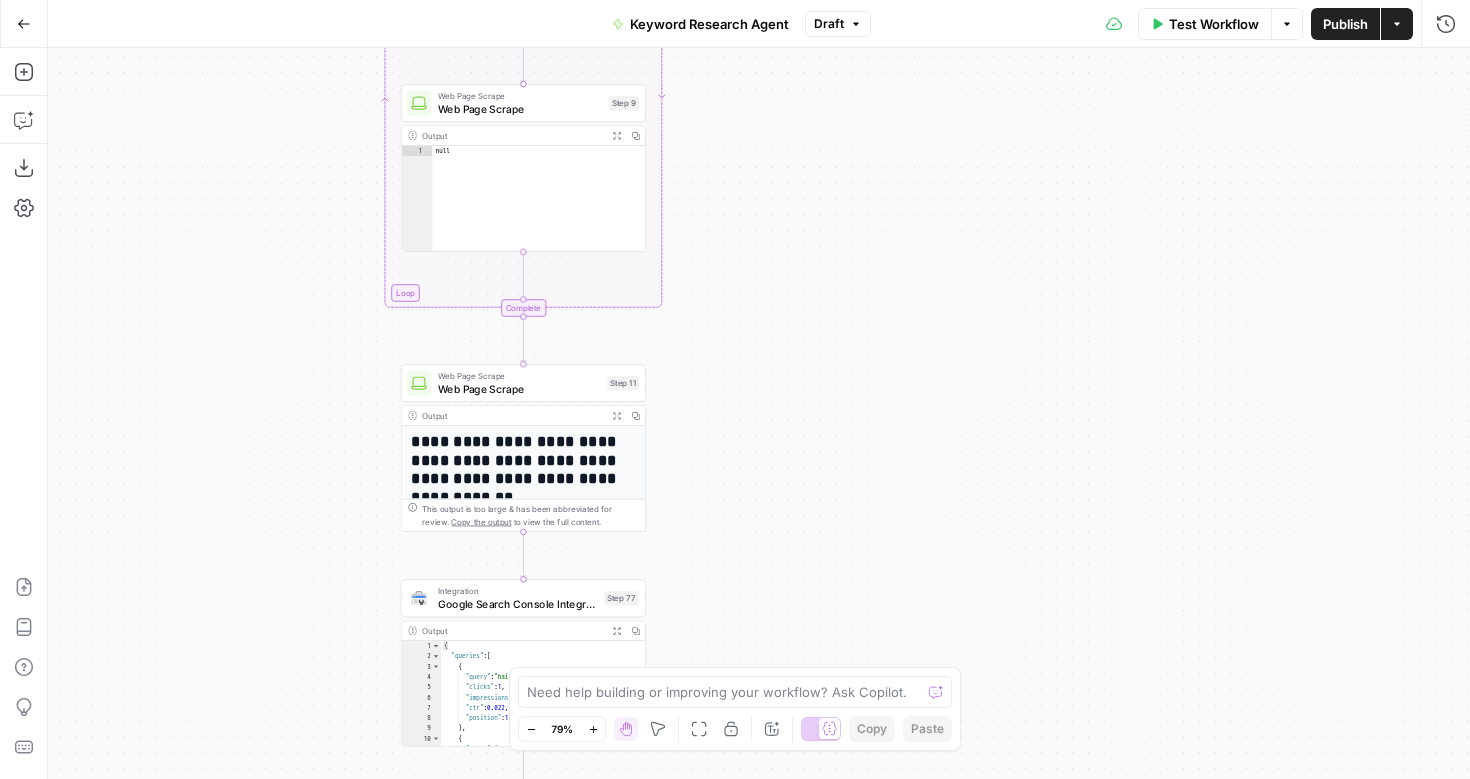 drag, startPoint x: 834, startPoint y: 461, endPoint x: 732, endPoint y: -111, distance: 581.02325 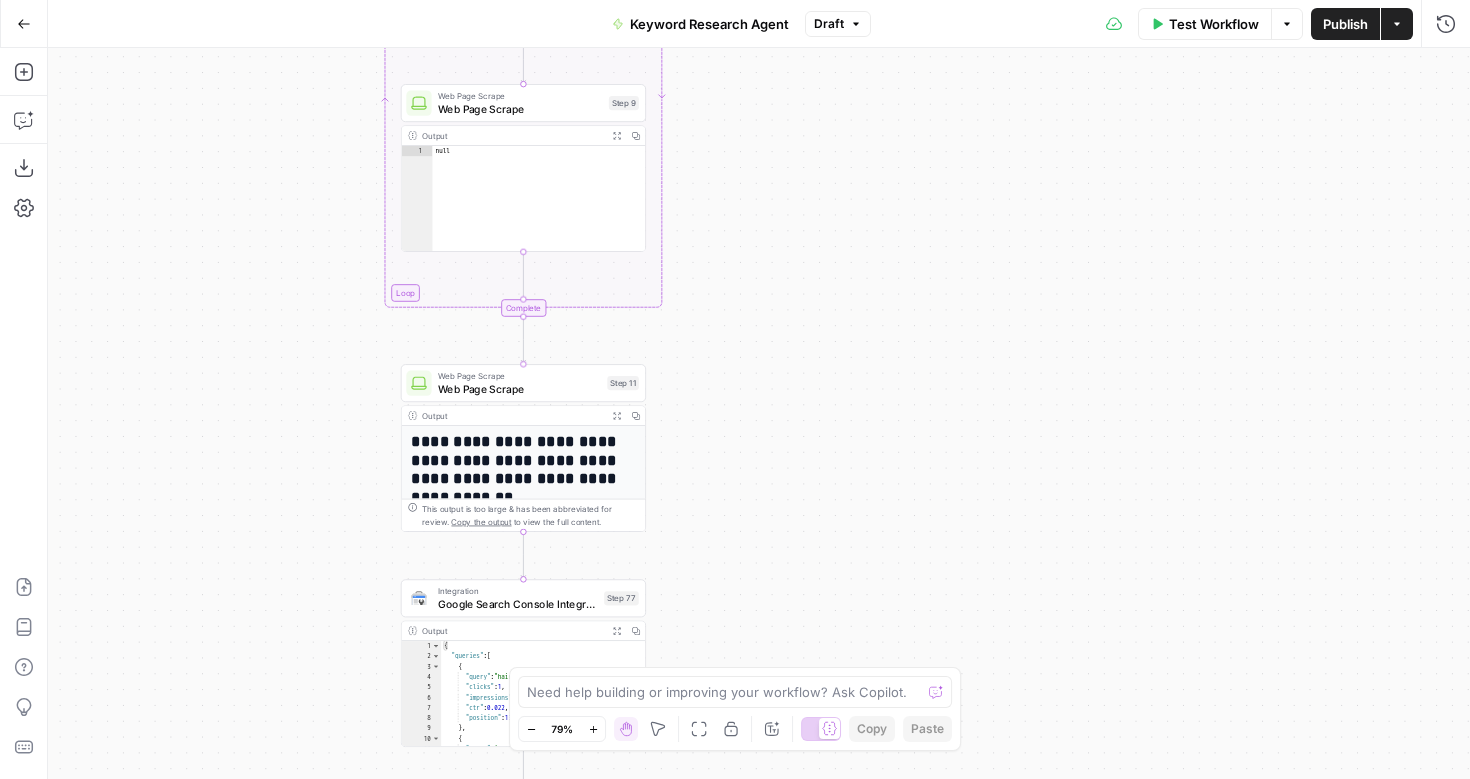 click on "T Taco New Home Browse Your Data Monitoring Settings Recent Grids New grid Parallels Content Audit Agent Grid Happy Head Content Audit Agent Grid VC/PE Identifier Grid Recent Workflows New Workflow Long Form-Content Workflow - All Clients (New) Brand Specific Query Generator Long Form-Content Workflow - AI Clients (New) AirOps Academy What's new? Help + Support Go Back Keyword Research Agent Draft Test Workflow Options Publish Actions Run History Add Steps Copilot Download as JSON Settings Import JSON AirOps Academy Help Give Feedback Shortcuts Workflow Set Inputs Inputs SEO Research Semrush Backlinks Overview Step 12 Output Expand Output Copy 1 2 3 4 5 6 7 8 9 10 11 12 { "Authority Score" : 41 , "Total Backlinks" : 214 , "Referring Domains" : 73 , "Referring URLs" : 153 , "Referring IPs" : 77 , "Class C IPs" : 73 , "Follow Links" : 202 , "Nofollow Links" : 12 , "Sponsored Links" : 0 , "UGC Links" : 0 , "Text Links" : 156 , LLM Step 10 Output Copy" at bounding box center (735, 389) 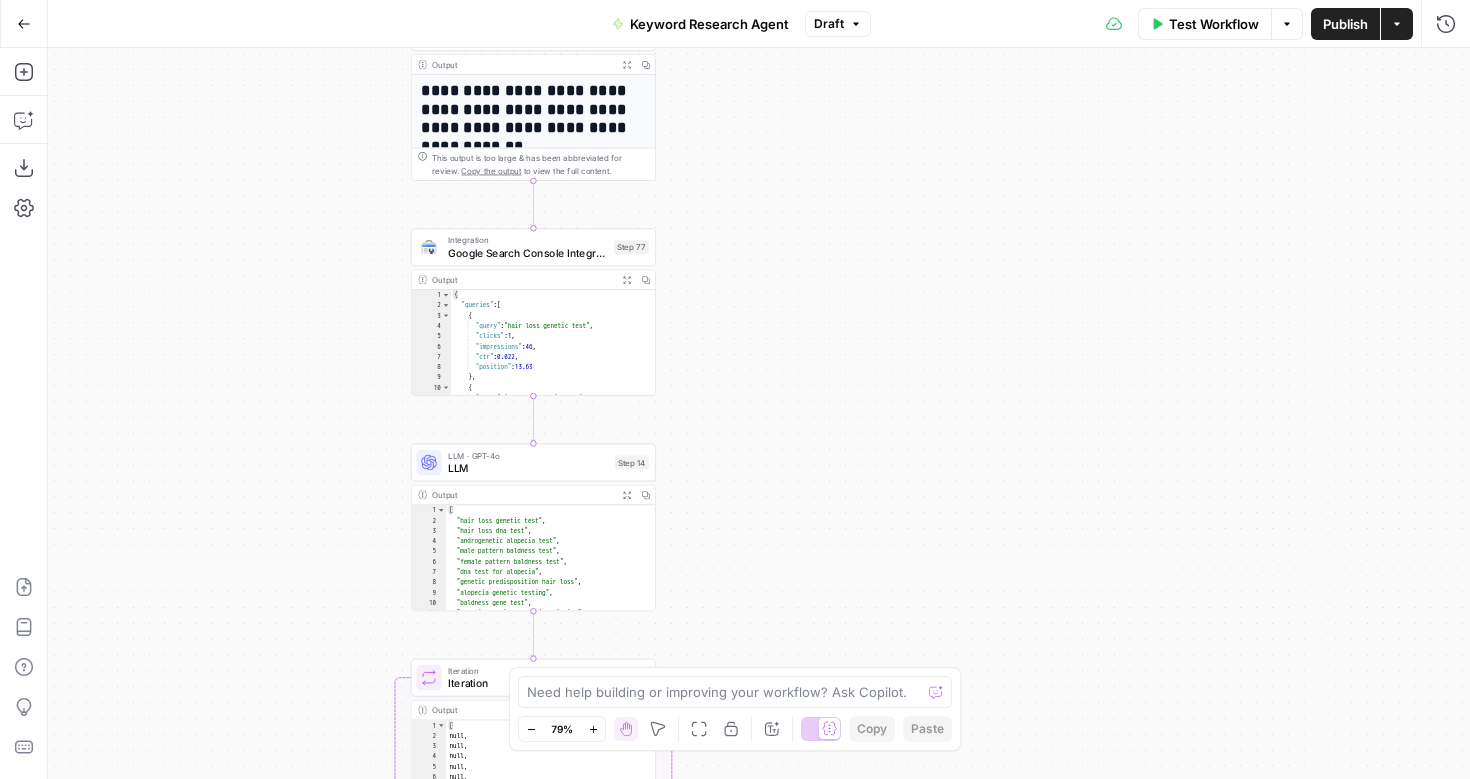 drag, startPoint x: 696, startPoint y: 458, endPoint x: 716, endPoint y: 141, distance: 317.63028 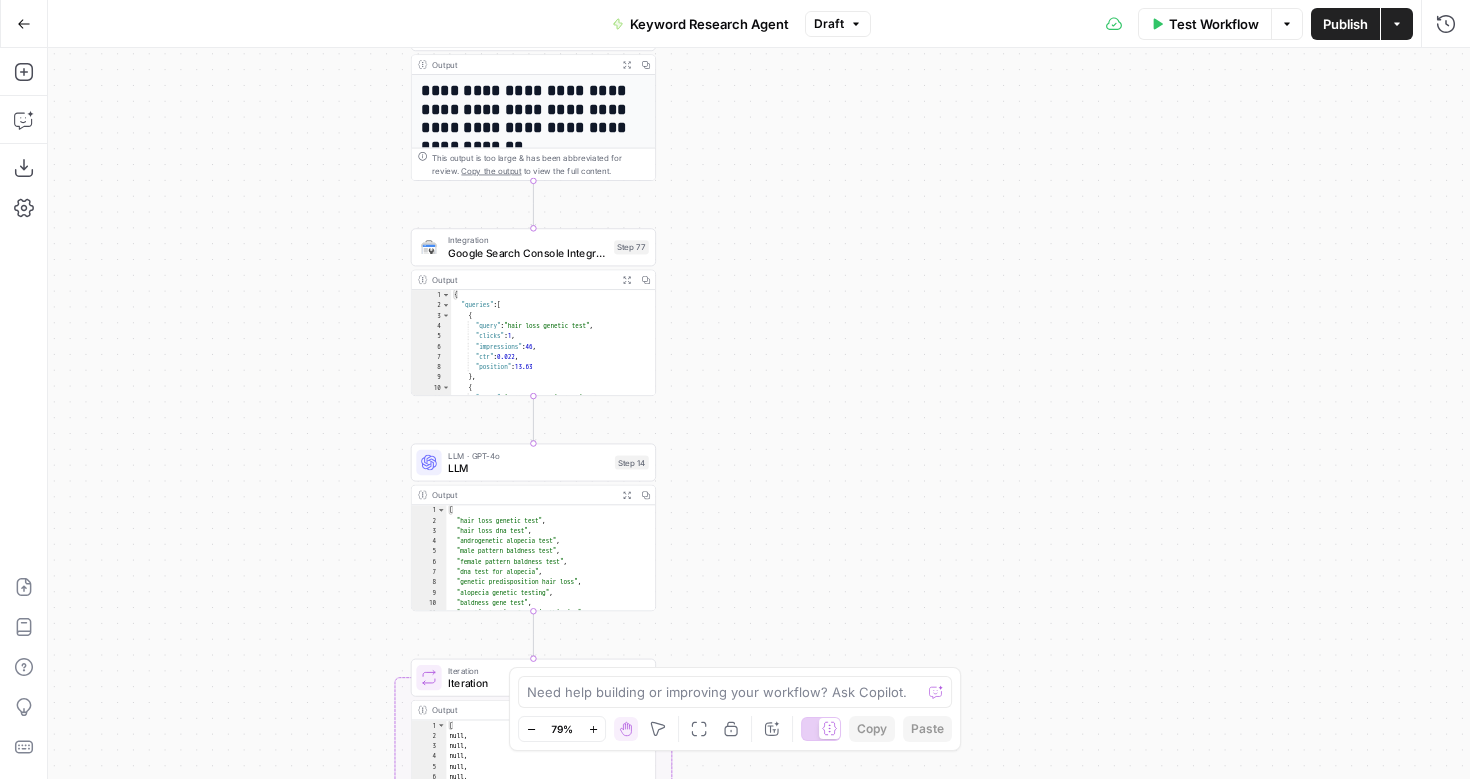 click on "XXXXXXXXXXXXXXXXXXXXXXXXXXXXXXXXXXXXXXXXXXXXXXXXXXXXXXXXXXXXXXXXXXXXXXXXXXXXXXXXXXXXXXXXXXXXXXXXXXXXXXXXXXXXXXXXXXXXXXXXXXXXXXXXXXXXXXXXXXXXXXXXXXXXXXXXXXXXXXXXXXXXXXXXXXXXXXXXXXXXXXXXXXXXXXXXXXXXXXXXXXXXXXXXXXXXXXXXXXXXXXXXXXXXXXXXXXXXXXXXXXXXXXXXXXXXXXXXXXXXXXXXXXXXXXXXXXXXXXXXXXXXXXXXXXXXXXXXXXXXXXXXXXXXXXXXXXXXXXXXXXXXXXXXXXXXXXXXXXXXXXXXXXXXXXXXXXXXXXXXXXXXXXXXXXXXXXXXXXXXXXXXXXXXXXXXXXXXXXXXXXXXXXXXXXXXXXXXXXXXXXXXXXXXXXXXXXXXXXXXXXXXXXXXXXXXXXXXXXXXXXXXXXXXXXXXXXXXXXXXXXXXXXXXXXXXXXXXXXXXXXXXXXXXXXX LLM · GPT-4o Search Preview LLM Step 10 Output Expand Output Copy 1 2 3 4" at bounding box center [759, 413] 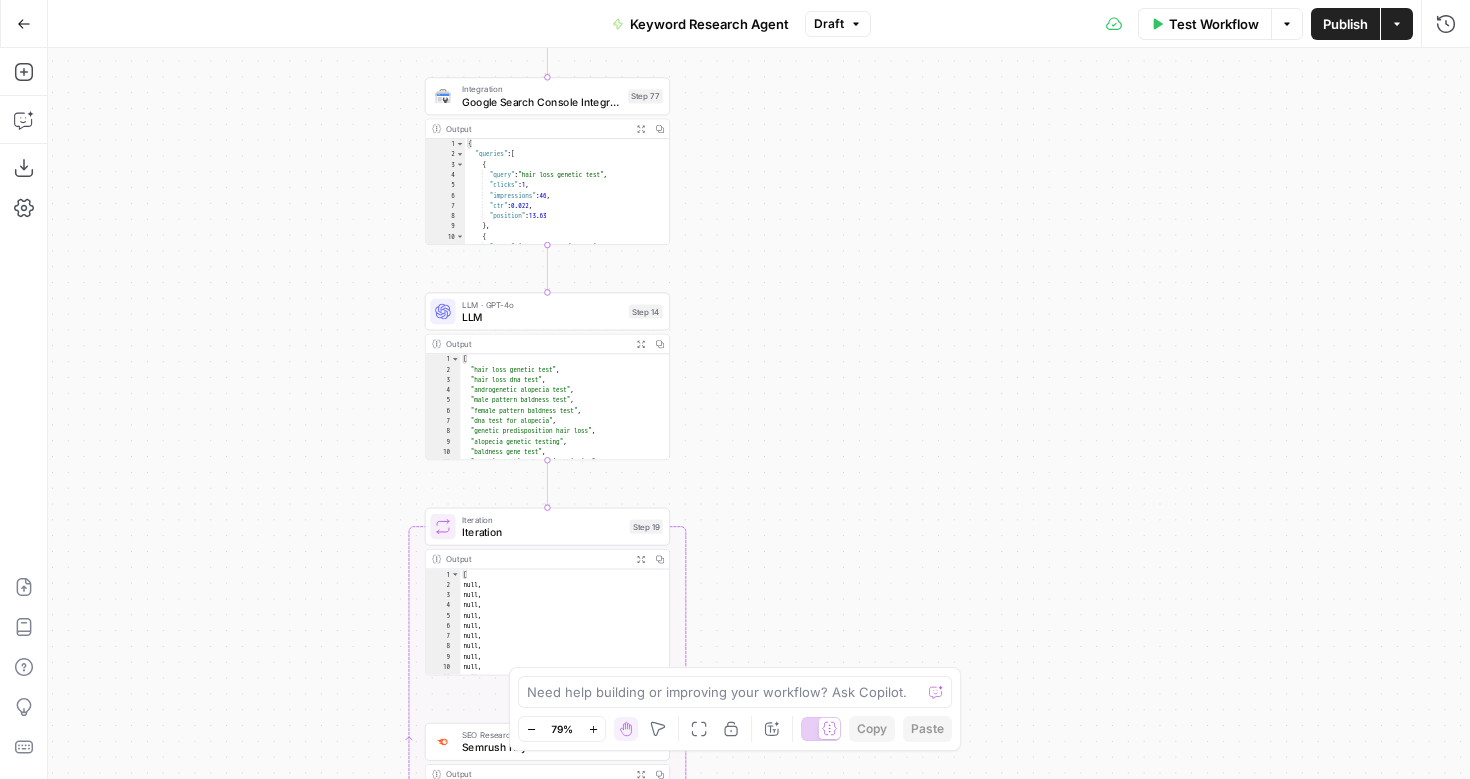drag, startPoint x: 698, startPoint y: 414, endPoint x: 713, endPoint y: 261, distance: 153.73354 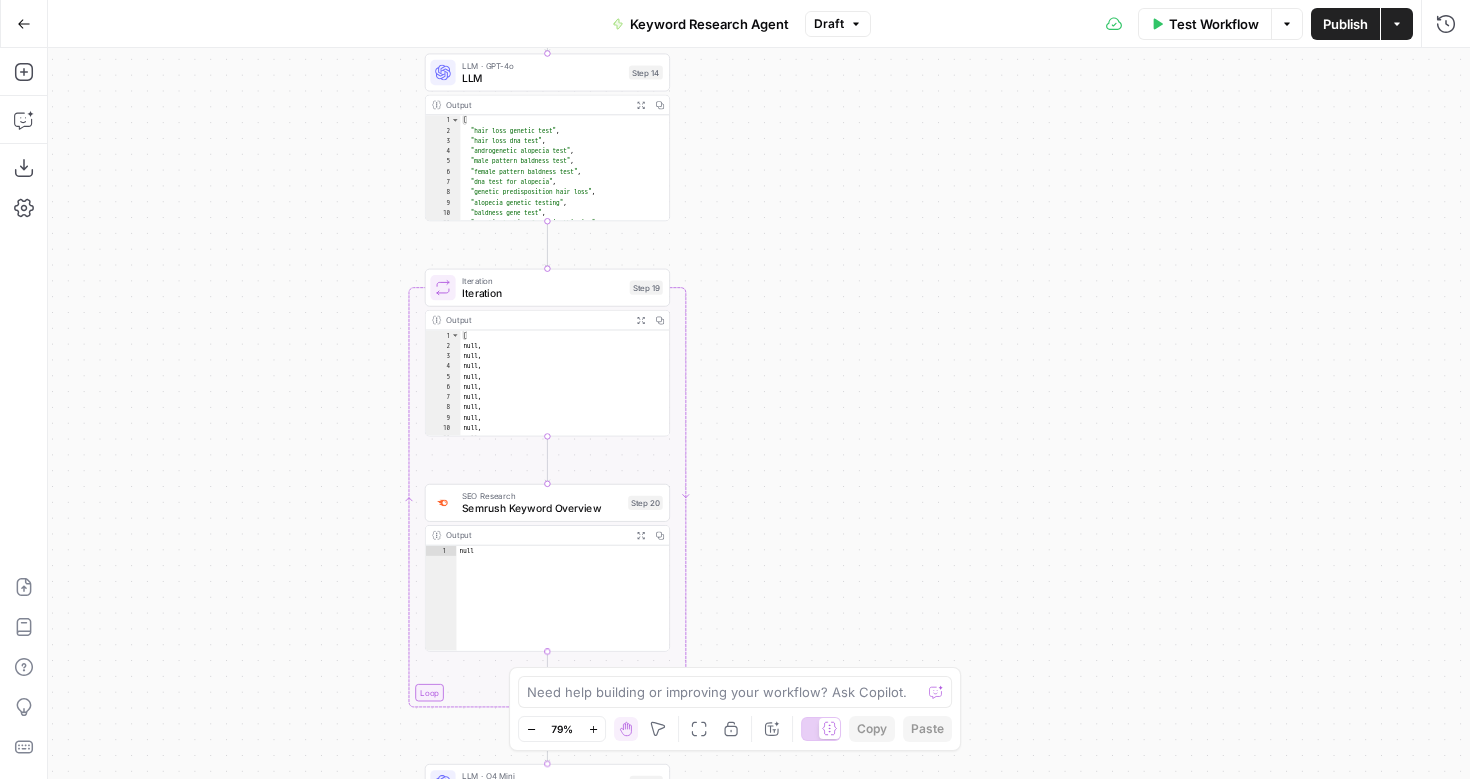 drag, startPoint x: 757, startPoint y: 361, endPoint x: 757, endPoint y: -110, distance: 471 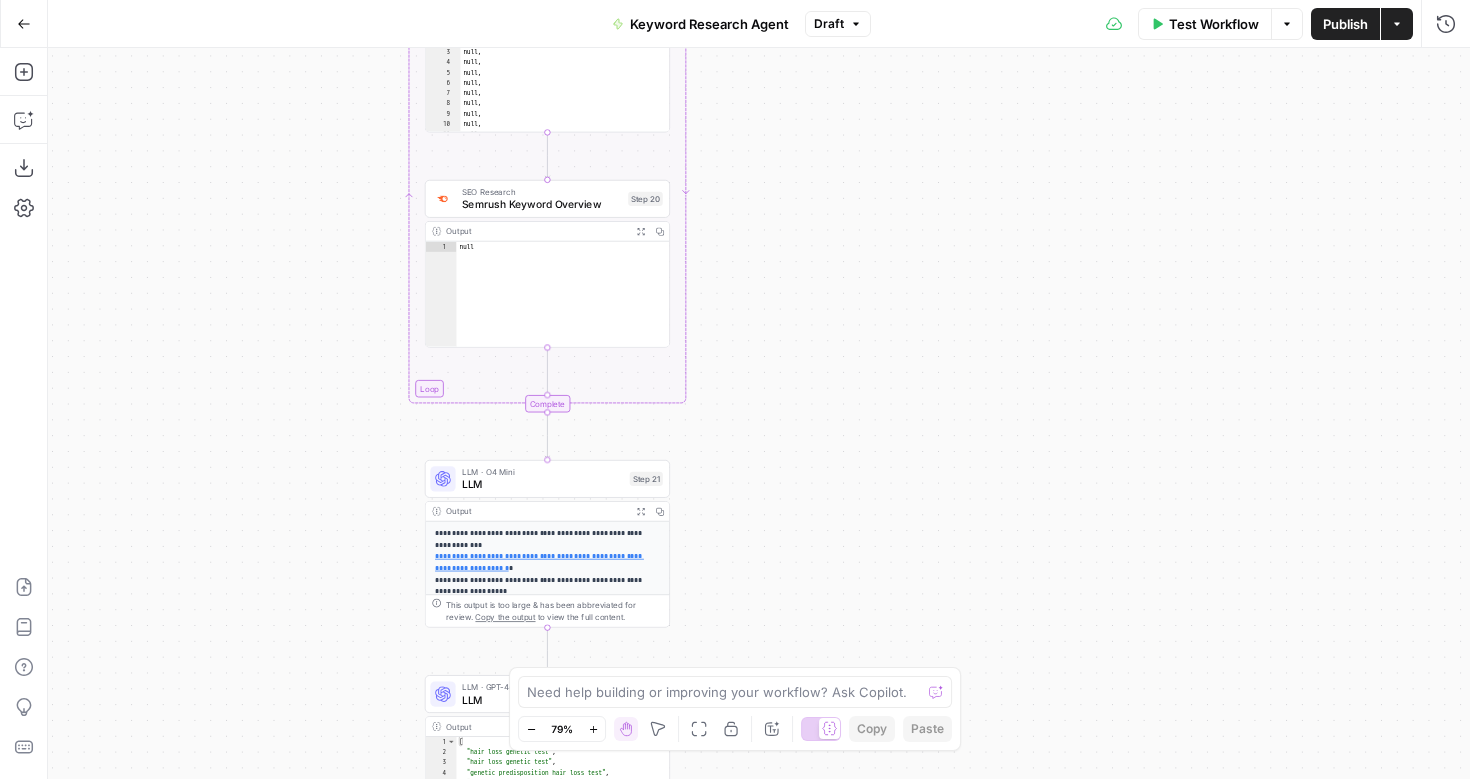 drag, startPoint x: 733, startPoint y: 477, endPoint x: 733, endPoint y: -21, distance: 498 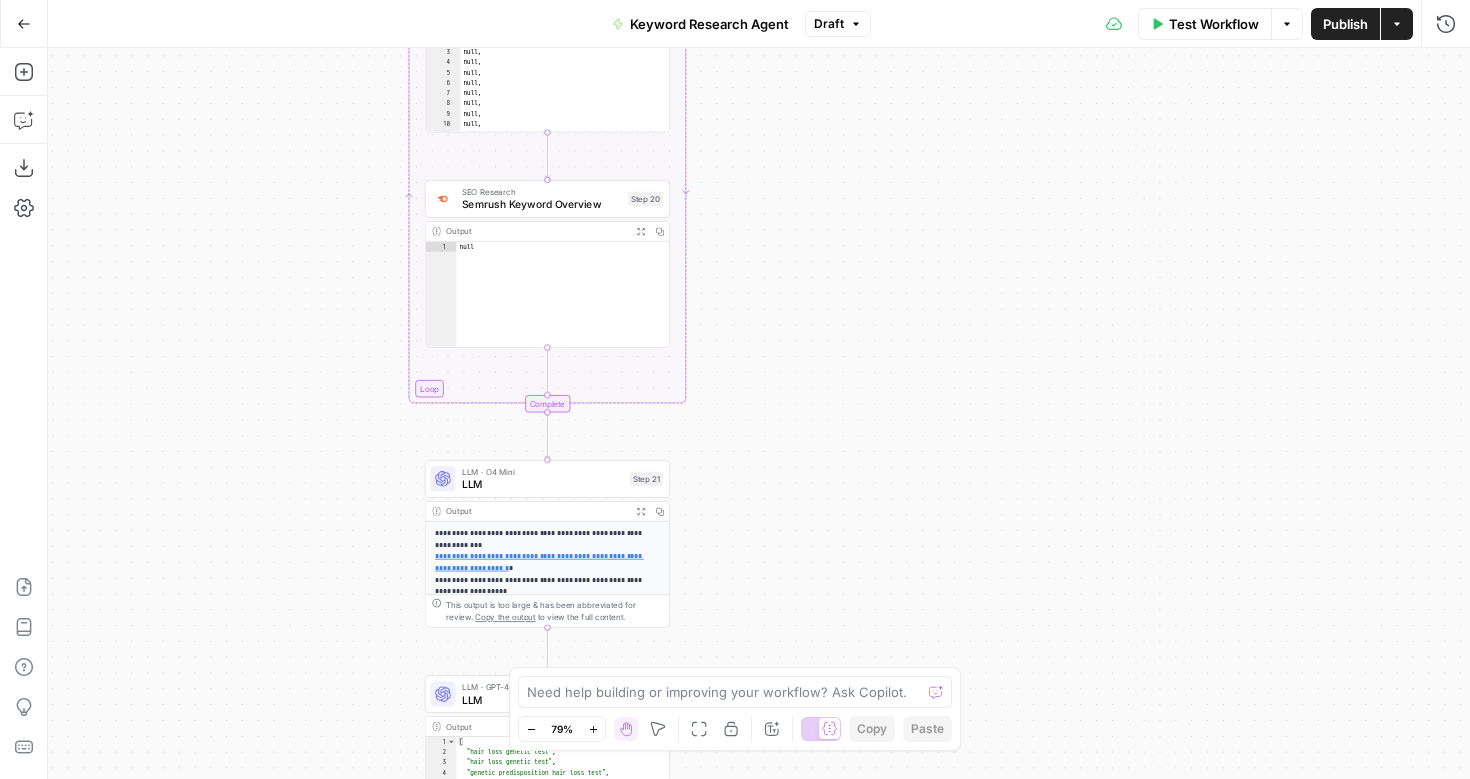 click on "T Taco New Home Browse Your Data Monitoring Settings Recent Grids New grid Parallels Content Audit Agent Grid Happy Head Content Audit Agent Grid VC/PE Identifier Grid Recent Workflows New Workflow Long Form-Content Workflow - All Clients (New) Brand Specific Query Generator Long Form-Content Workflow - AI Clients (New) AirOps Academy What's new? Help + Support Go Back Keyword Research Agent Draft Test Workflow Options Publish Actions Run History Add Steps Copilot Download as JSON Settings Import JSON AirOps Academy Help Give Feedback Shortcuts Workflow Set Inputs Inputs SEO Research Semrush Backlinks Overview Step 12 Output Expand Output Copy 1 2 3 4 5 6 7 8 9 10 11 12 { "Authority Score" : 41 , "Total Backlinks" : 214 , "Referring Domains" : 73 , "Referring URLs" : 153 , "Referring IPs" : 77 , "Class C IPs" : 73 , "Follow Links" : 202 , "Nofollow Links" : 12 , "Sponsored Links" : 0 , "UGC Links" : 0 , "Text Links" : 156 , LLM Step 10 Output Copy" at bounding box center (735, 389) 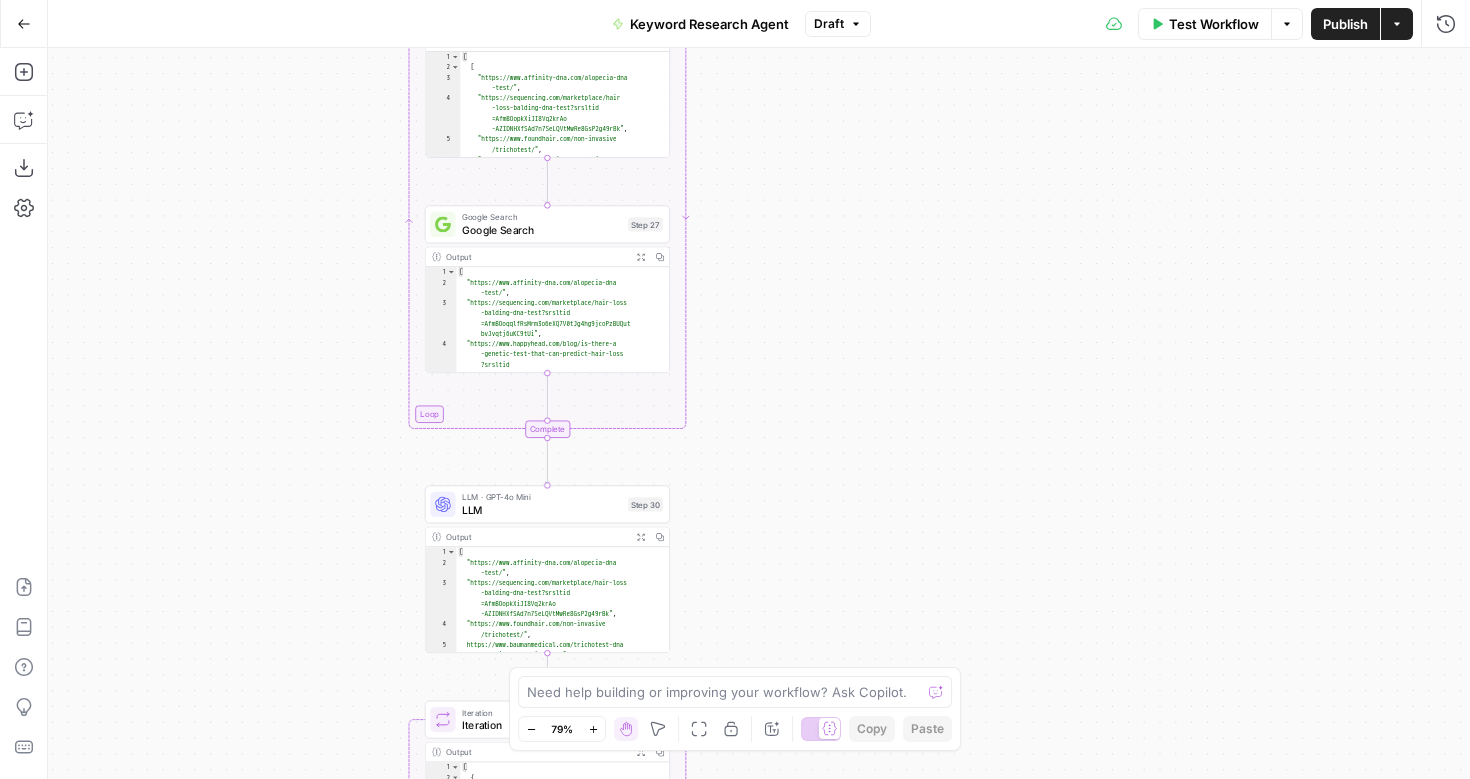 drag, startPoint x: 730, startPoint y: 481, endPoint x: 730, endPoint y: 9, distance: 472 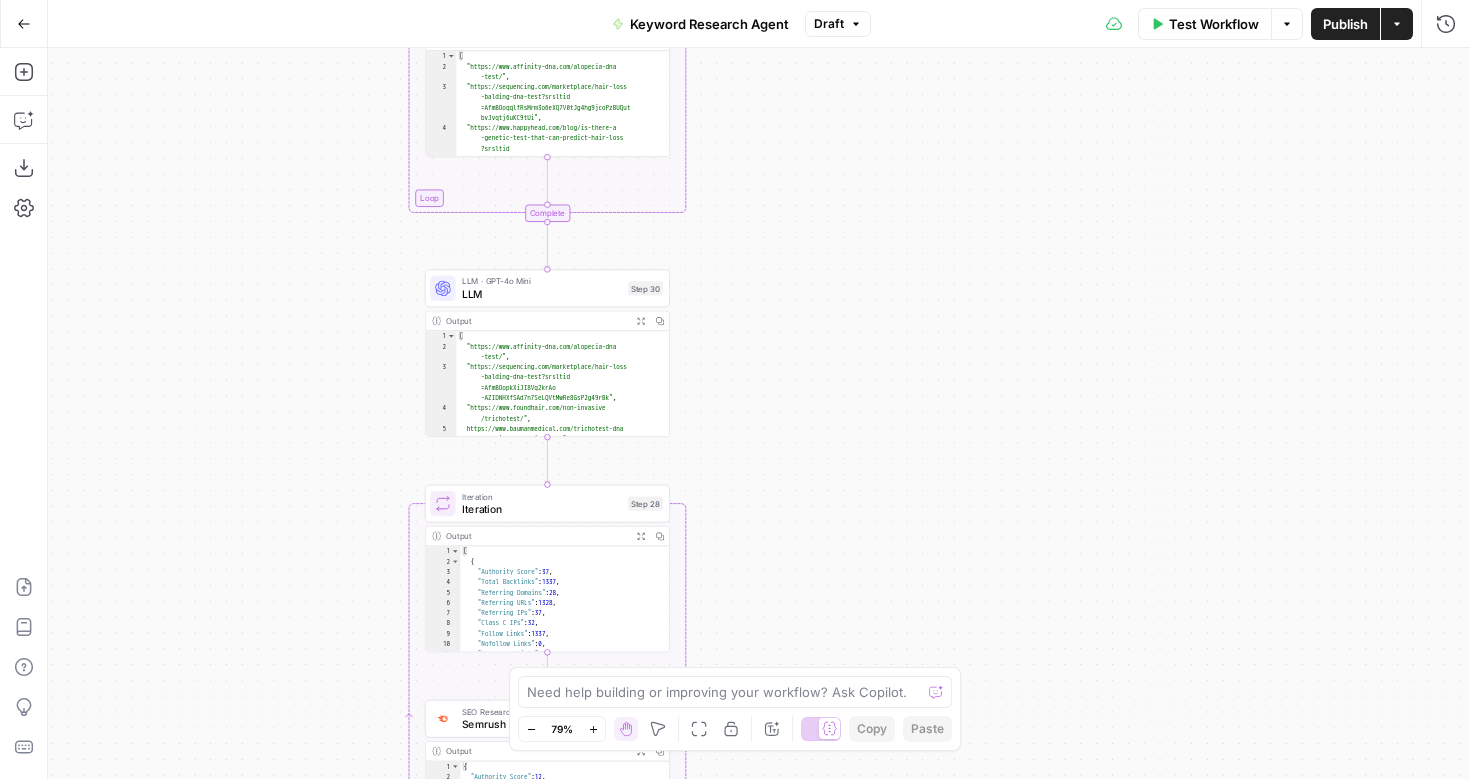 drag, startPoint x: 730, startPoint y: 502, endPoint x: 730, endPoint y: -149, distance: 651 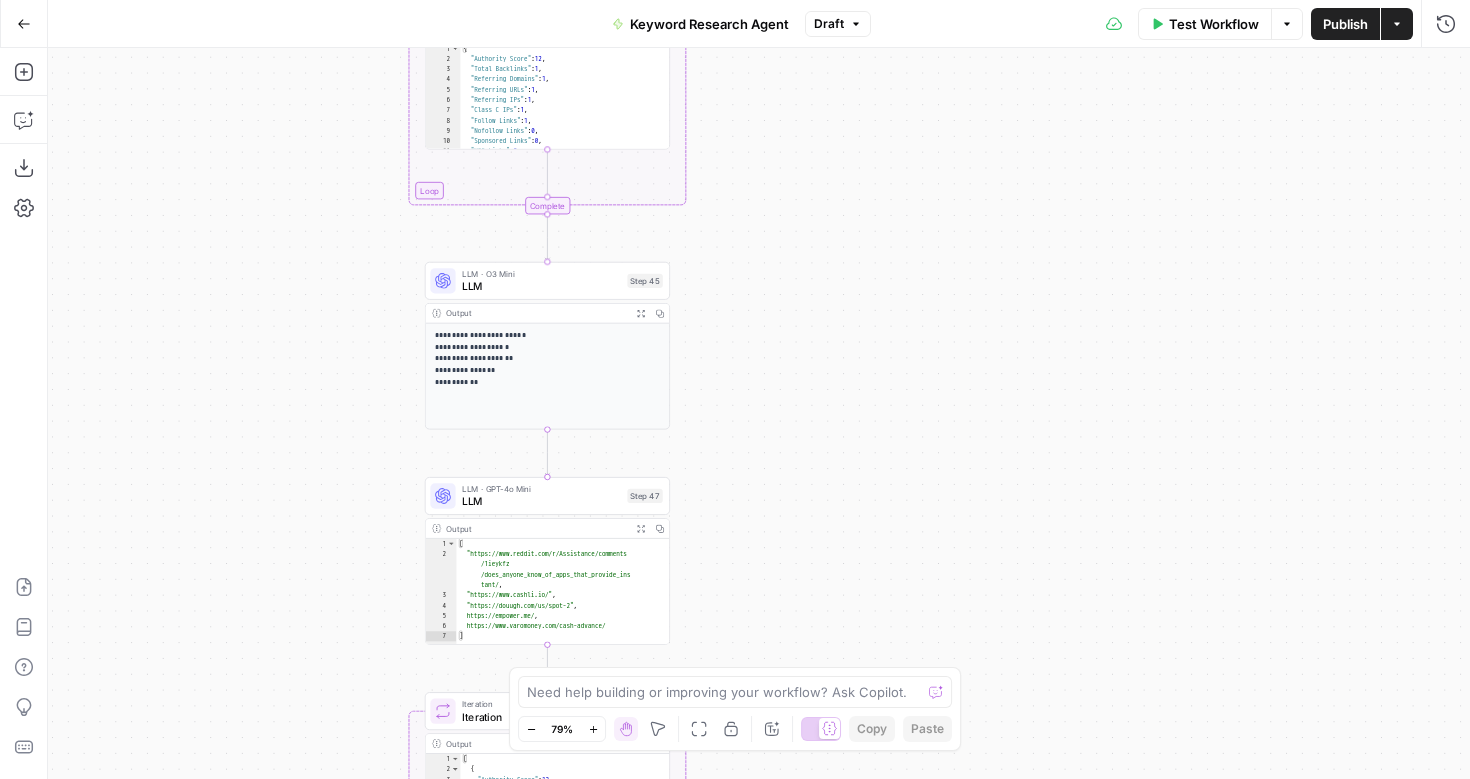 drag, startPoint x: 724, startPoint y: 184, endPoint x: 724, endPoint y: -99, distance: 283 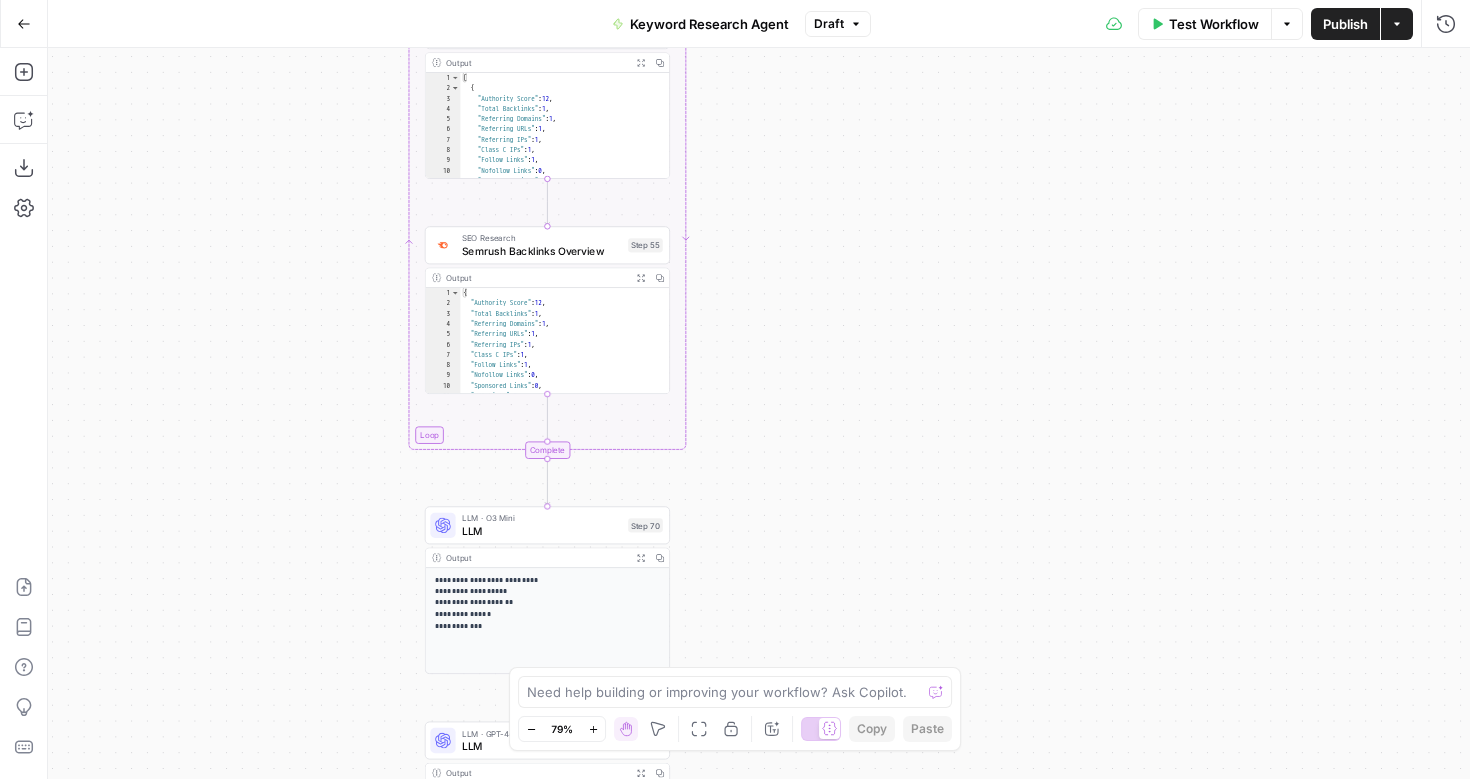 drag, startPoint x: 898, startPoint y: 373, endPoint x: 898, endPoint y: -177, distance: 550 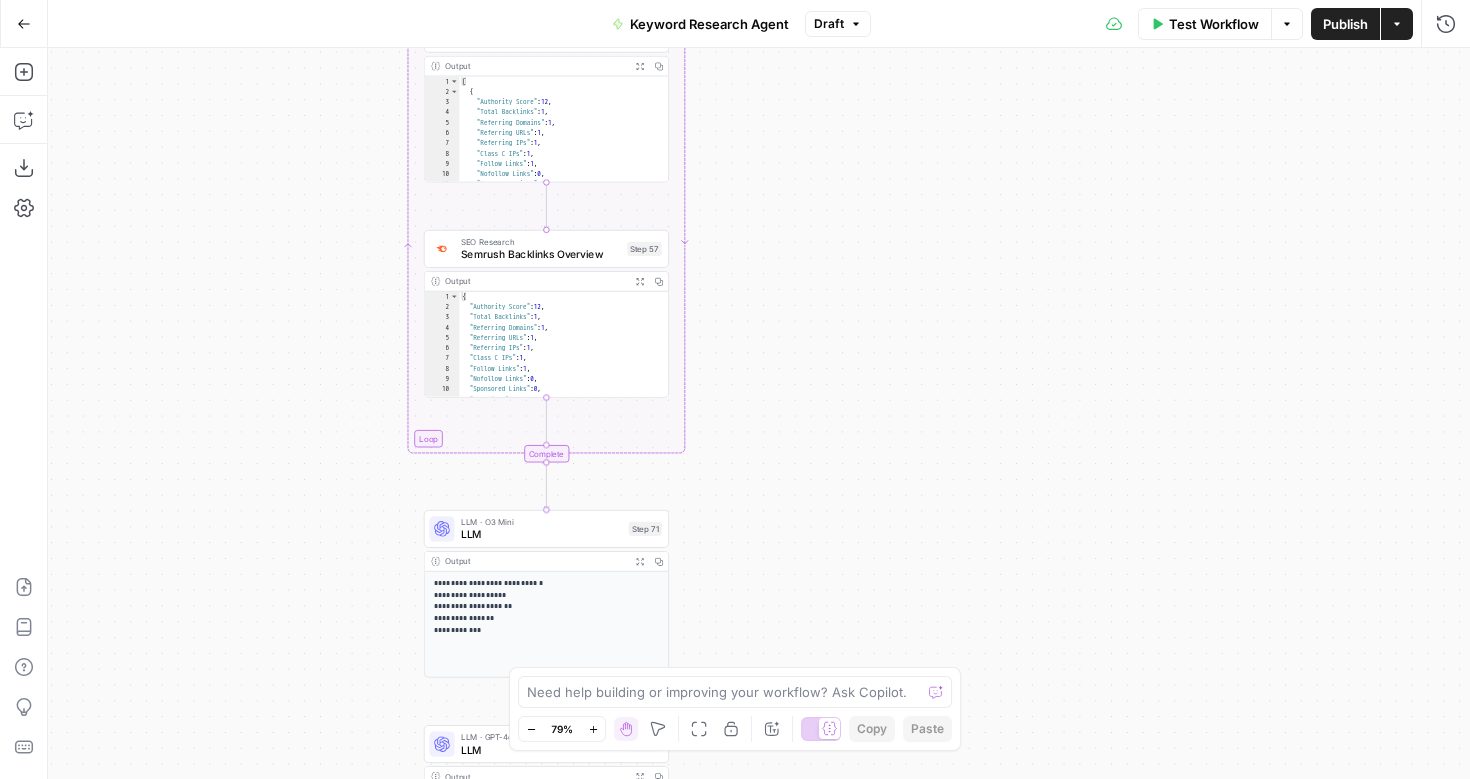 drag, startPoint x: 872, startPoint y: 313, endPoint x: 872, endPoint y: -177, distance: 490 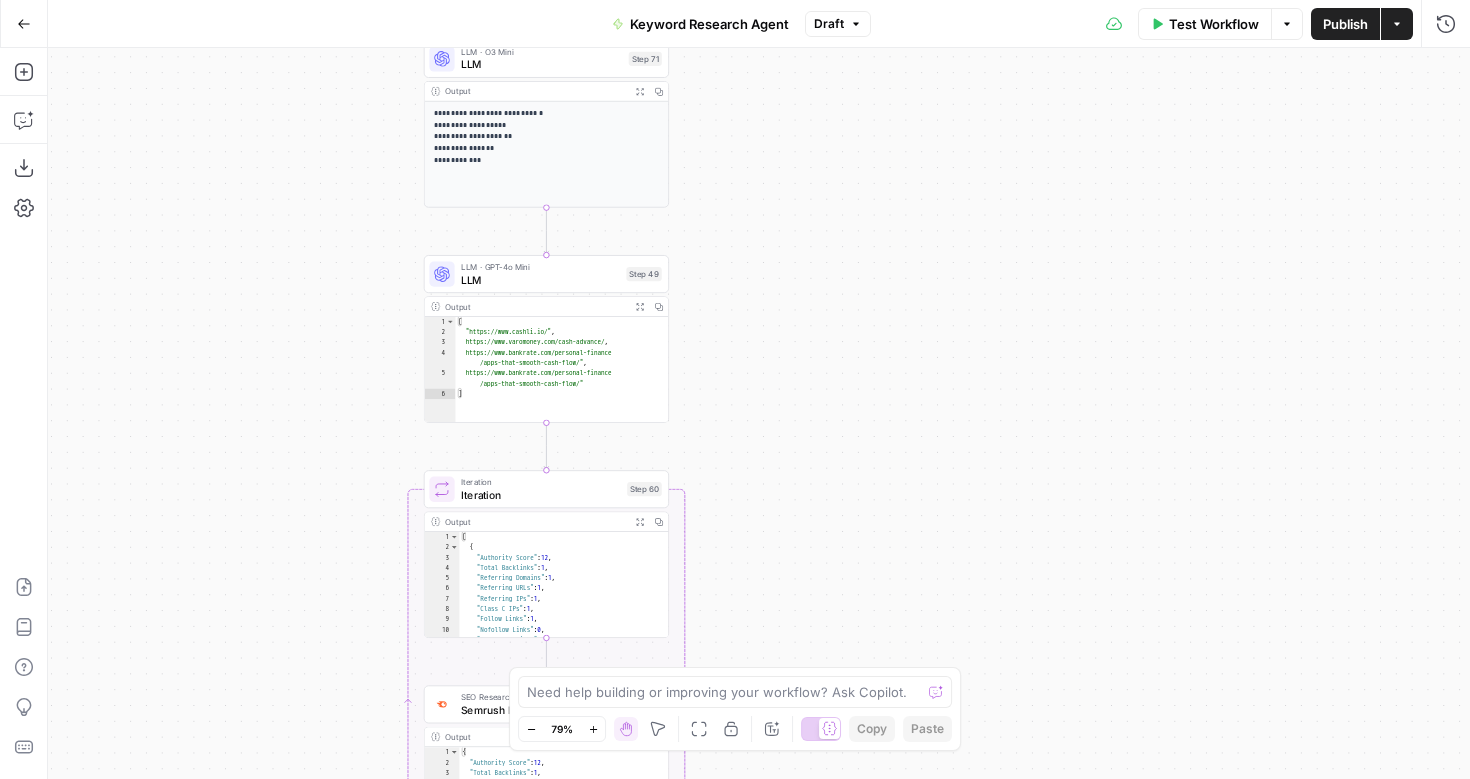 drag, startPoint x: 767, startPoint y: 394, endPoint x: 767, endPoint y: -177, distance: 571 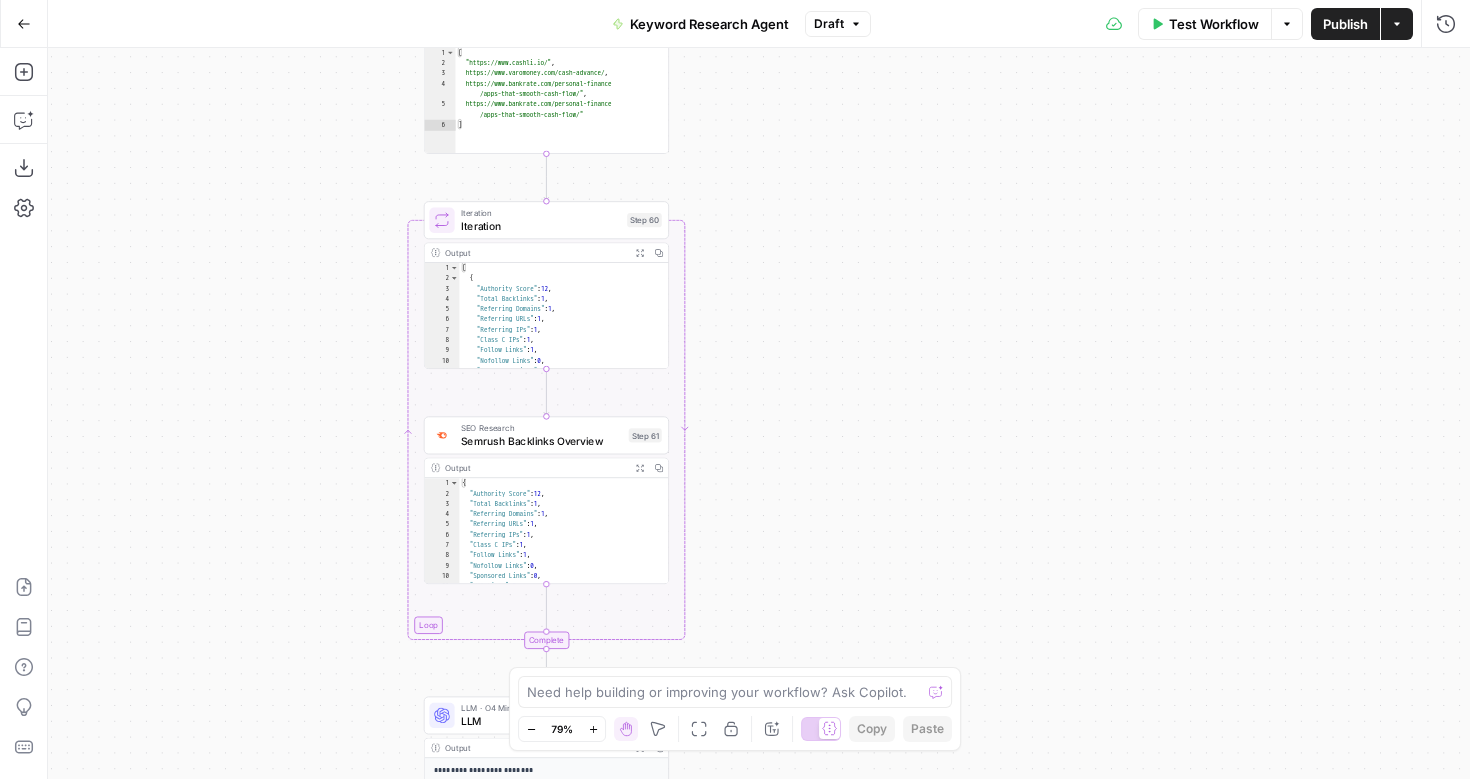 drag, startPoint x: 741, startPoint y: 362, endPoint x: 741, endPoint y: -177, distance: 539 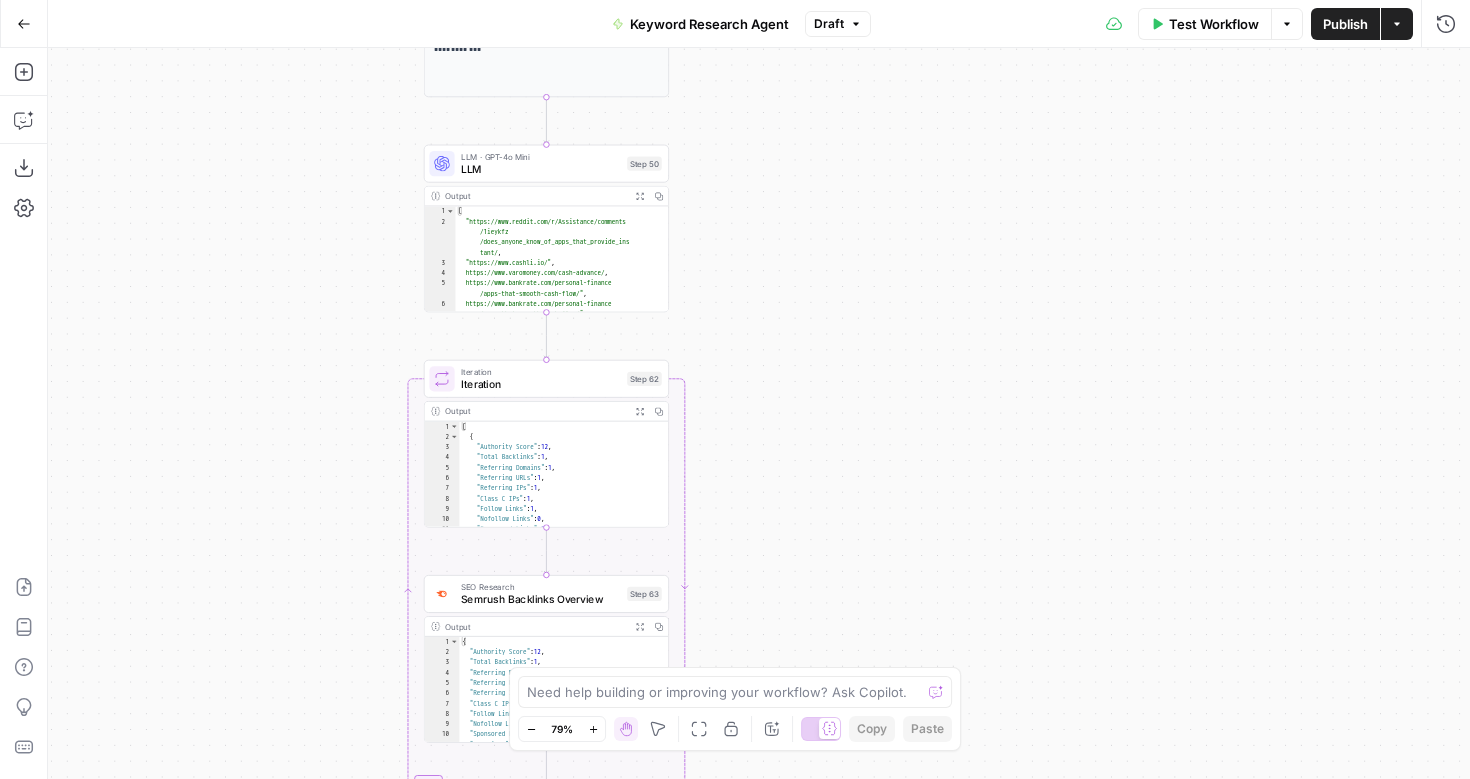 drag, startPoint x: 737, startPoint y: 349, endPoint x: 737, endPoint y: -177, distance: 526 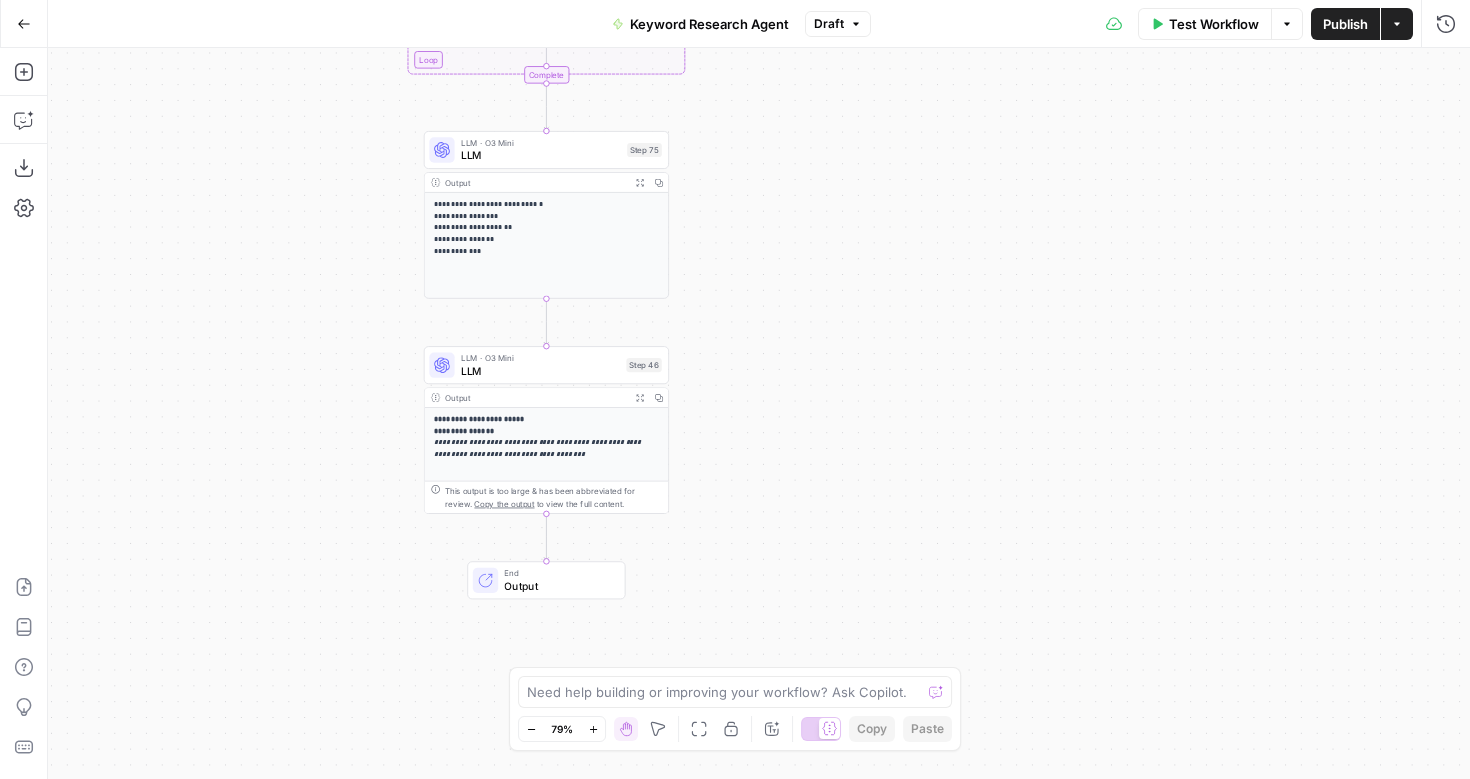 drag, startPoint x: 737, startPoint y: 489, endPoint x: 737, endPoint y: -103, distance: 592 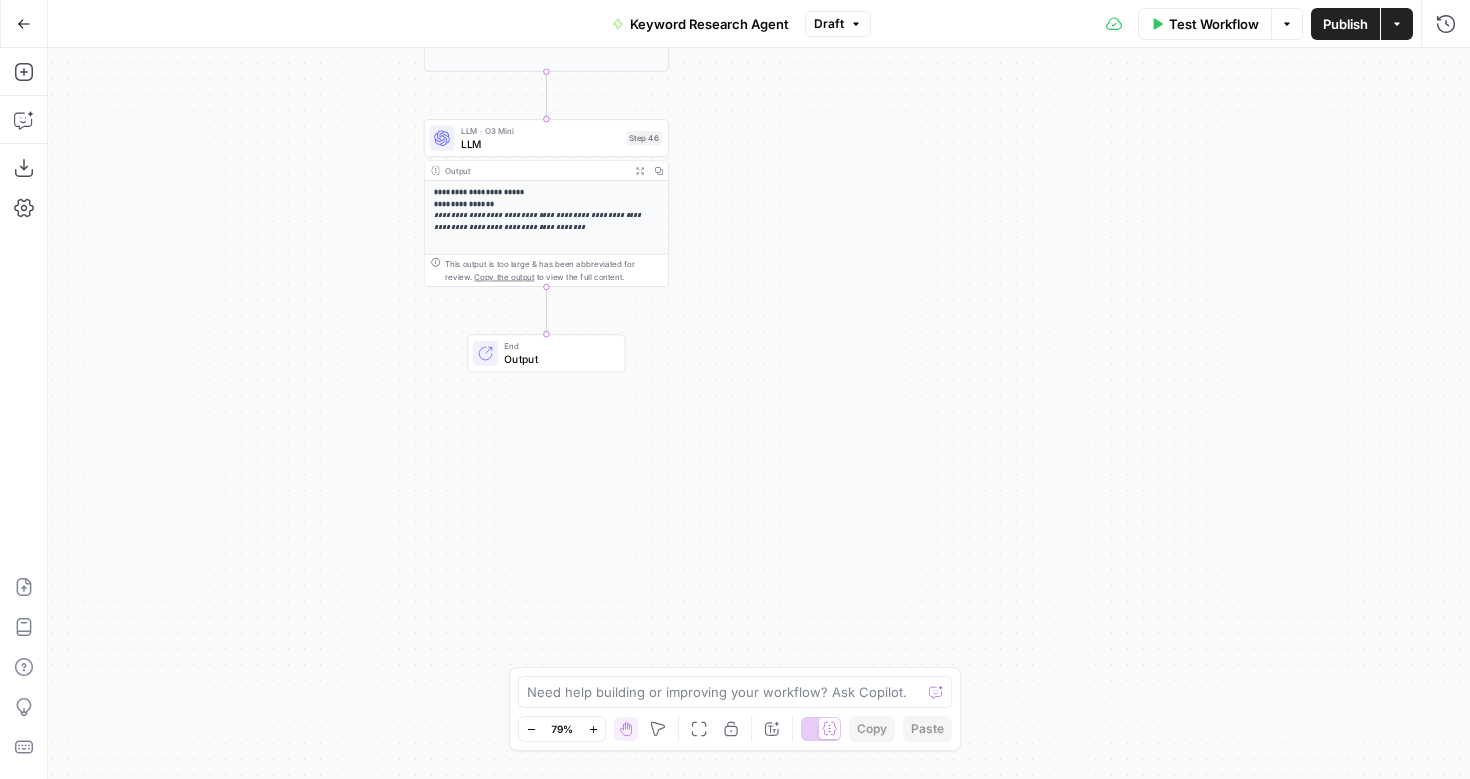 drag, startPoint x: 737, startPoint y: 439, endPoint x: 737, endPoint y: 205, distance: 234 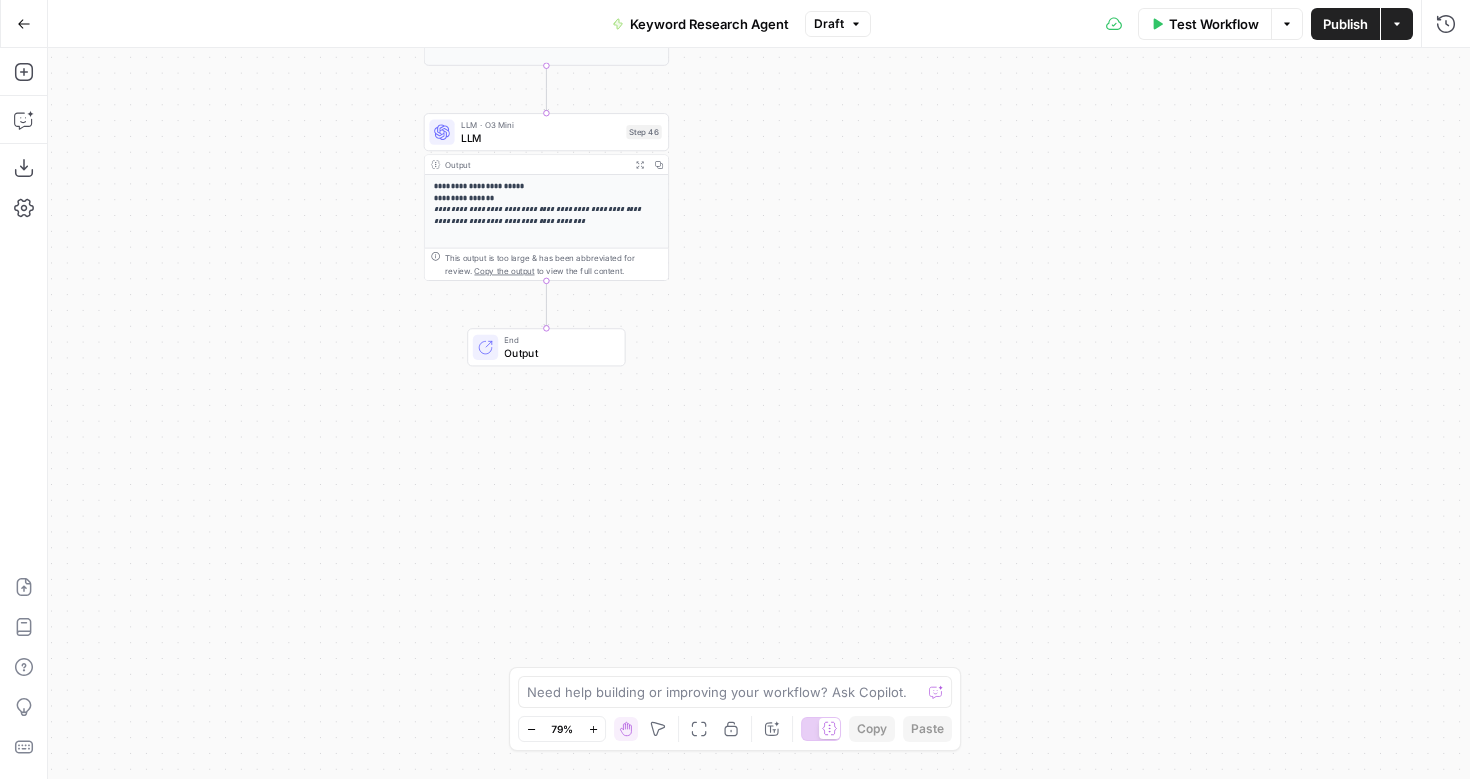 click on "Output" at bounding box center [558, 353] 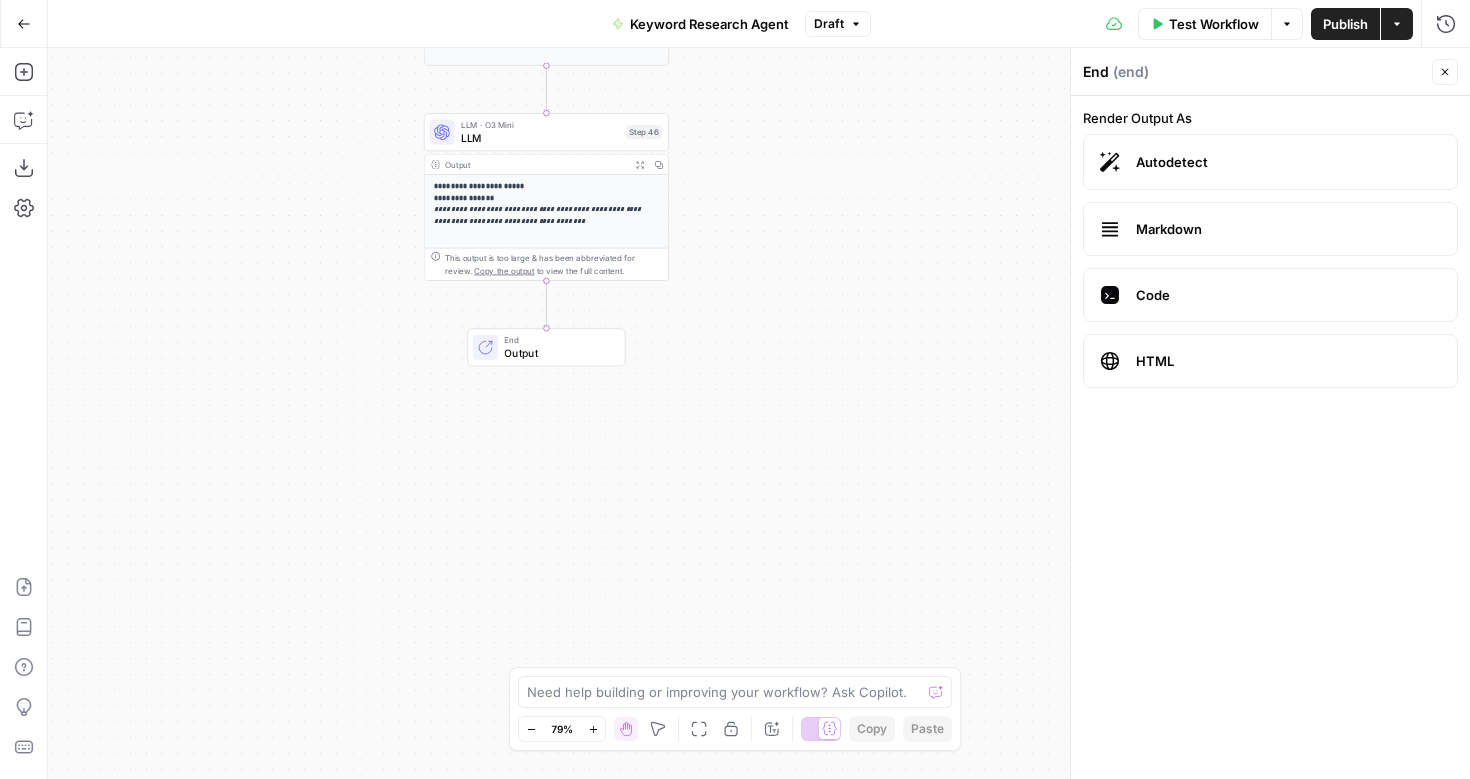 click 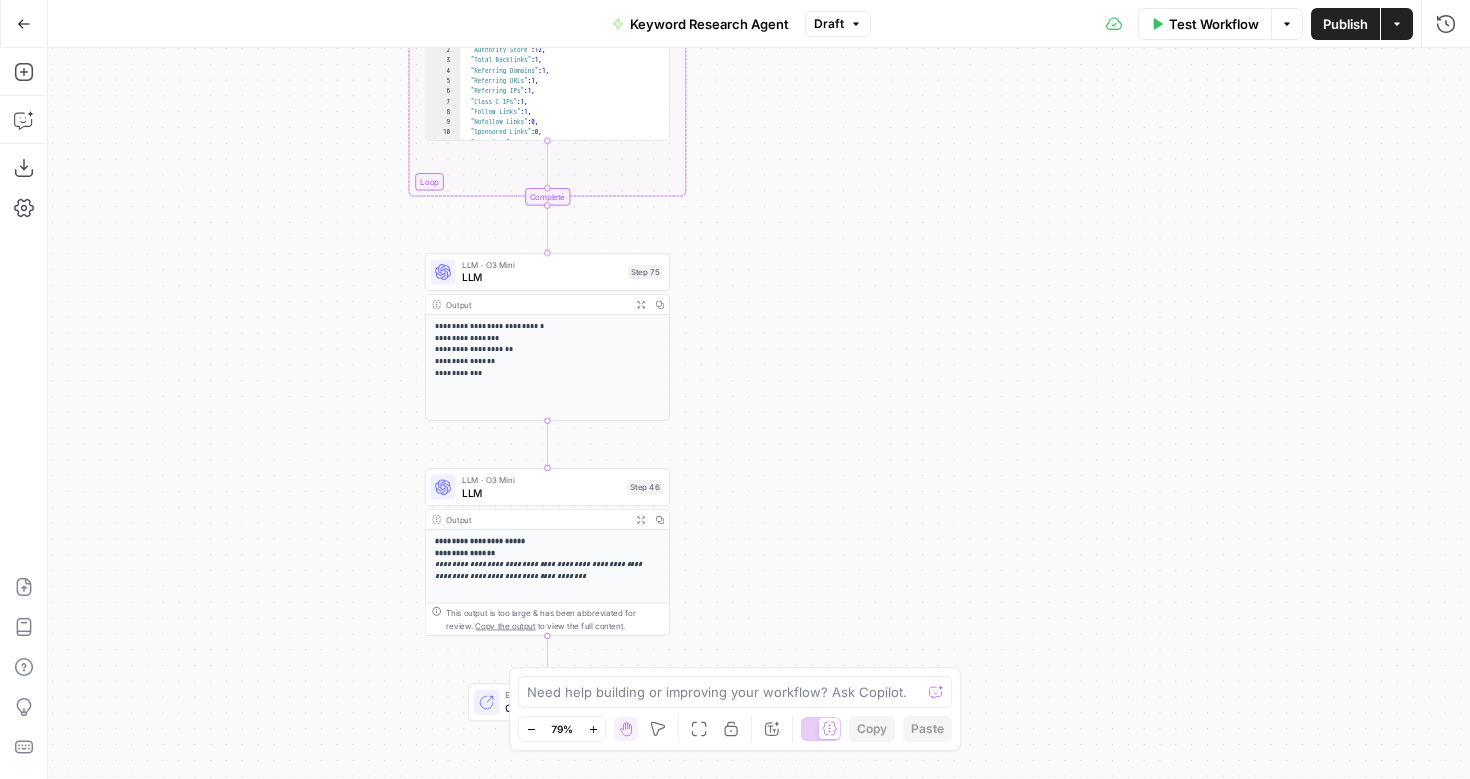 drag, startPoint x: 932, startPoint y: 331, endPoint x: 932, endPoint y: 688, distance: 357 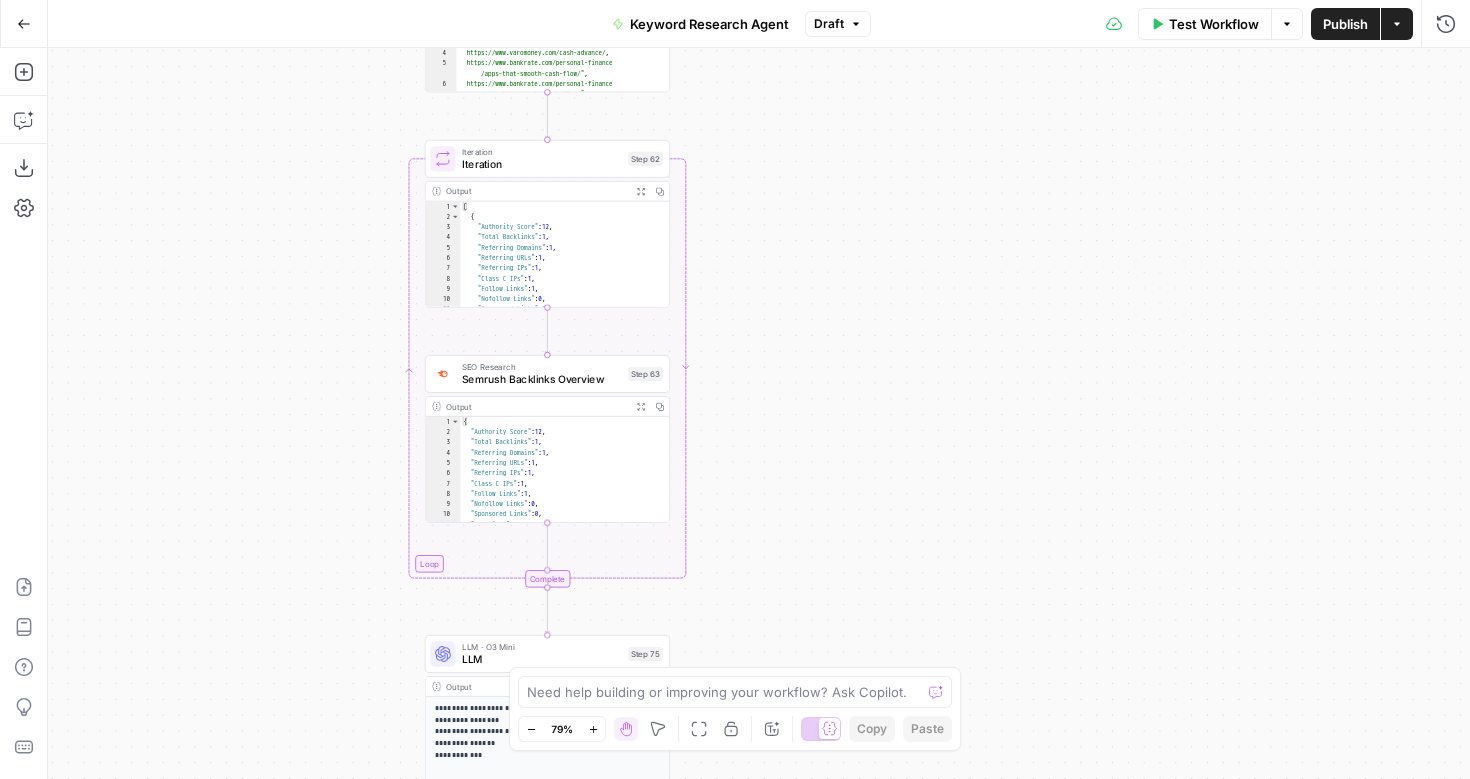drag, startPoint x: 830, startPoint y: 220, endPoint x: 830, endPoint y: 602, distance: 382 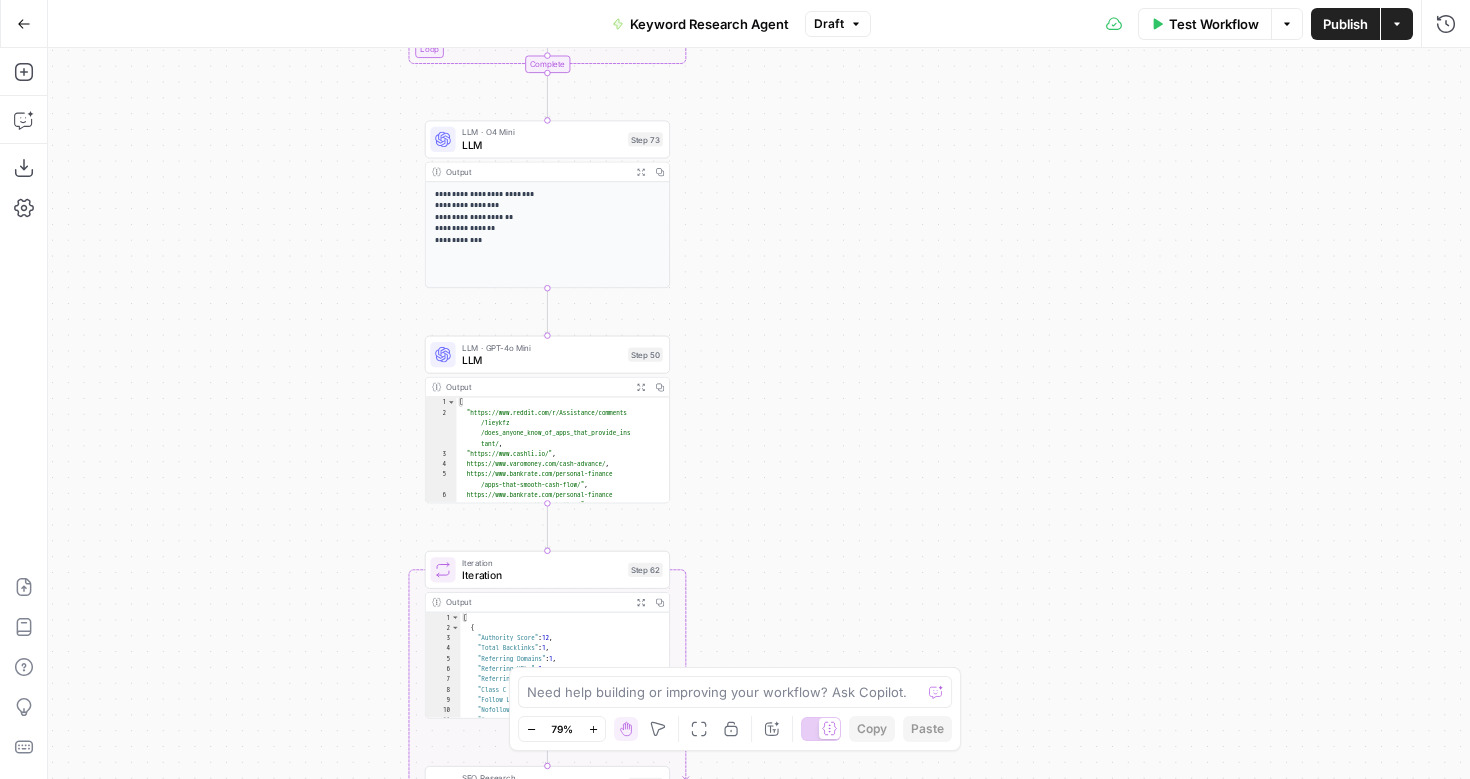 drag, startPoint x: 894, startPoint y: 366, endPoint x: 894, endPoint y: 778, distance: 412 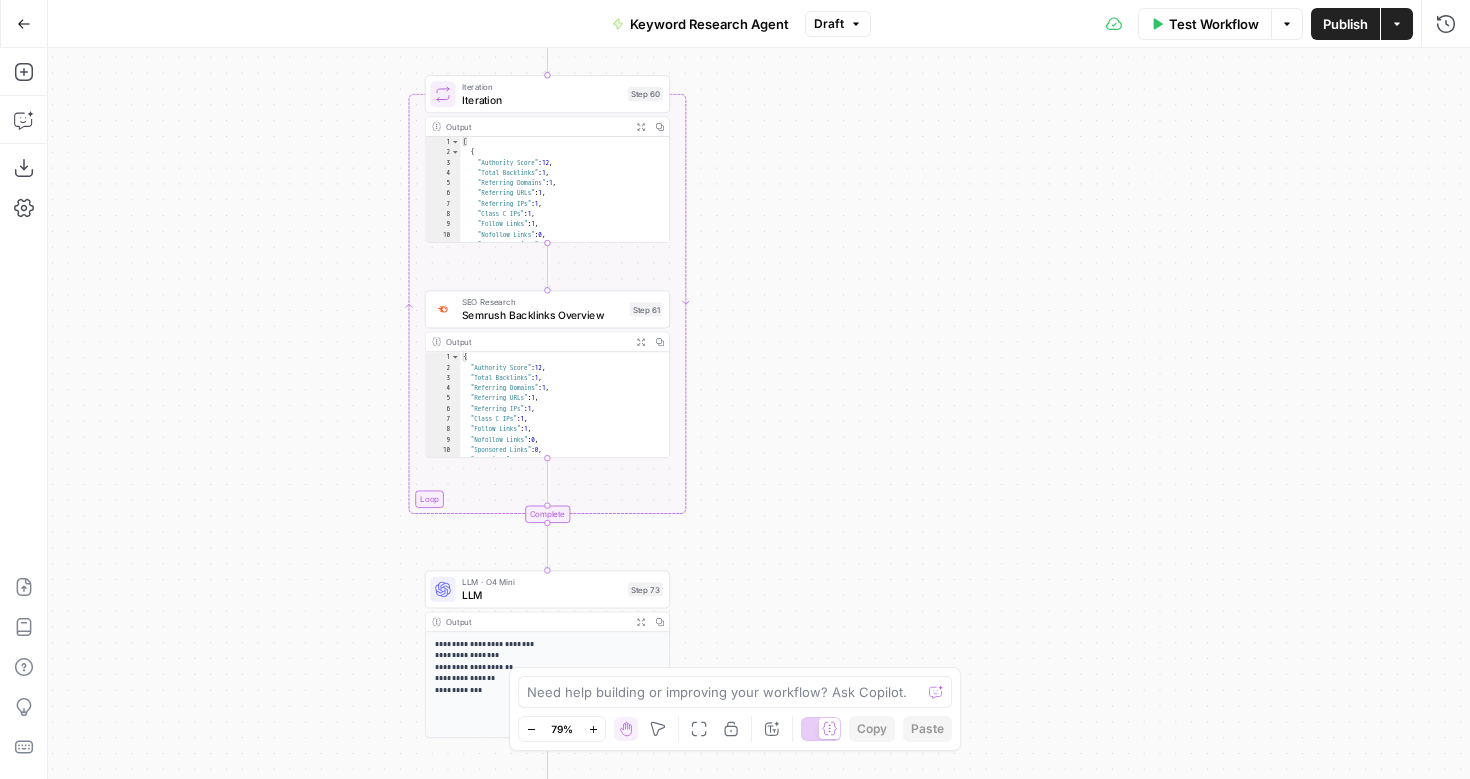 drag, startPoint x: 761, startPoint y: 232, endPoint x: 761, endPoint y: 712, distance: 480 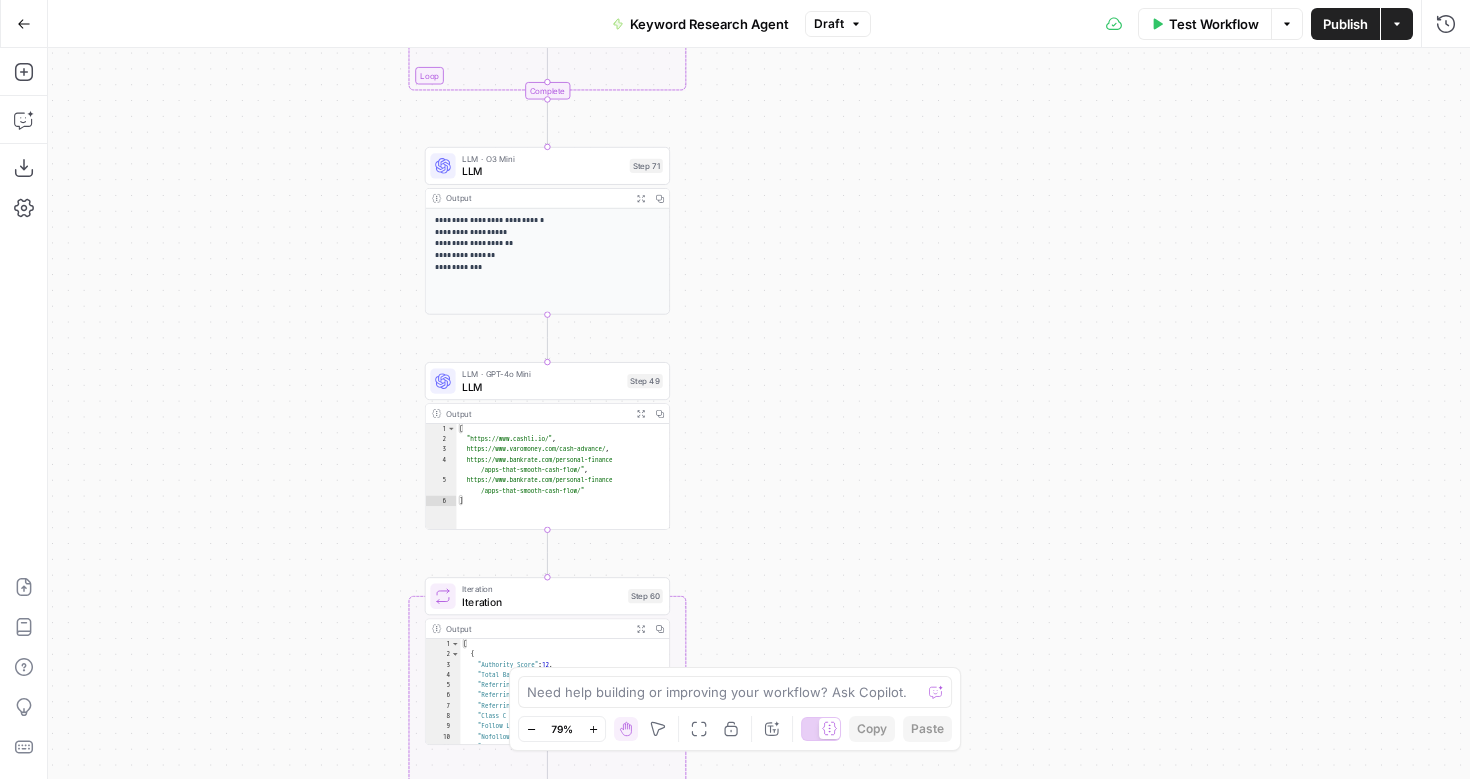 drag, startPoint x: 790, startPoint y: 224, endPoint x: 790, endPoint y: 683, distance: 459 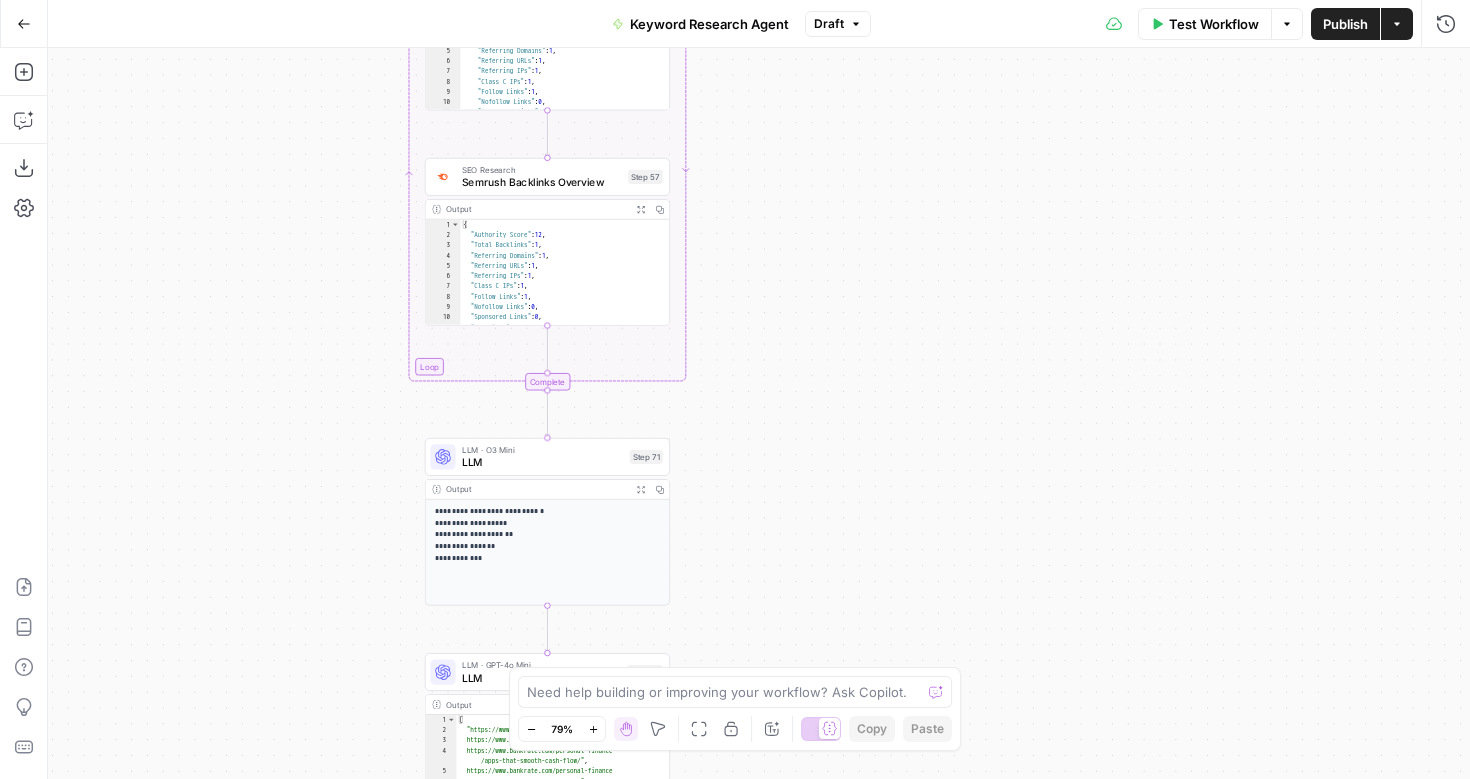 drag, startPoint x: 809, startPoint y: 356, endPoint x: 809, endPoint y: 647, distance: 291 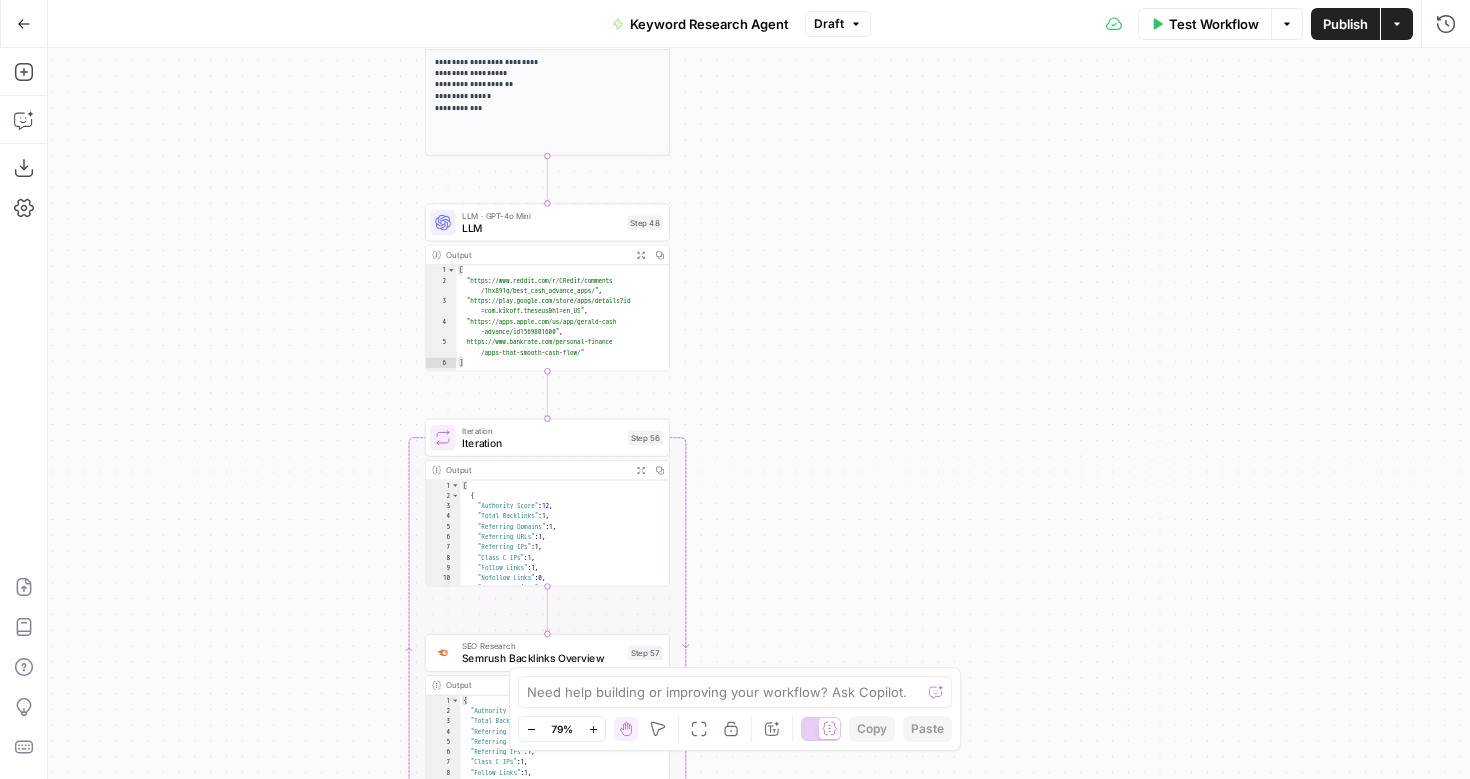 drag, startPoint x: 805, startPoint y: 302, endPoint x: 805, endPoint y: 778, distance: 476 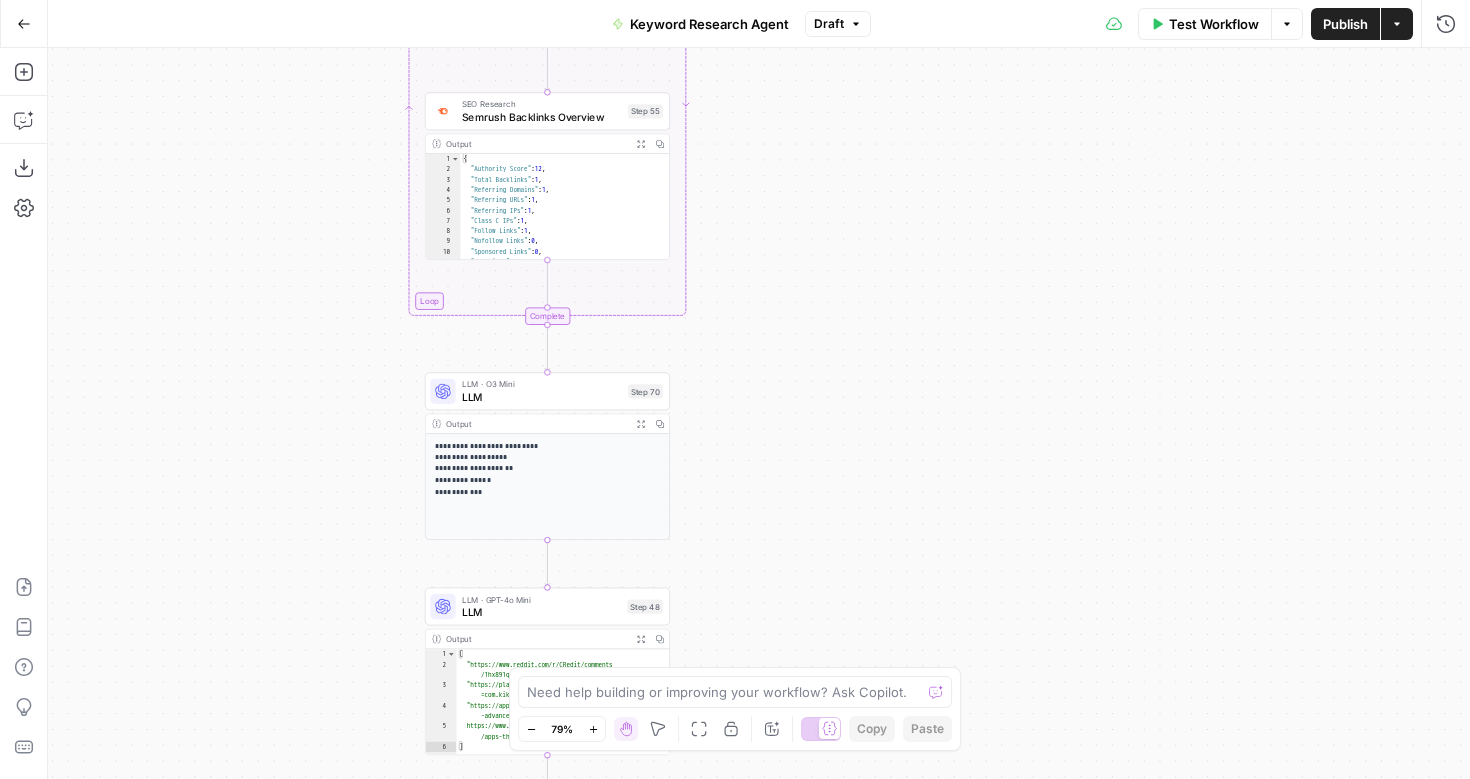 drag, startPoint x: 789, startPoint y: 307, endPoint x: 789, endPoint y: 691, distance: 384 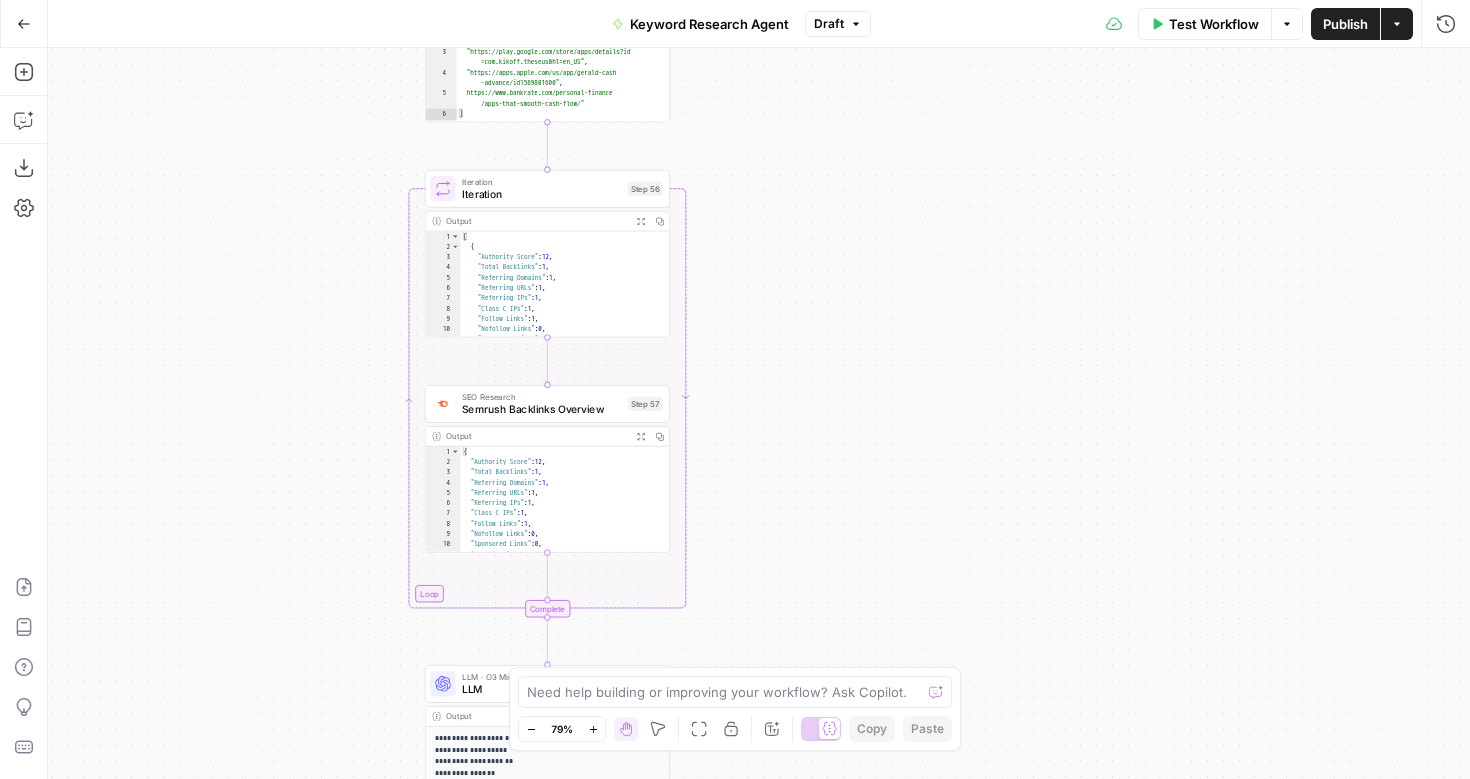 drag, startPoint x: 807, startPoint y: 456, endPoint x: 807, endPoint y: -177, distance: 633 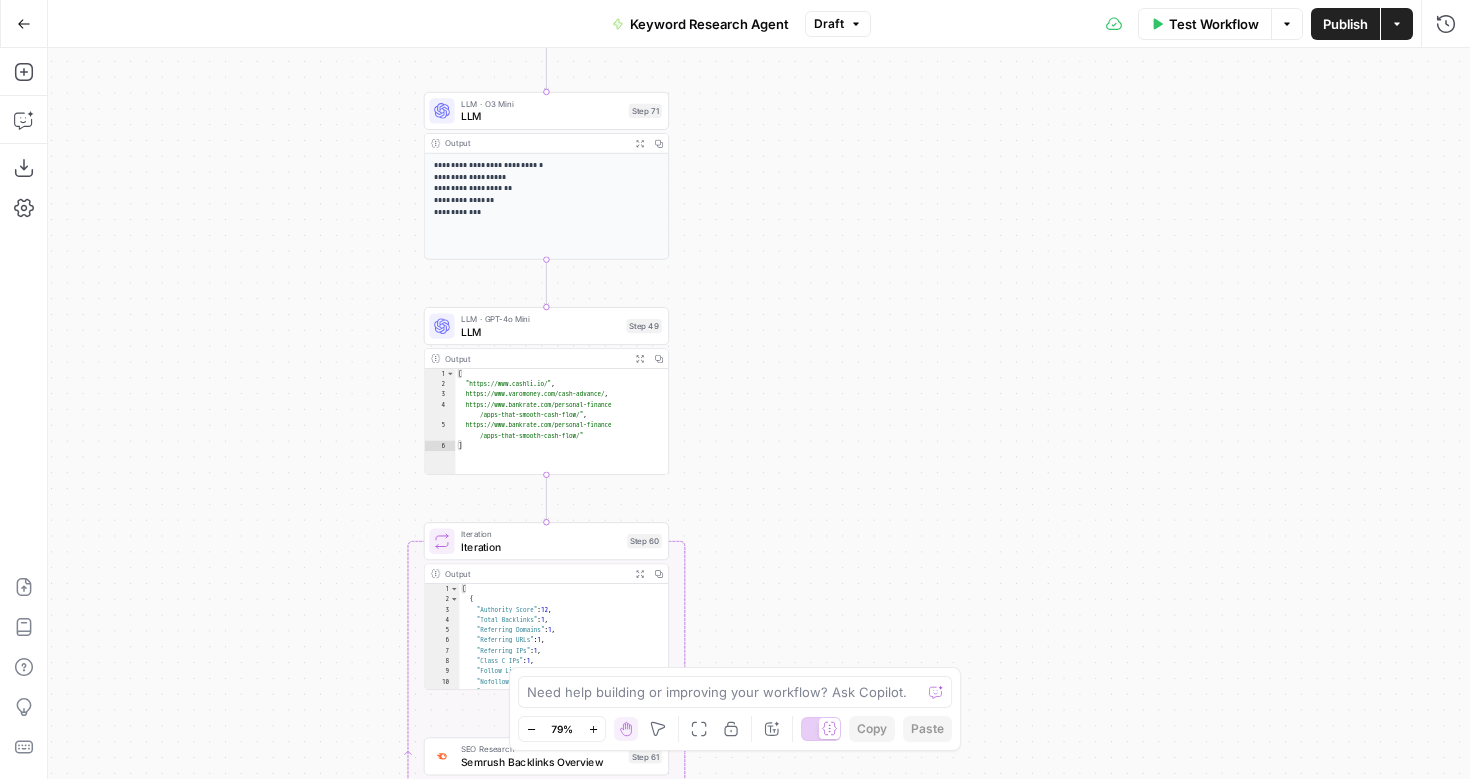drag, startPoint x: 783, startPoint y: 396, endPoint x: 783, endPoint y: -176, distance: 572 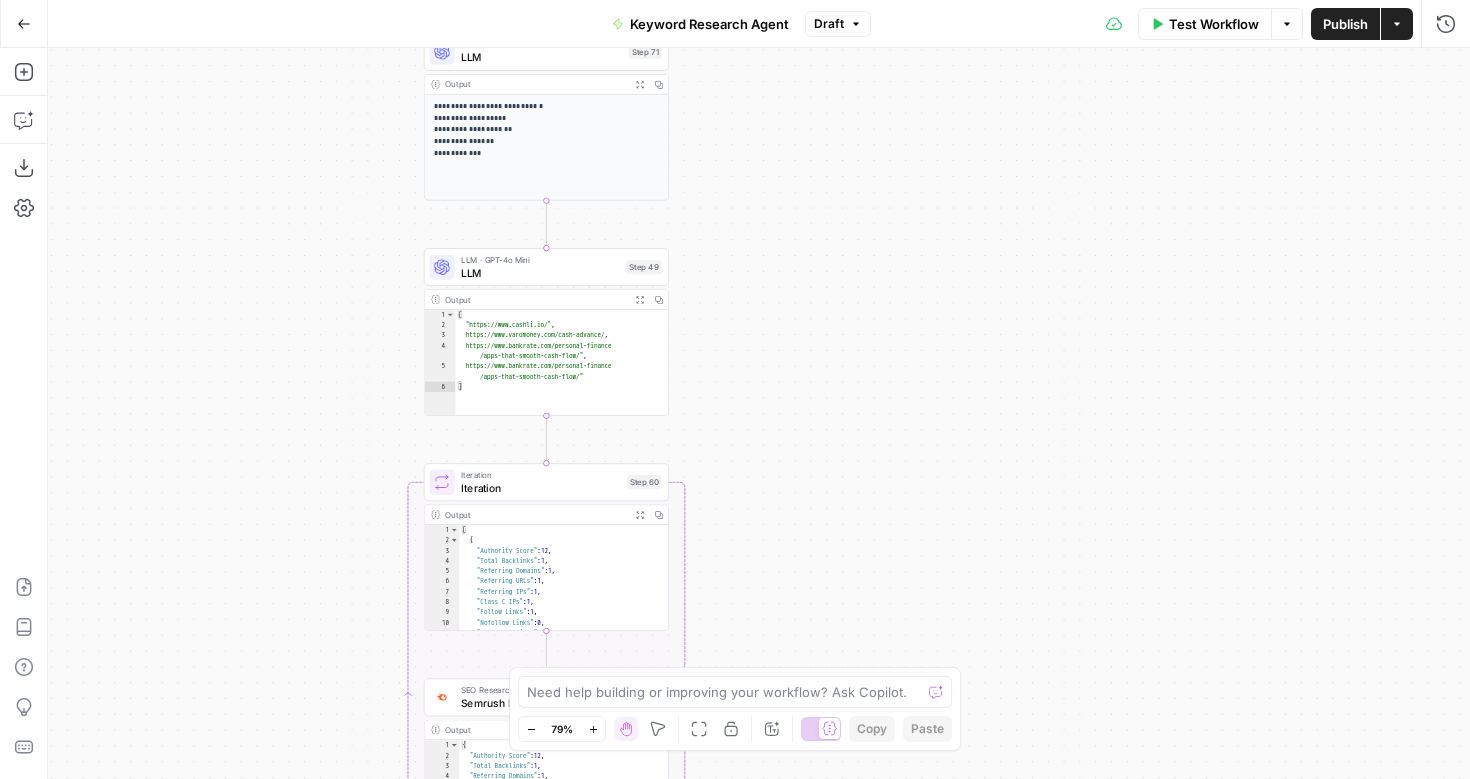 drag, startPoint x: 735, startPoint y: 383, endPoint x: 735, endPoint y: -37, distance: 420 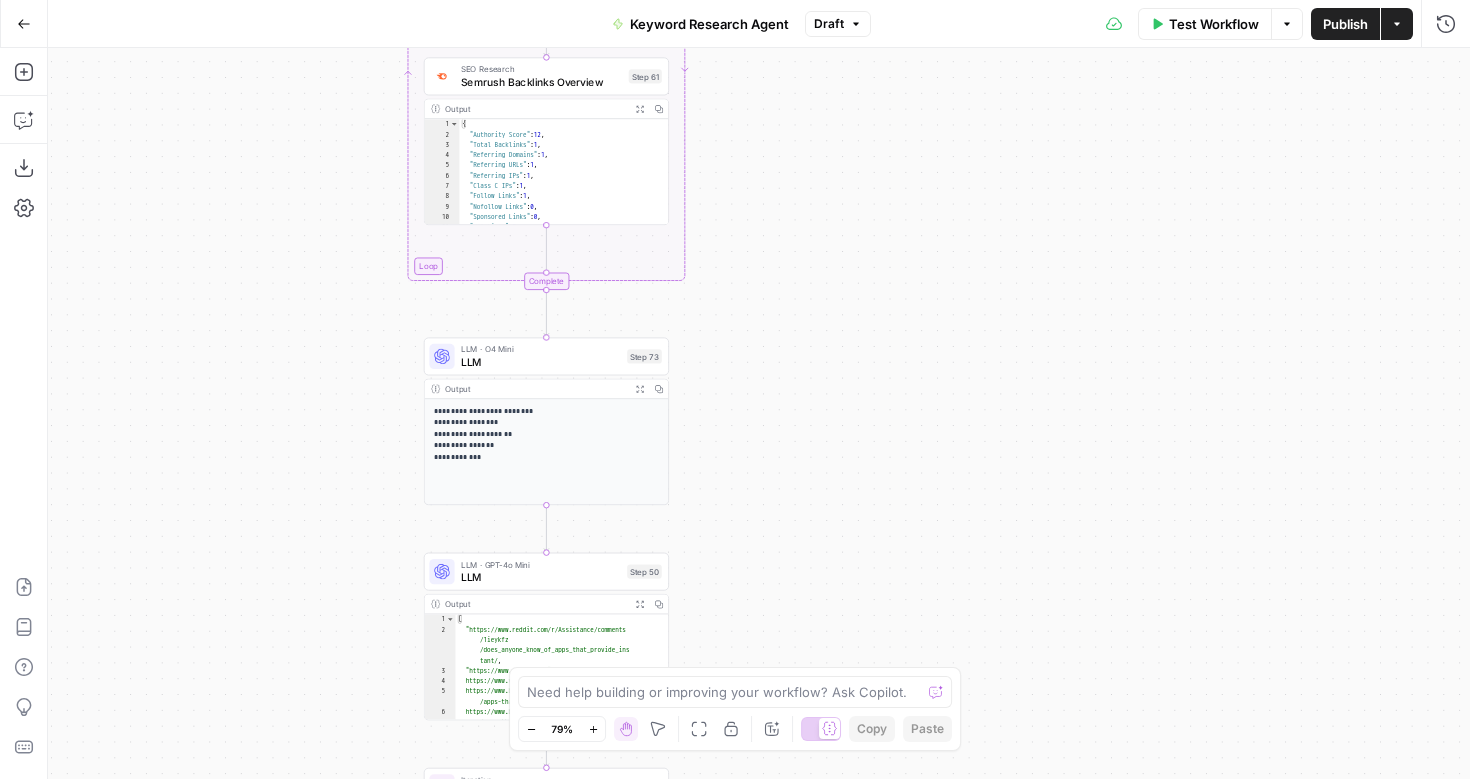 drag, startPoint x: 848, startPoint y: 384, endPoint x: 848, endPoint y: 123, distance: 261 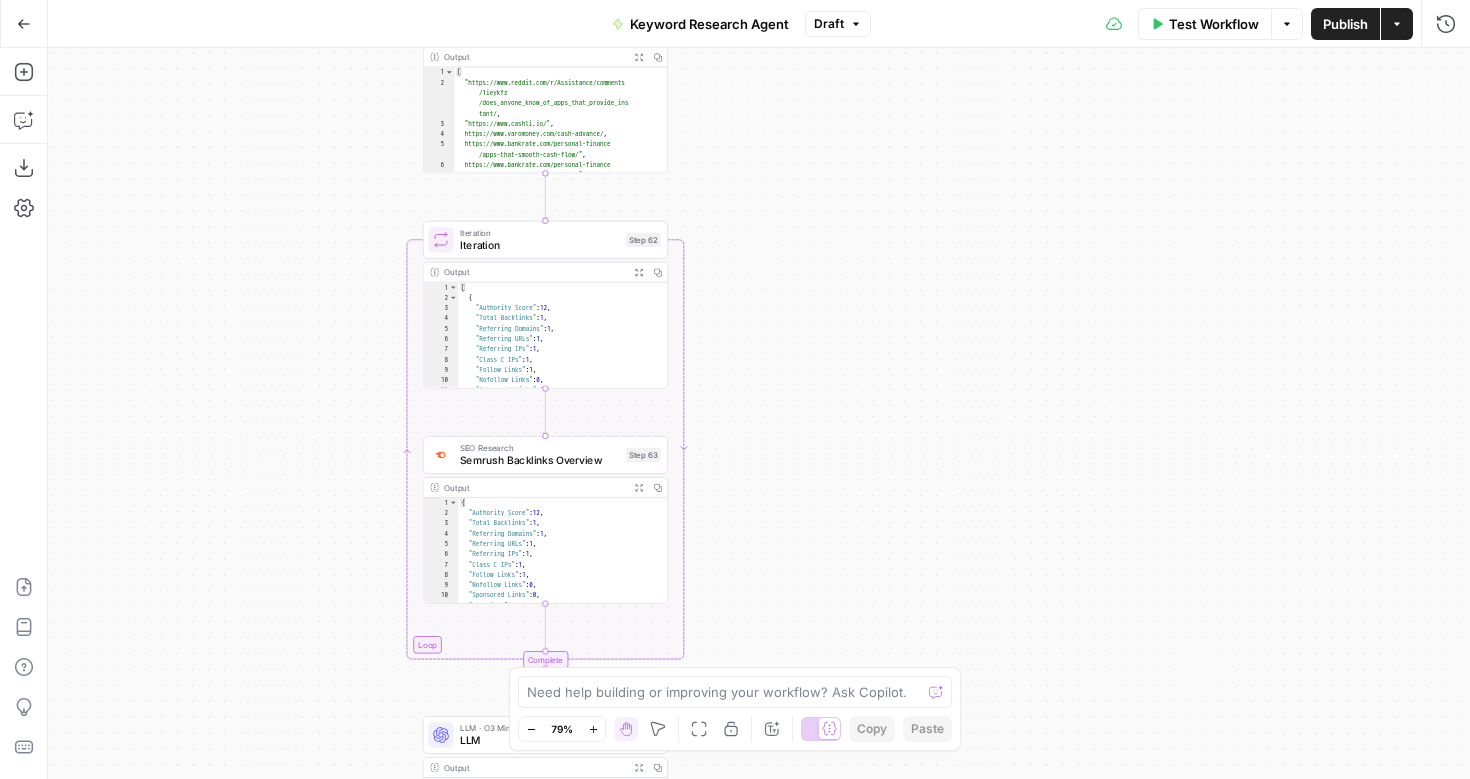 drag, startPoint x: 788, startPoint y: 603, endPoint x: 788, endPoint y: 51, distance: 552 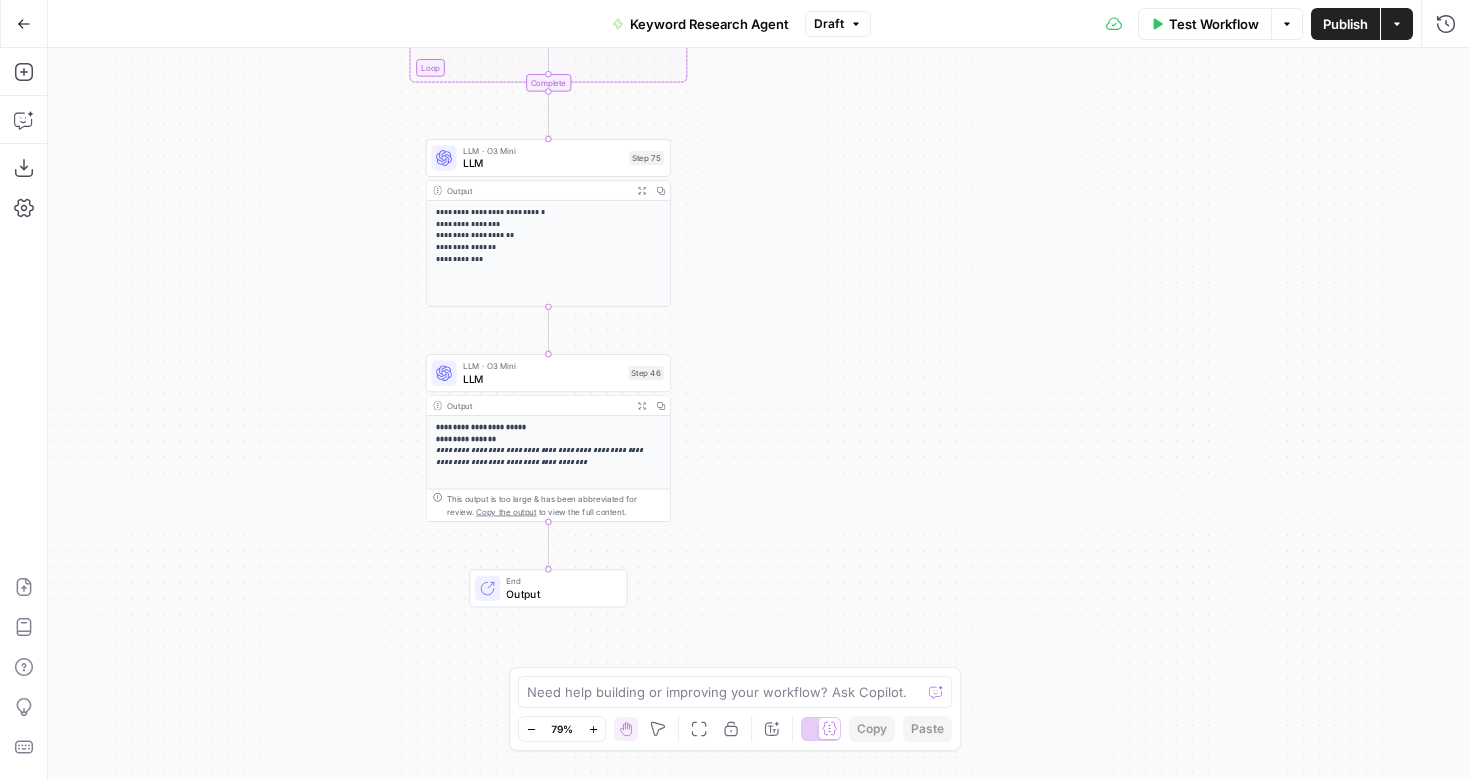 drag 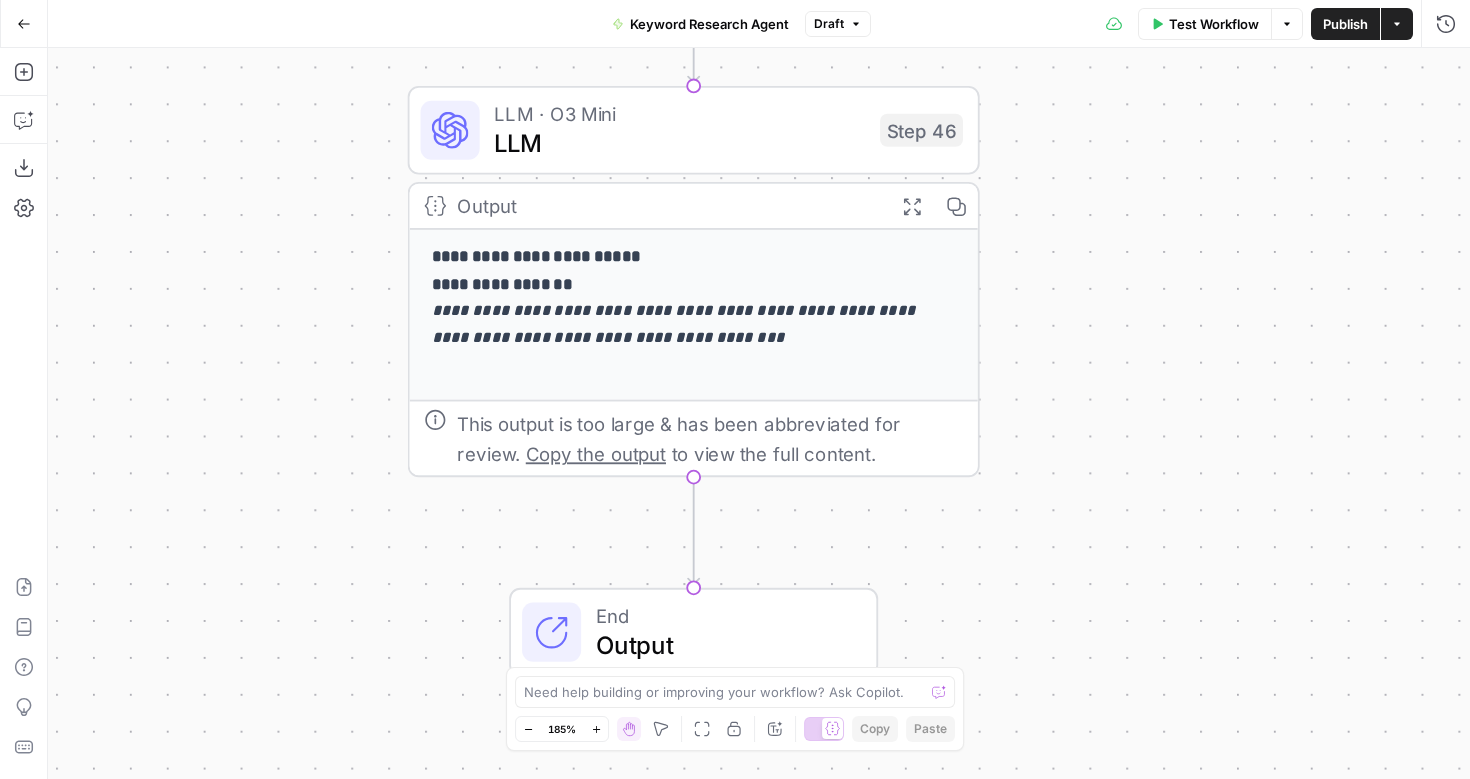 click on "XXXXXXXXXXXXXXXXXXXXXXXXXXXXXXXXXXXXXXXXXXXXXXXXXXXXXXXXXXXXXXXXXXXXXXXXXXXXXXXXXXXXXXXXXXXXXXXXXXXXXXXXXXXXXXXXXXXXXXXXXXXXXXXXXXXXXXXXXXXXXXXXXXXXXXXXXXXXXXXXXXXXXXXXXXXXXXXXXXXXXXXXXXXXXXXXXXXXXXXXXXXXXXXXXXXXXXXXXXXXXXXXXXXXXXXXXXXXXXXXXXXXXXXXXXXXXXXXXXXXXXXXXXXXXXXXXXXXXXXXXXXXXXXXXXXXXXXXXXXXXXXXXXXXXXXXXXXXXXXXXXXXXXXXXXXXXXXXXXXXXXXXXXXXXXXXXXXXXXXXXXXXXXXXXXXXXXXXXXXXXXXXXXXXXXXXXXXXXXXXXXXXXXXXXXXXXXXXXXXXXXXXXXXXXXXXXXXXXXXXXXXXXXXXXXXXXXXXXXXXXXXXXXXXXXXXXXXXXXXXXXXXXXXXXXXXXXXXXXXXXXXXXXXXXXX LLM · GPT-4o Search Preview LLM Step 10 Output Expand Output Copy 1 2 3 4" at bounding box center (759, 413) 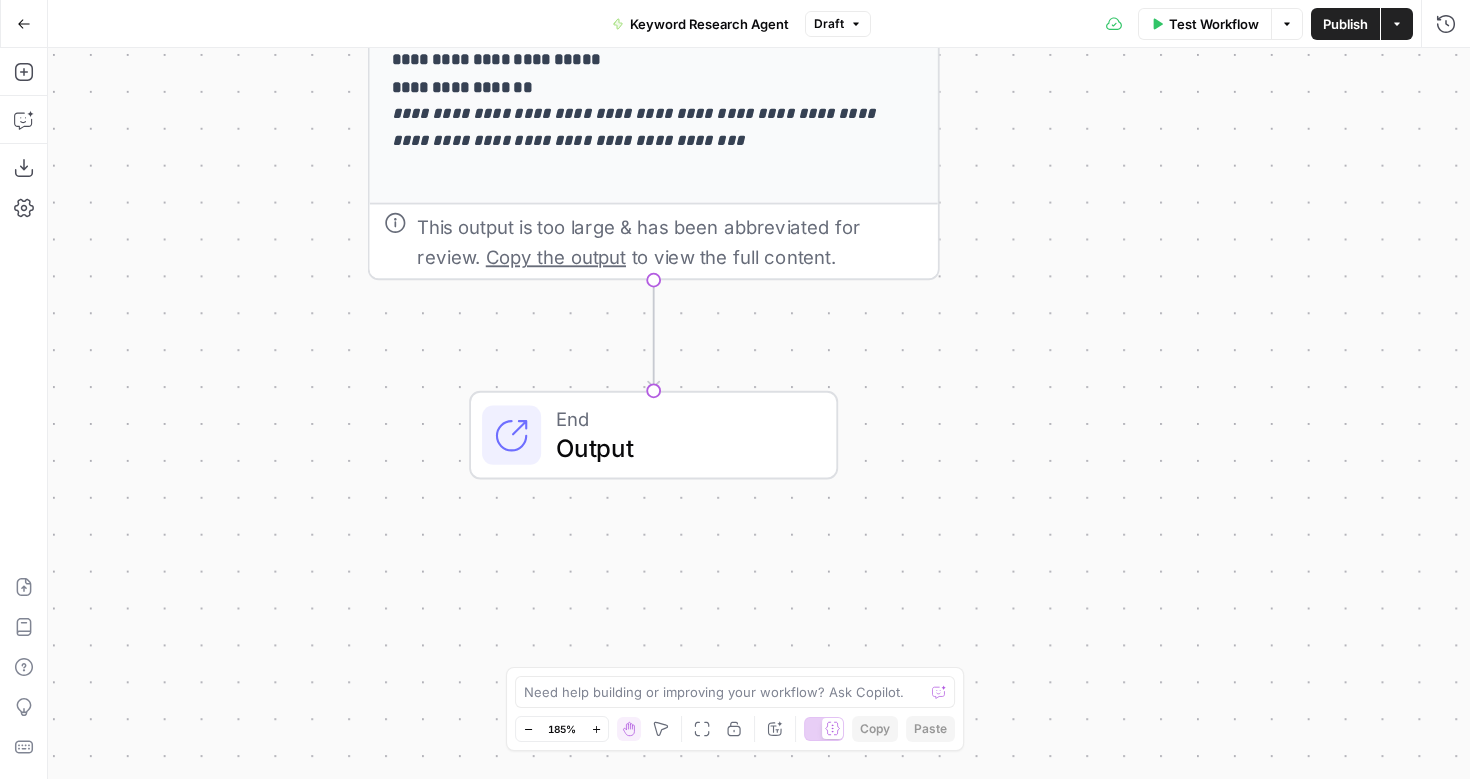 click on "End Output" at bounding box center [653, 435] 